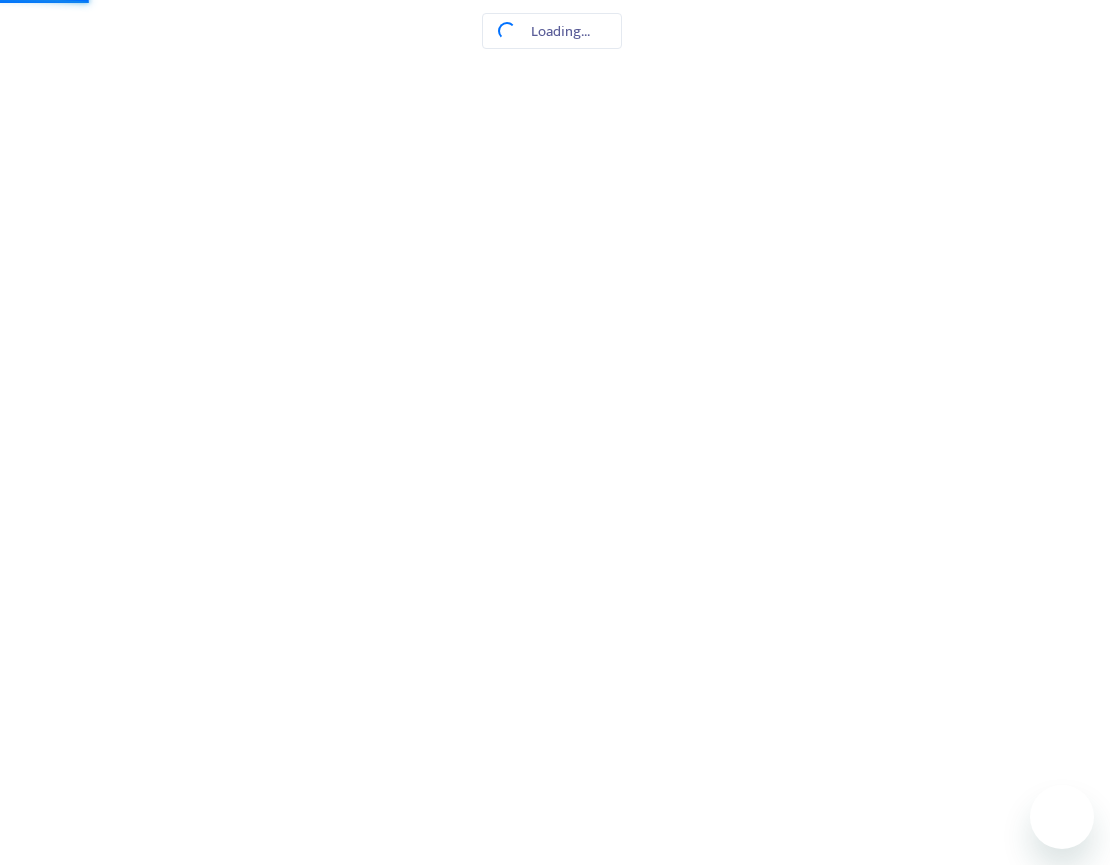 scroll, scrollTop: 0, scrollLeft: 0, axis: both 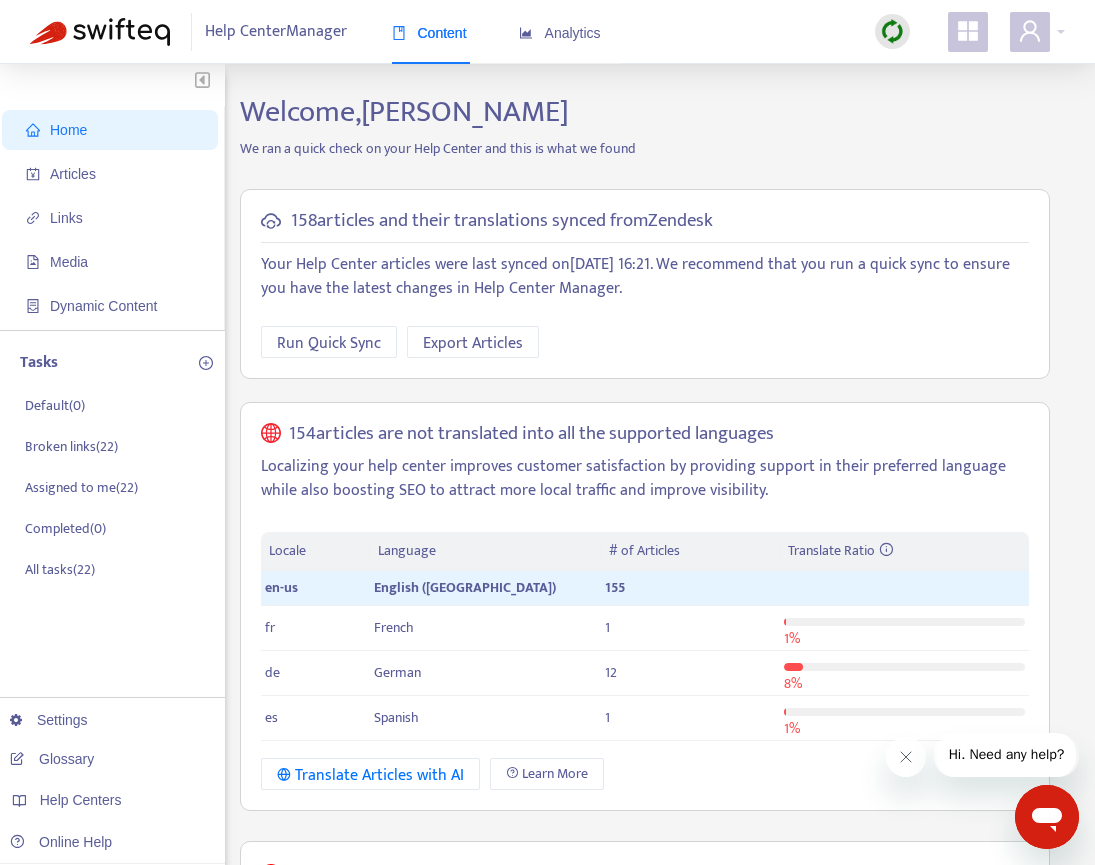 click on "Help Center  Manager" at bounding box center [276, 32] 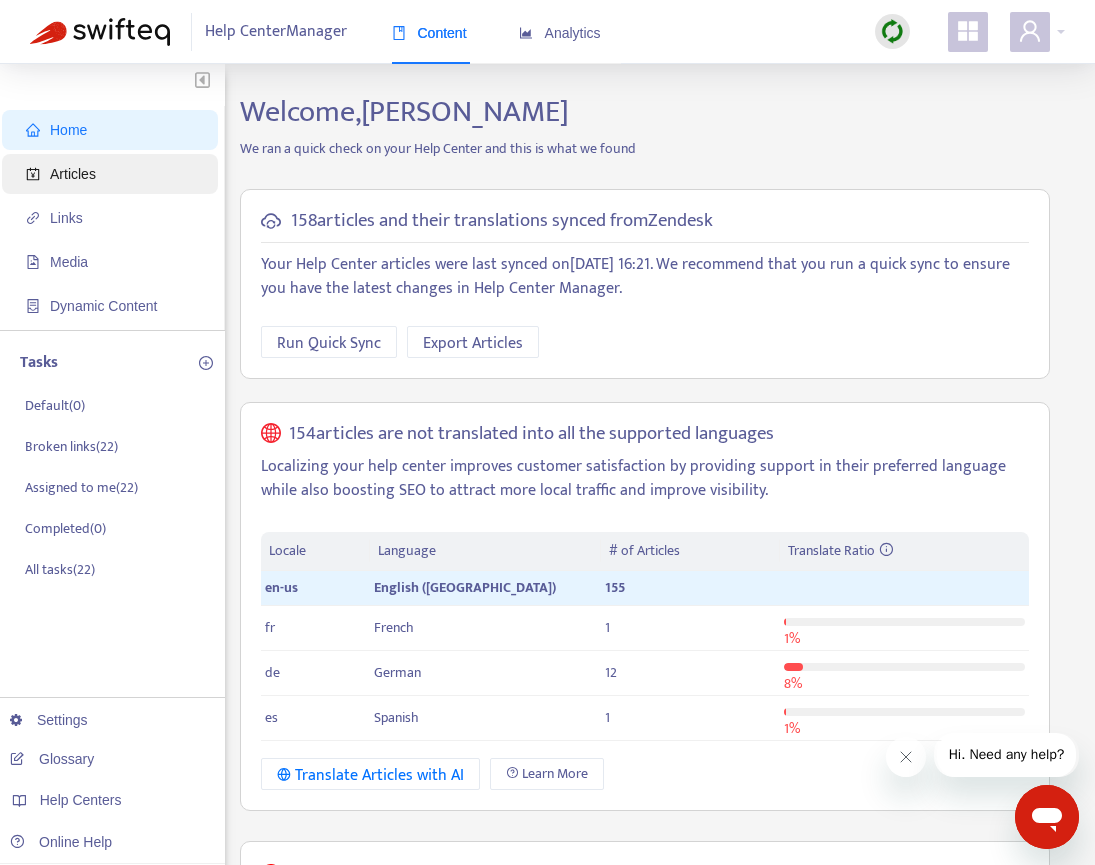 click on "Articles" at bounding box center [114, 174] 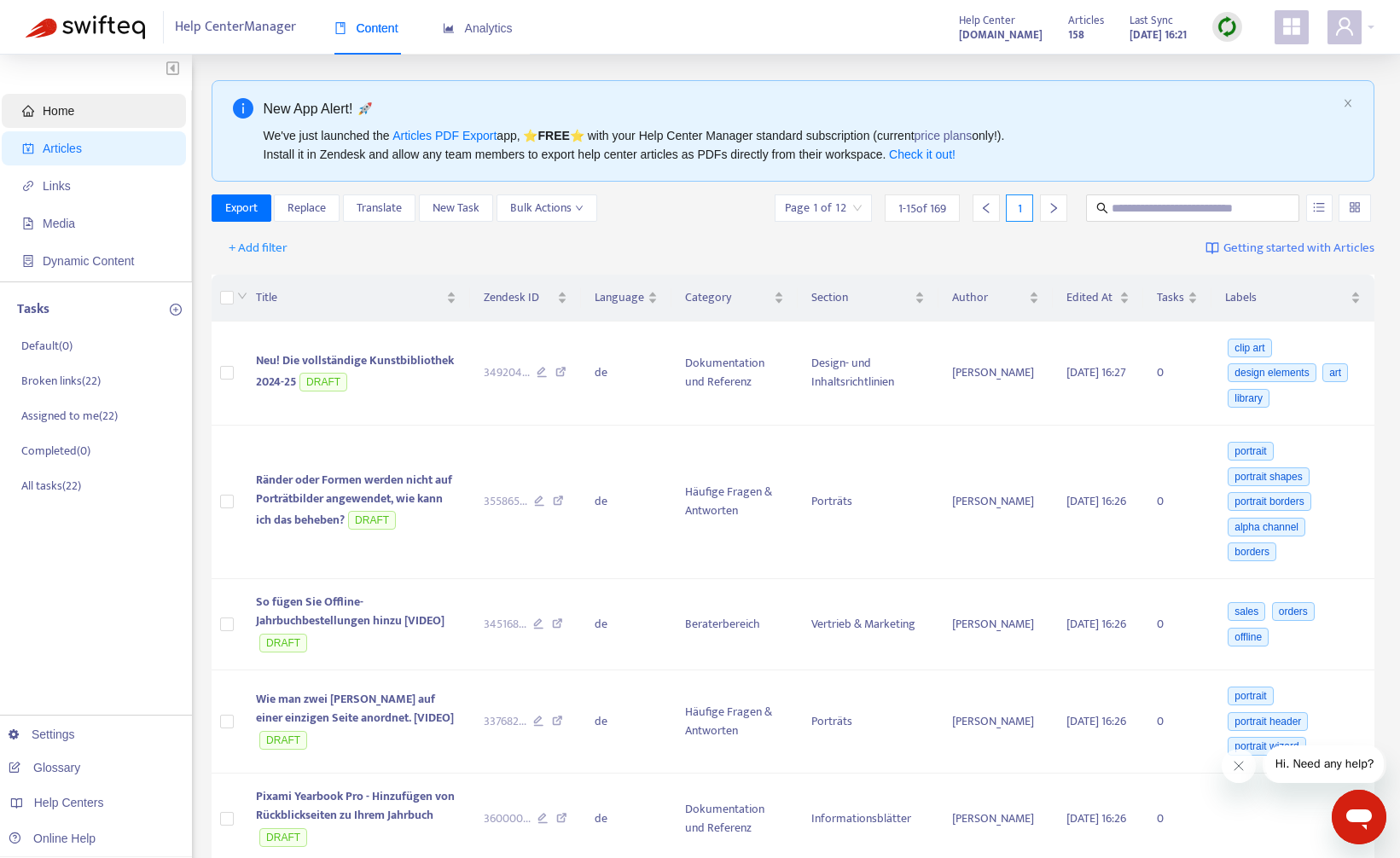 click on "Home" at bounding box center [97, 111] 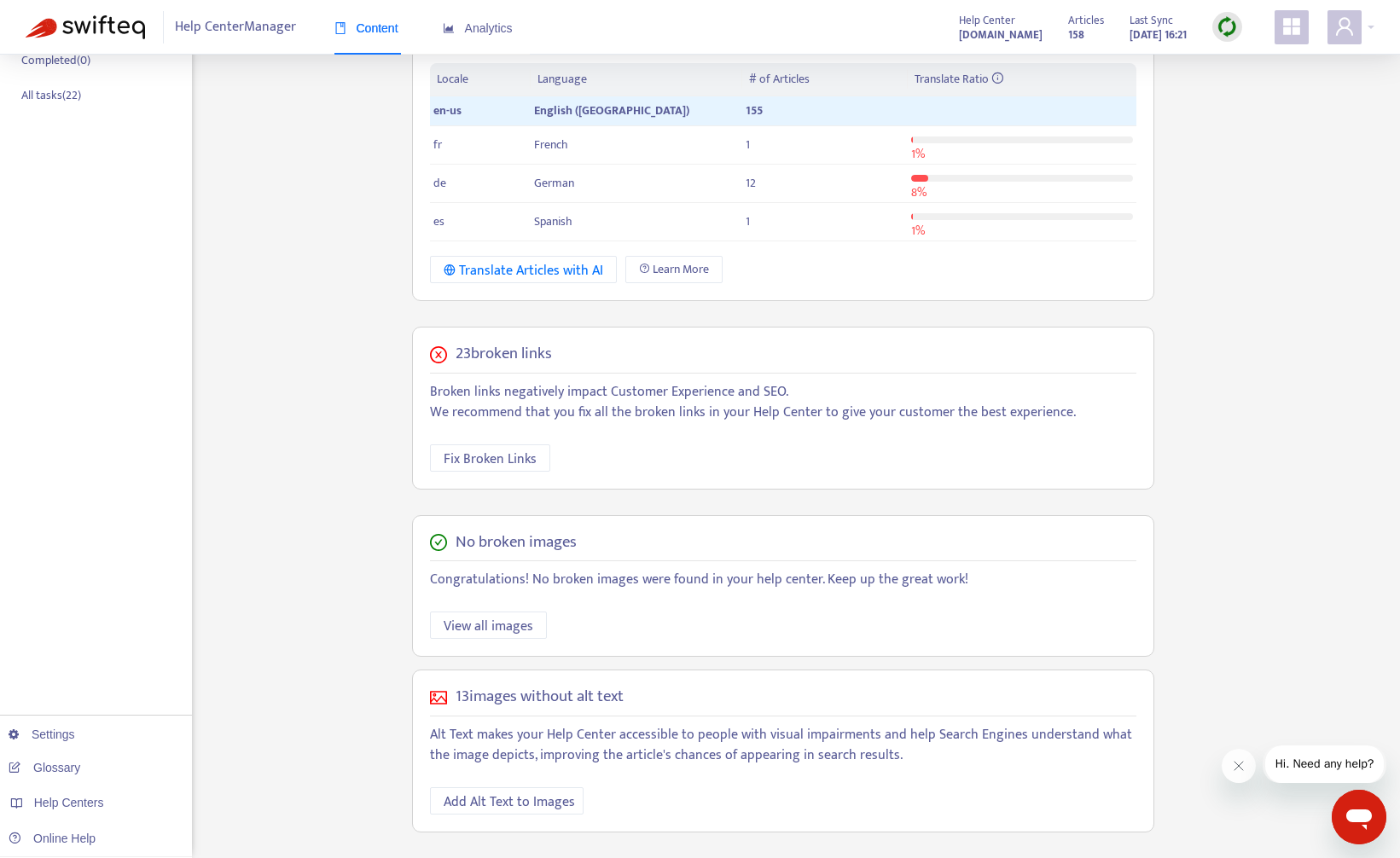 scroll, scrollTop: 0, scrollLeft: 0, axis: both 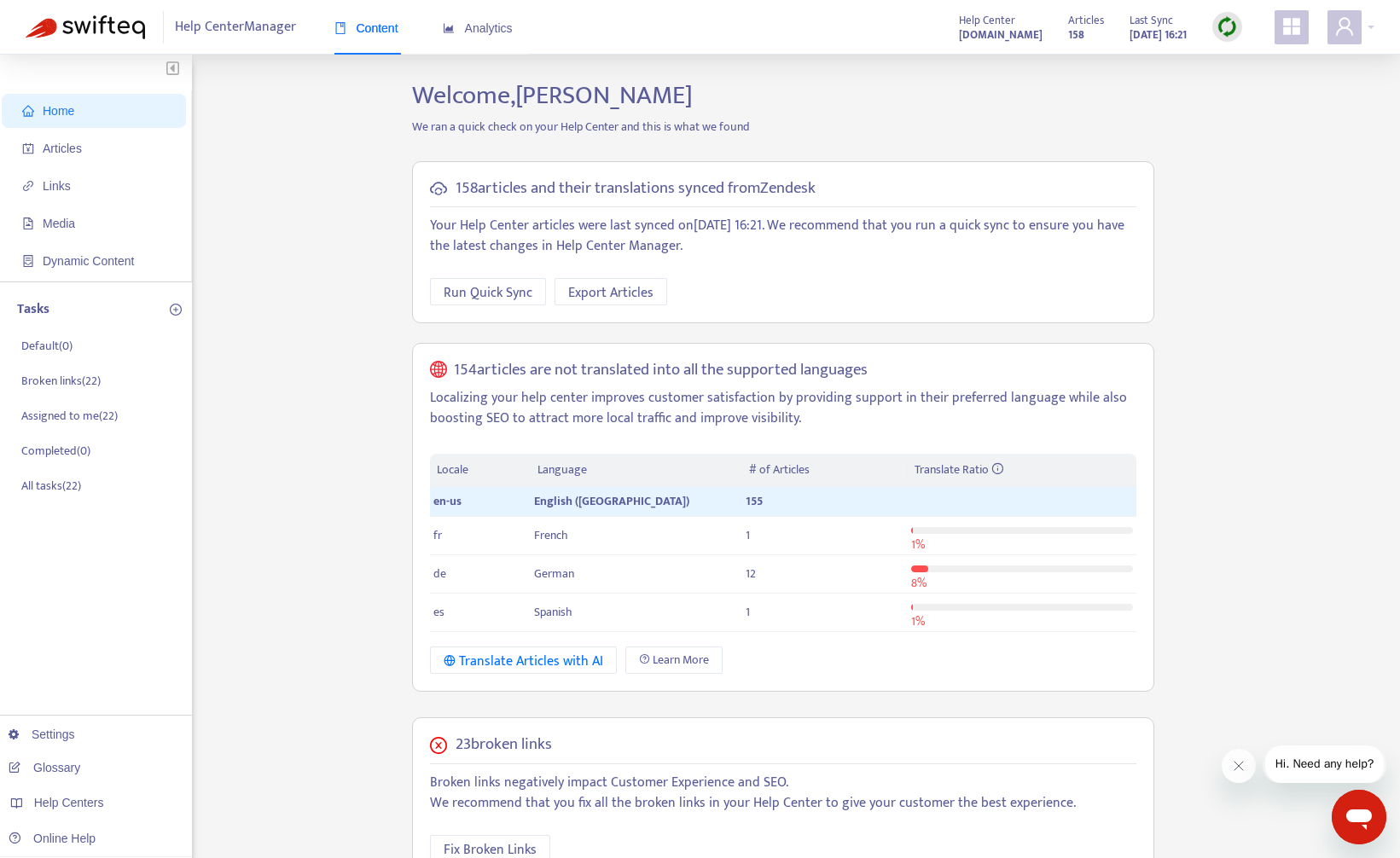 click on "Help Center  Manager" at bounding box center (235, 27) 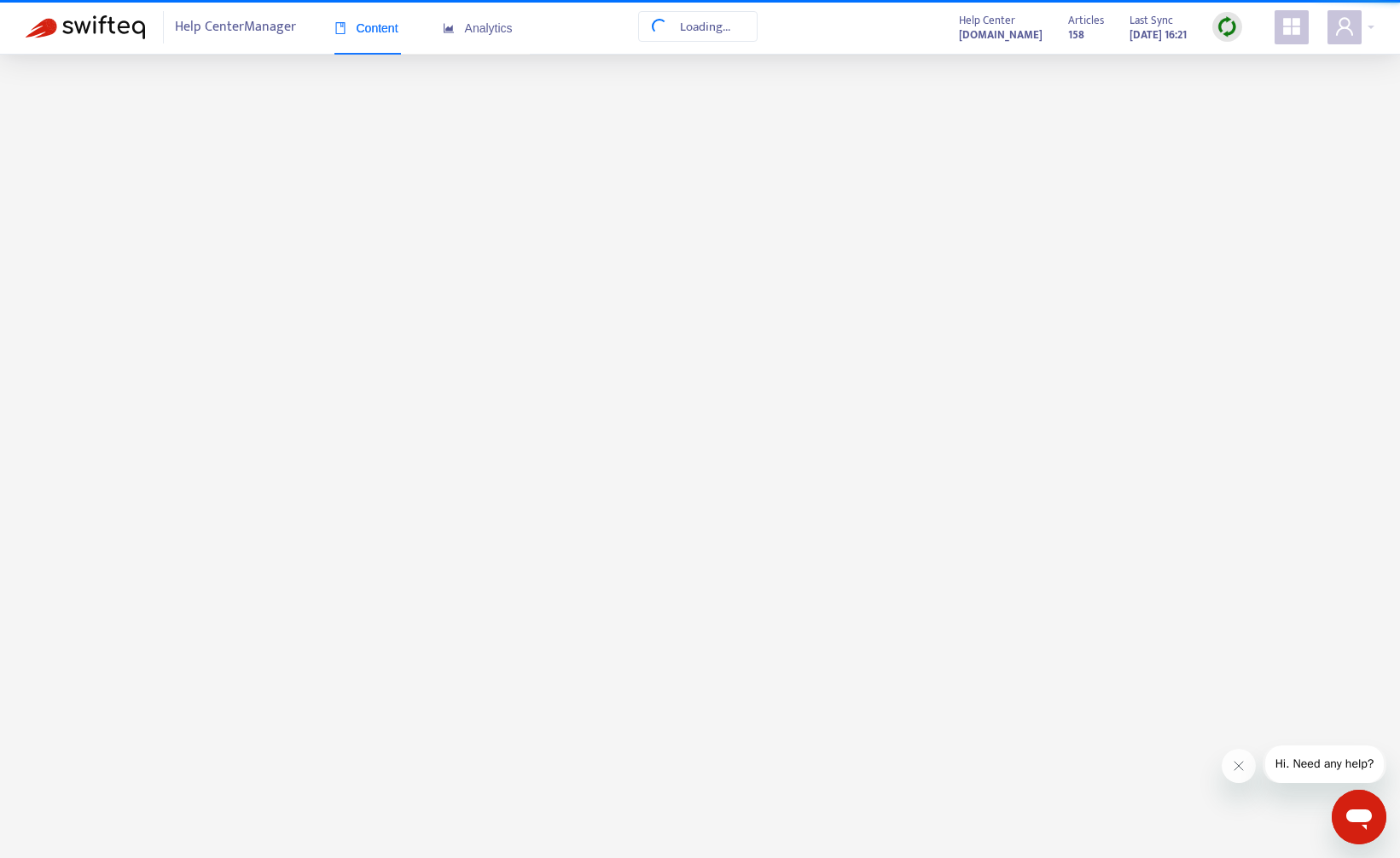 click on "Help Center  Manager" at bounding box center (235, 27) 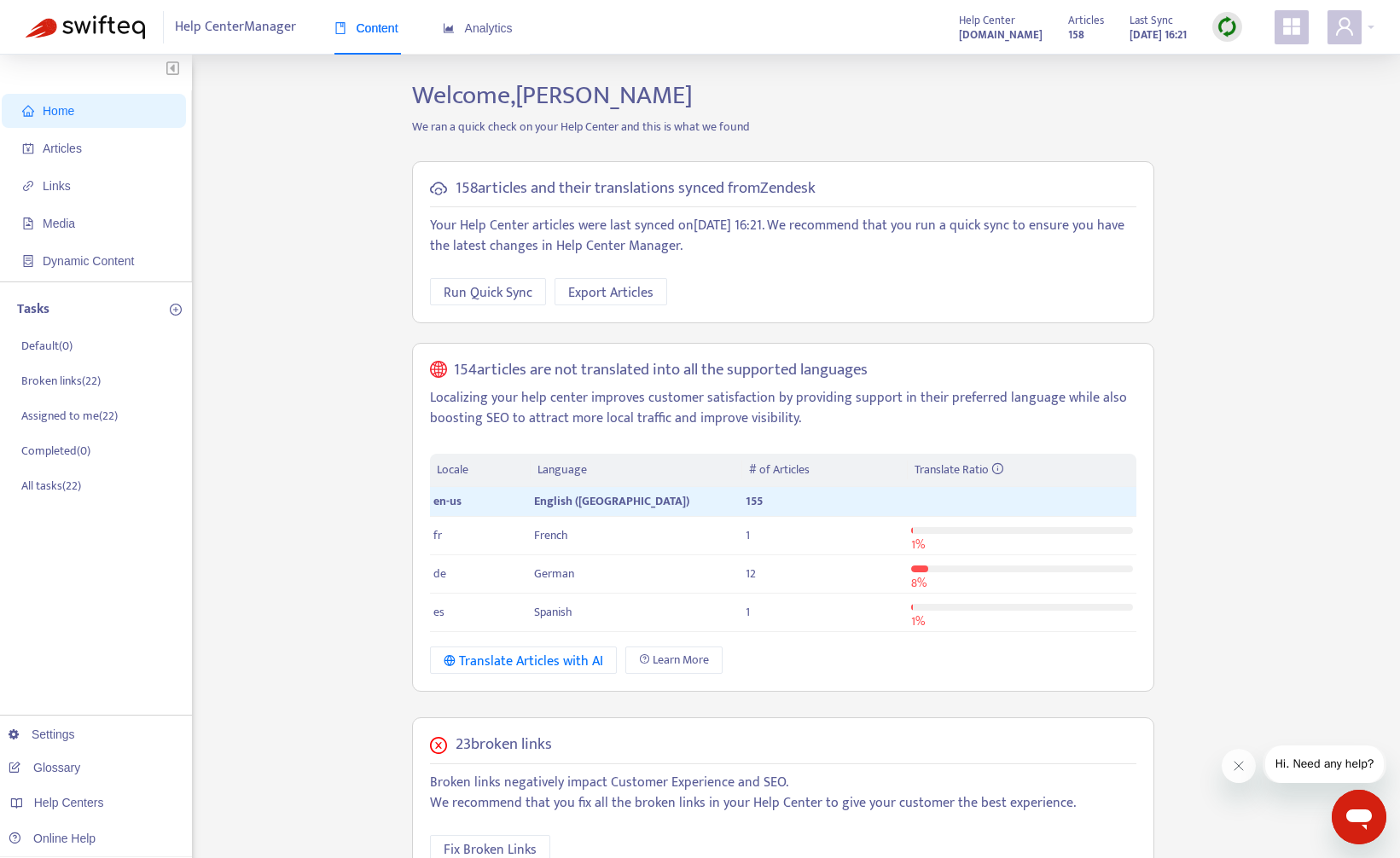 click on "Help Center  Manager" at bounding box center (235, 27) 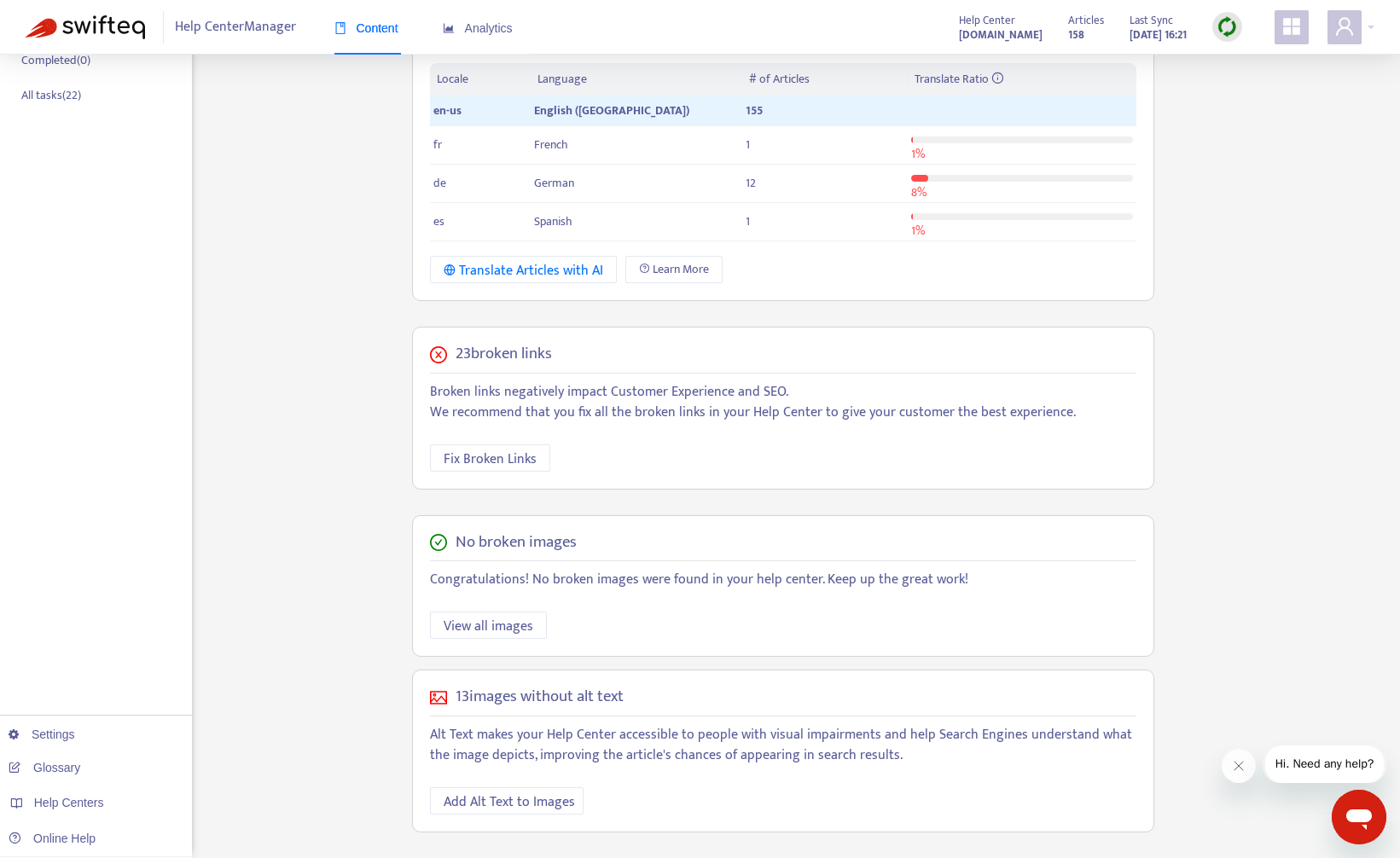scroll, scrollTop: 0, scrollLeft: 0, axis: both 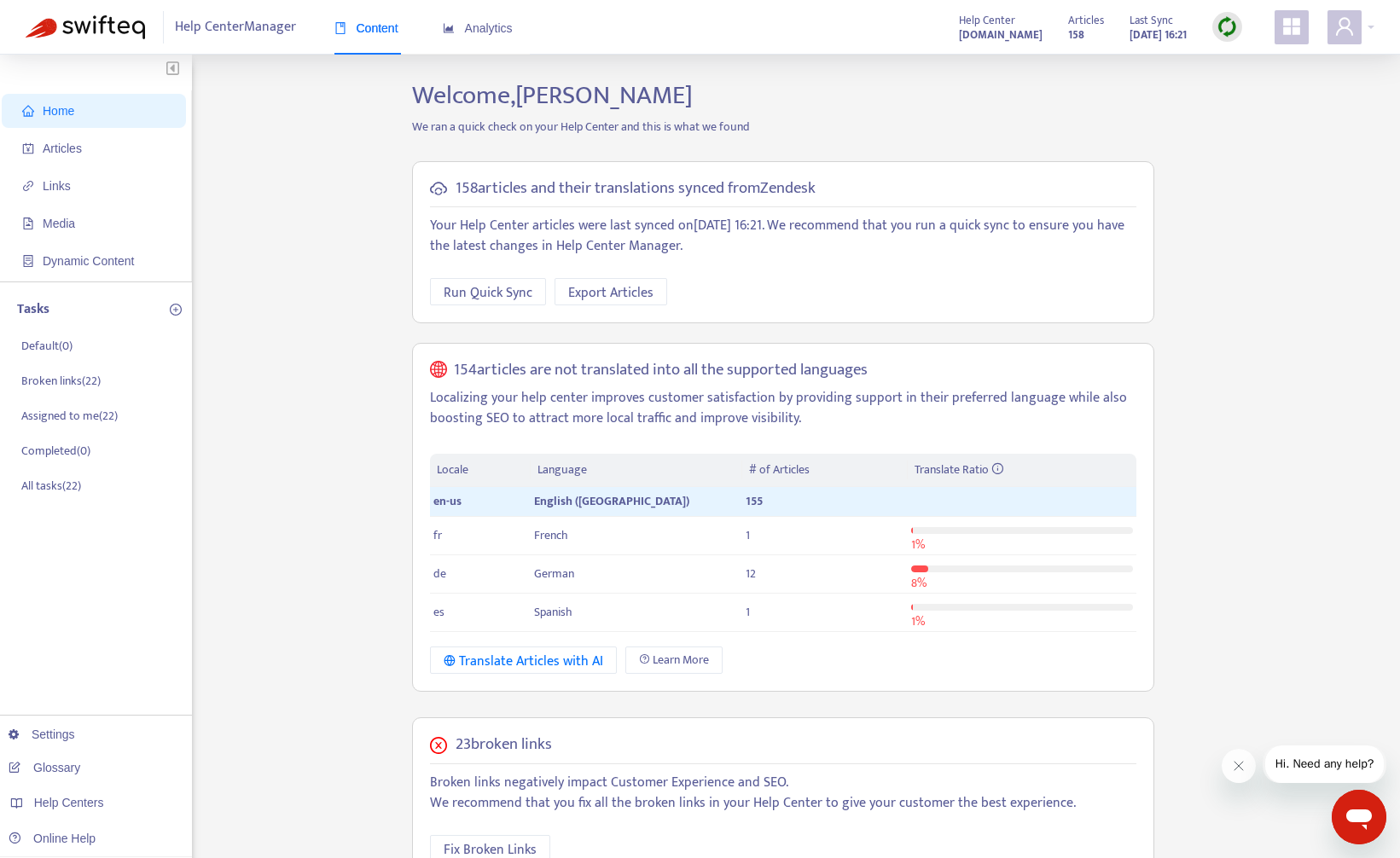 click on "[DOMAIN_NAME]" at bounding box center (1001, 35) 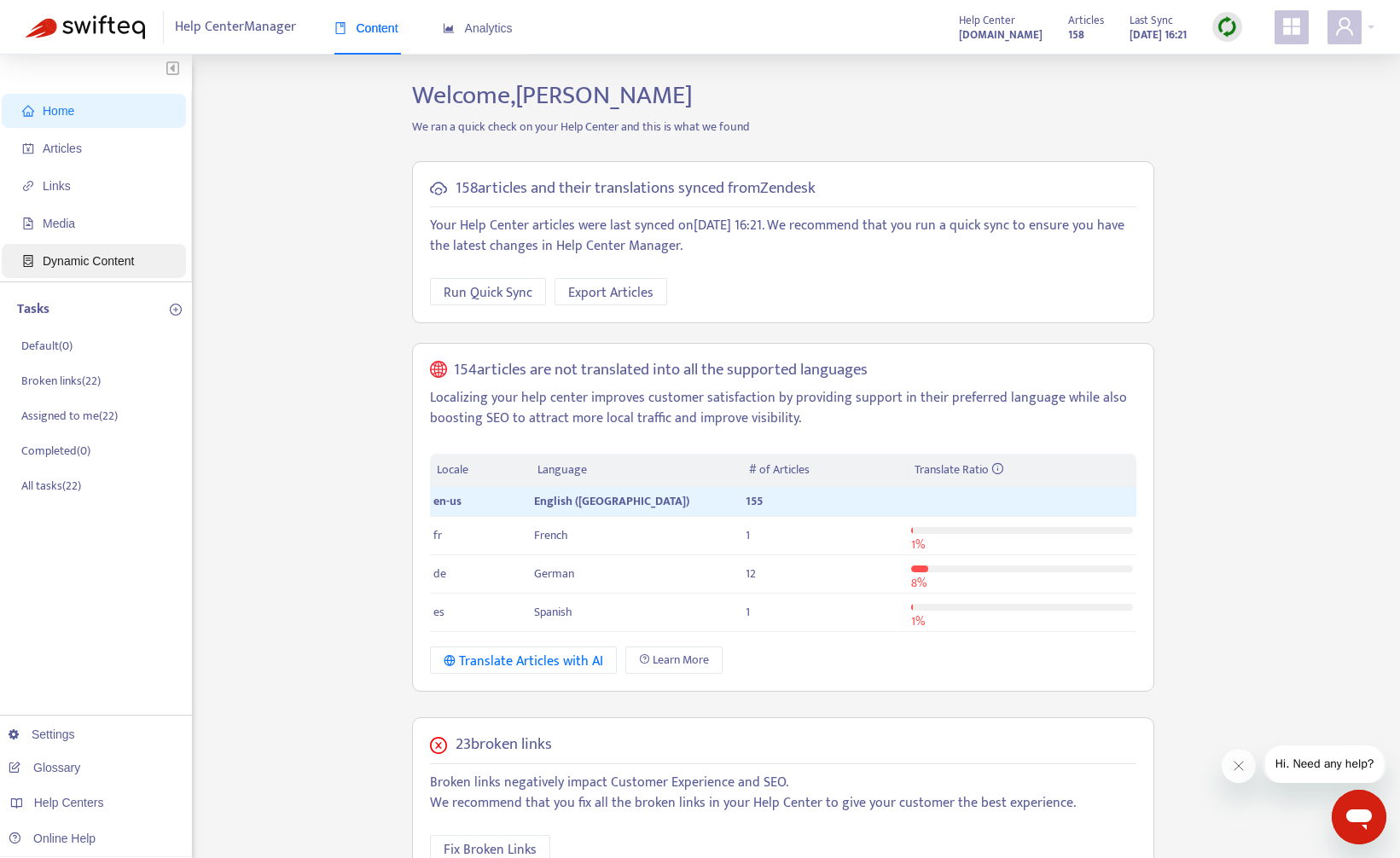 click on "Dynamic Content" at bounding box center (88, 261) 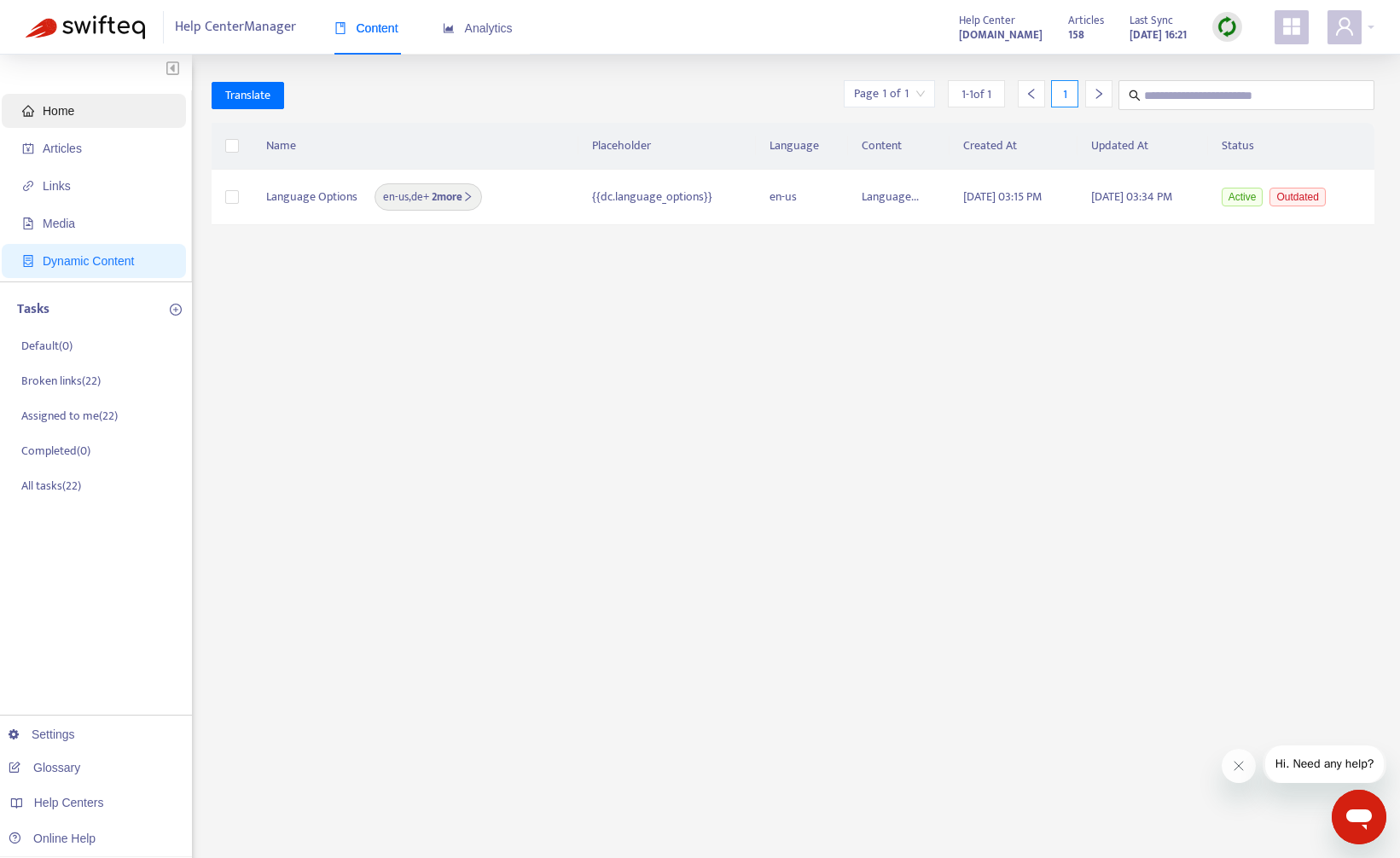 click on "Home" at bounding box center (58, 111) 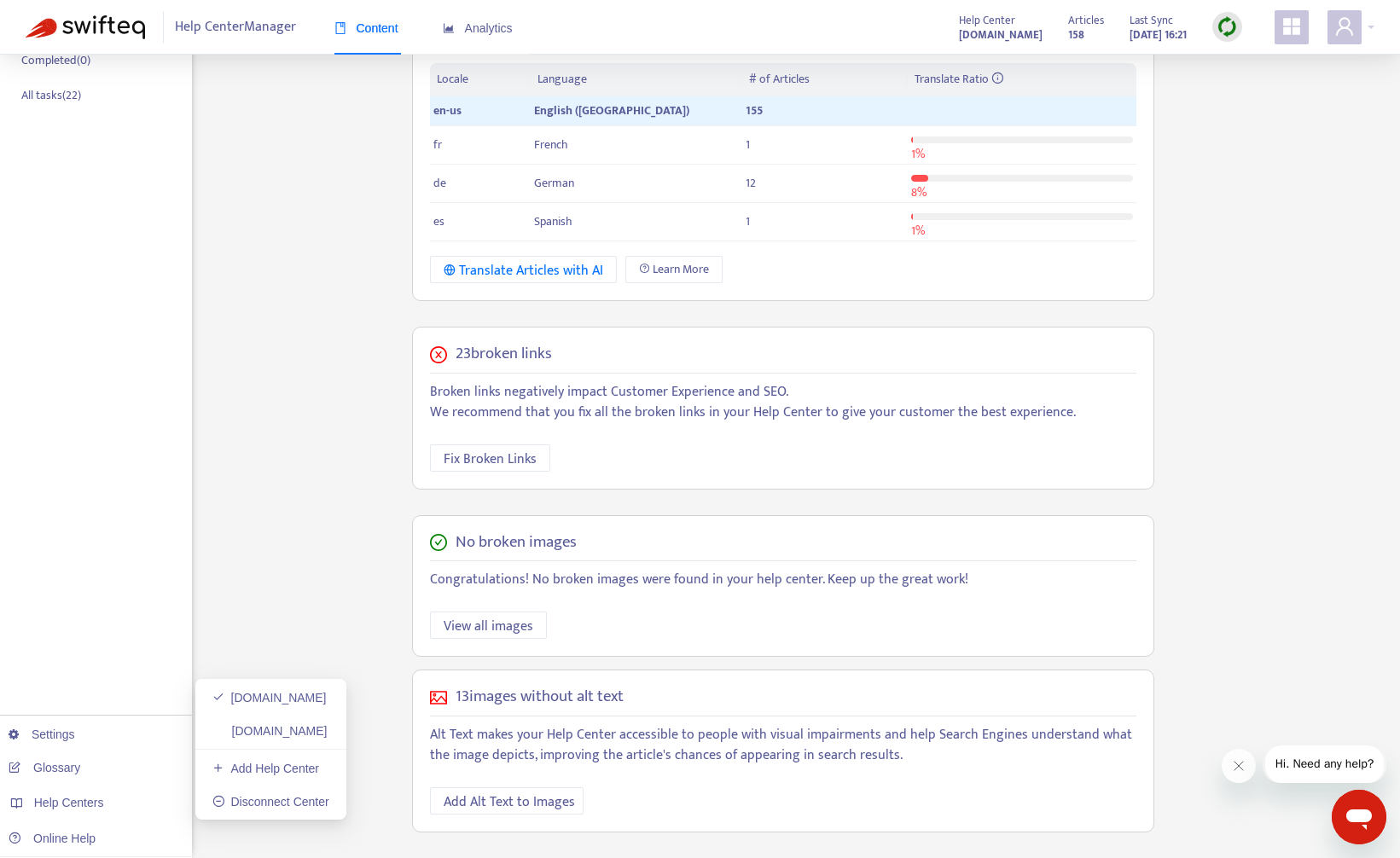 scroll, scrollTop: 0, scrollLeft: 0, axis: both 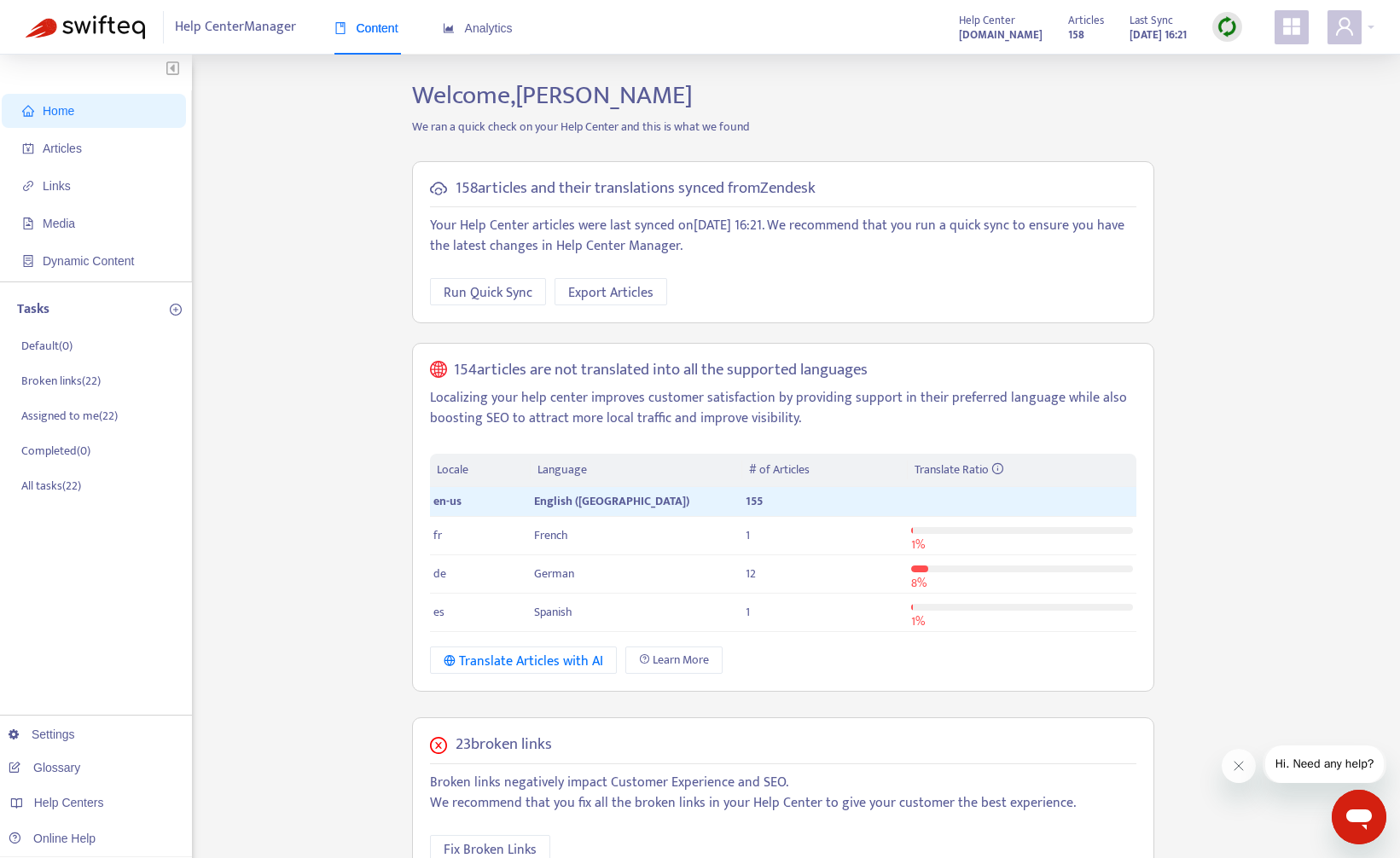 click on "Help Center  Manager" at bounding box center [235, 27] 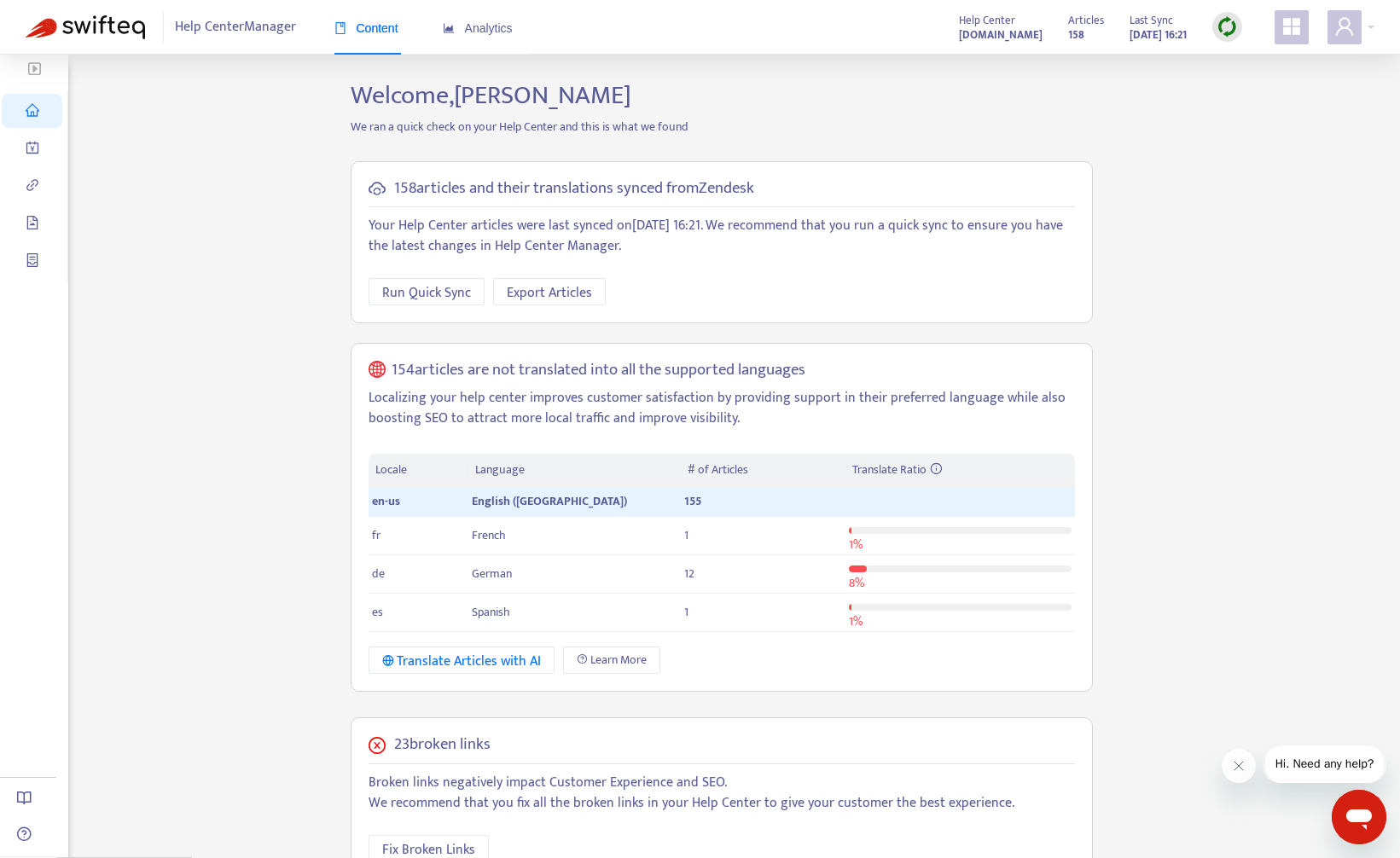 click at bounding box center [34, 68] 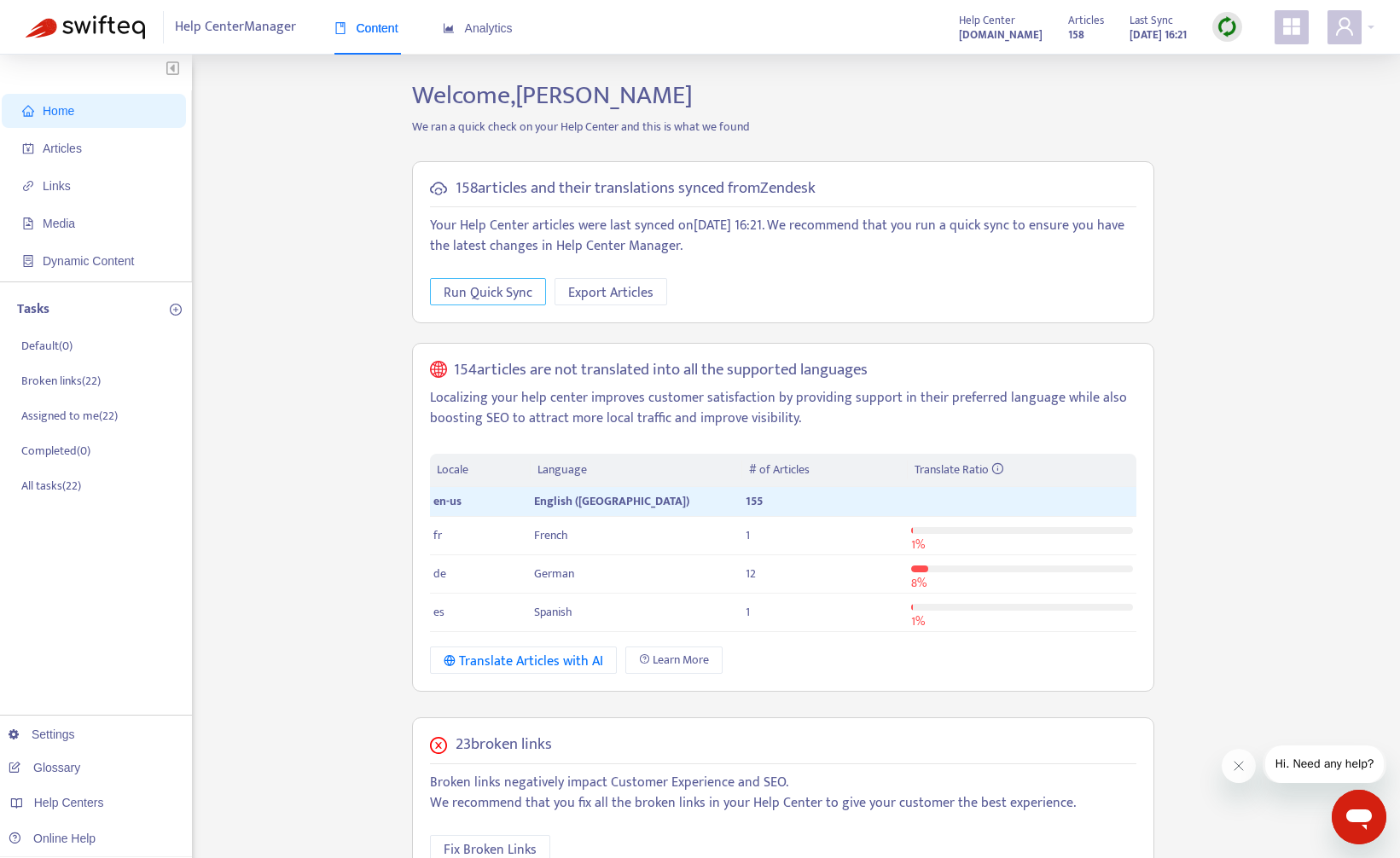 click on "Run Quick Sync" at bounding box center (488, 293) 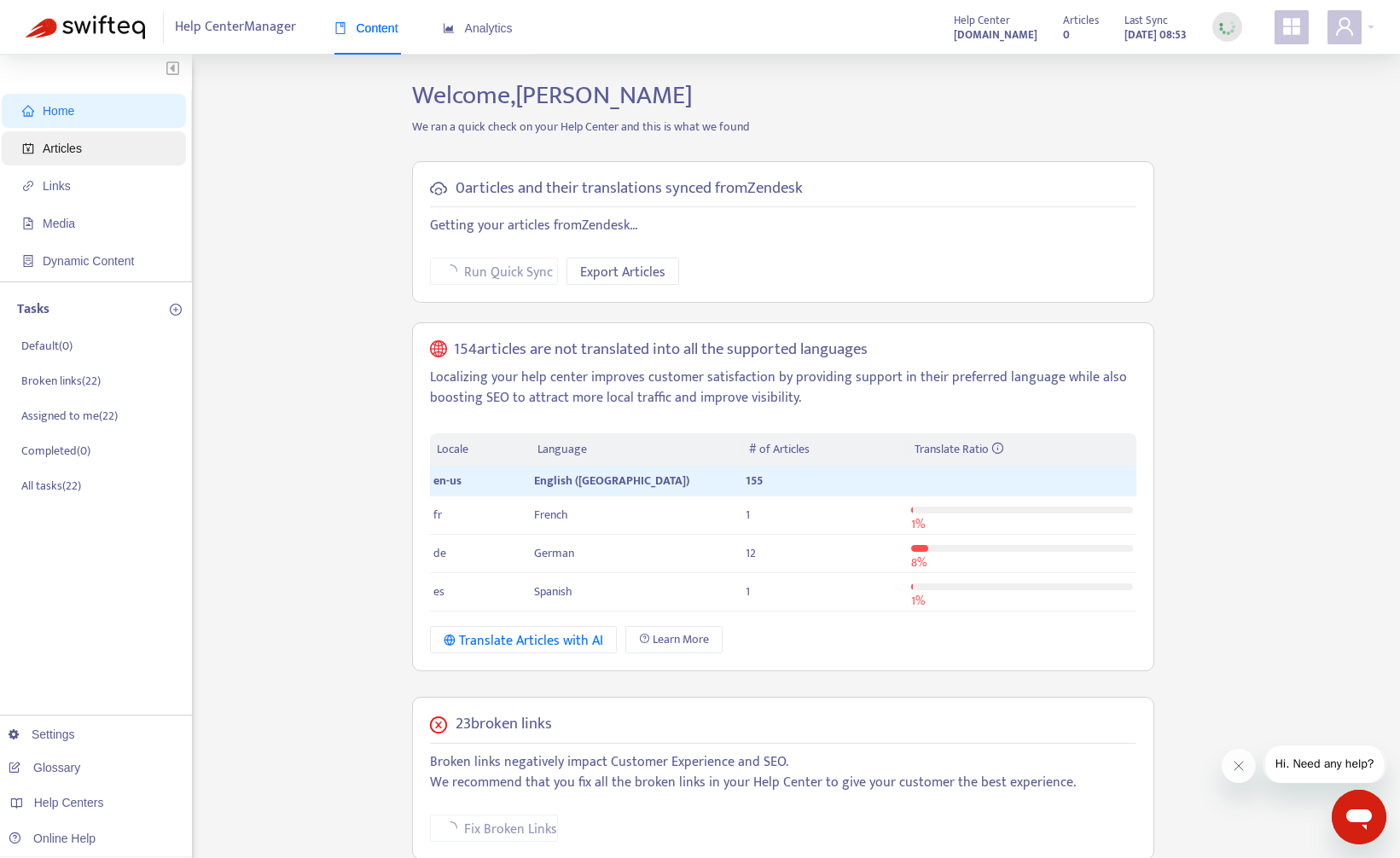 click on "Articles" at bounding box center (62, 148) 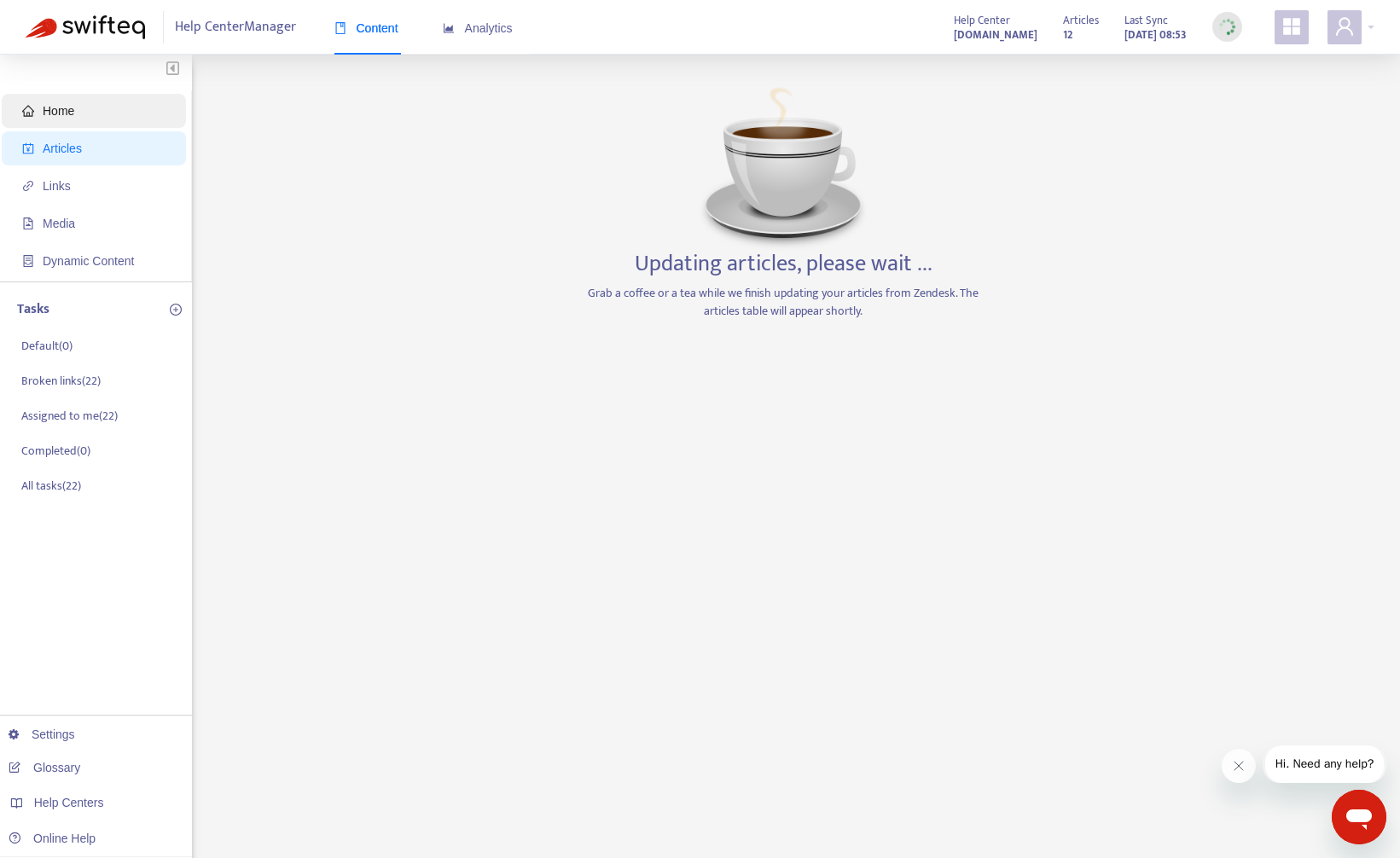 click on "Home" at bounding box center (97, 111) 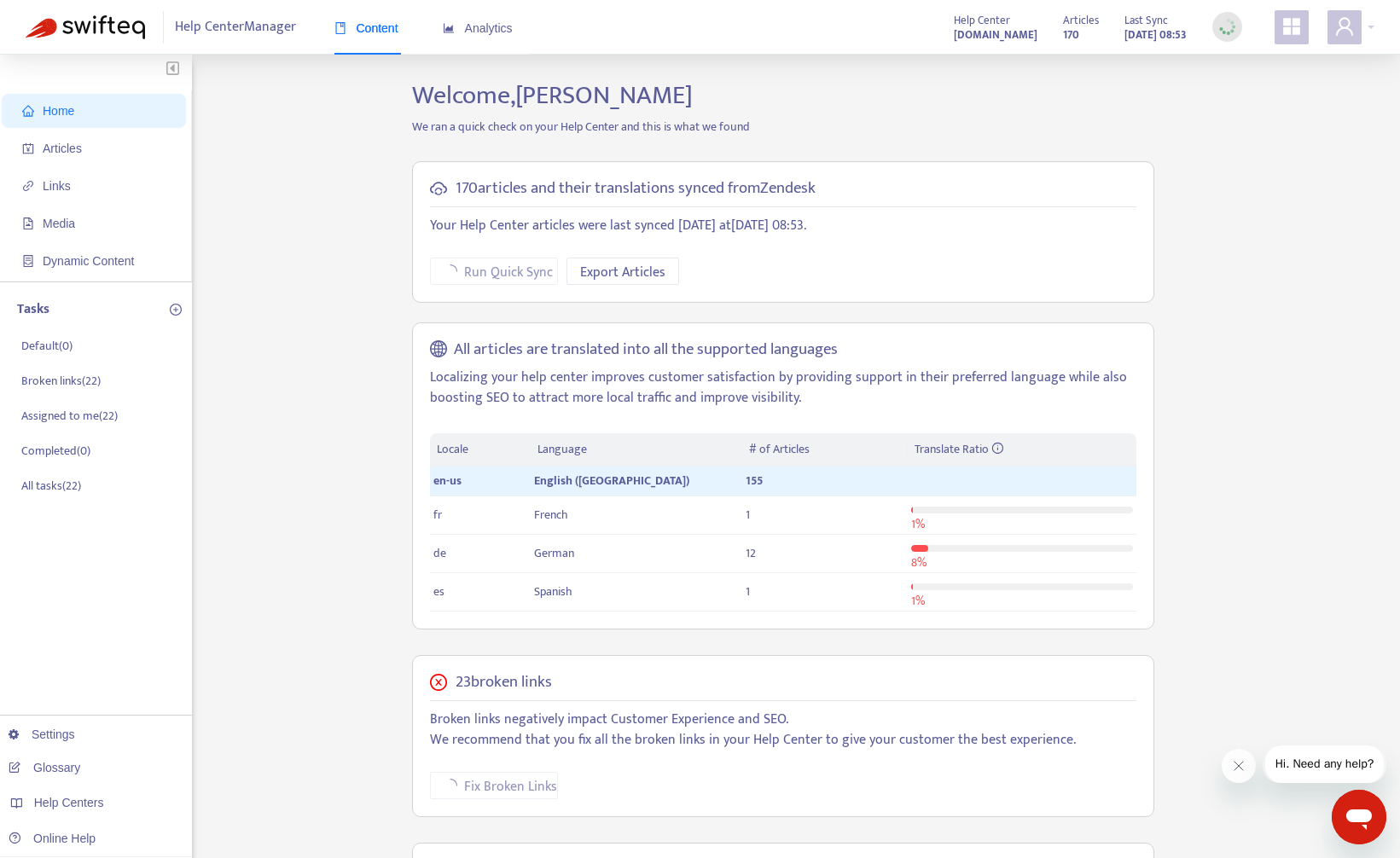 click 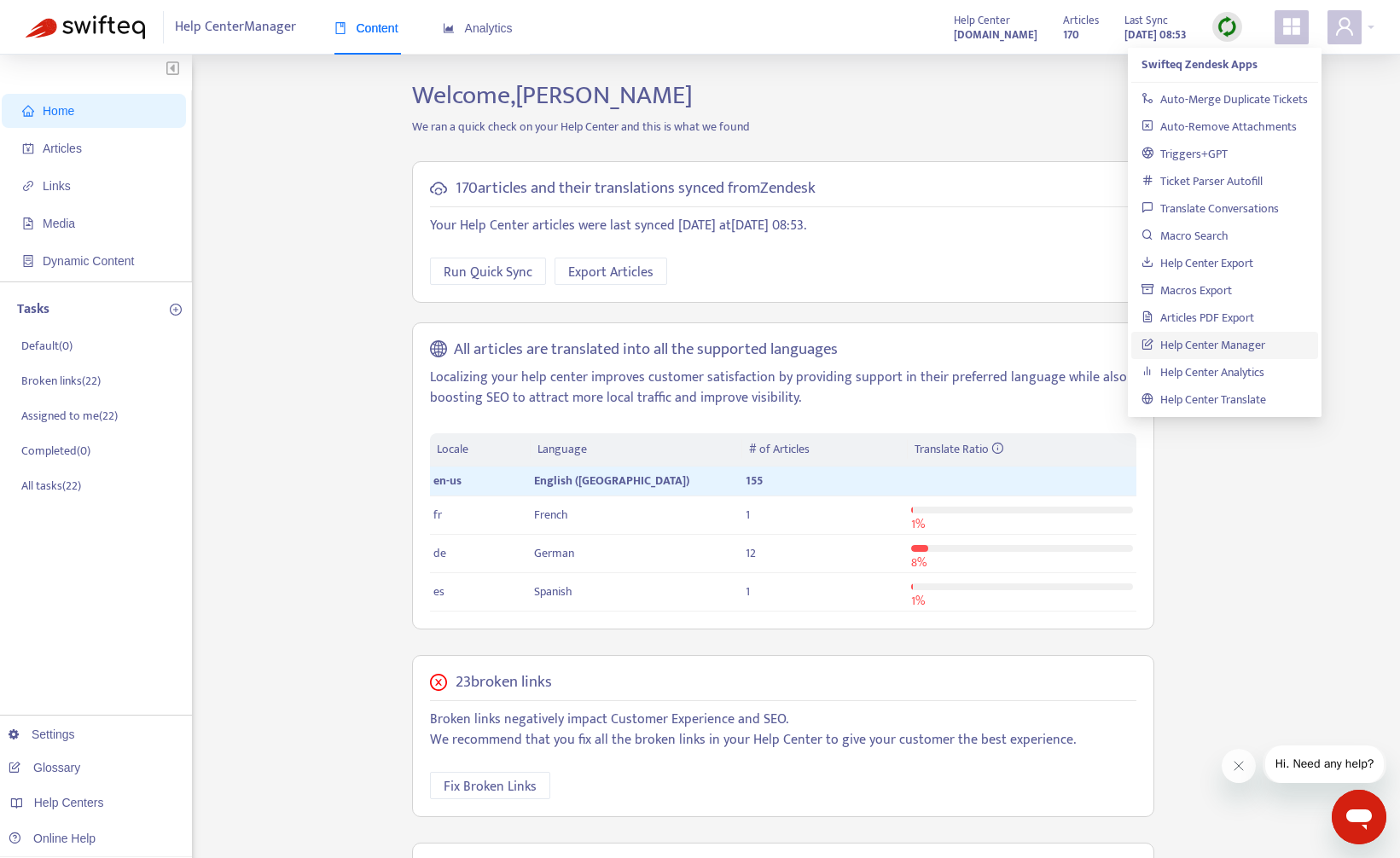 click on "Help Center Manager" at bounding box center [1203, 345] 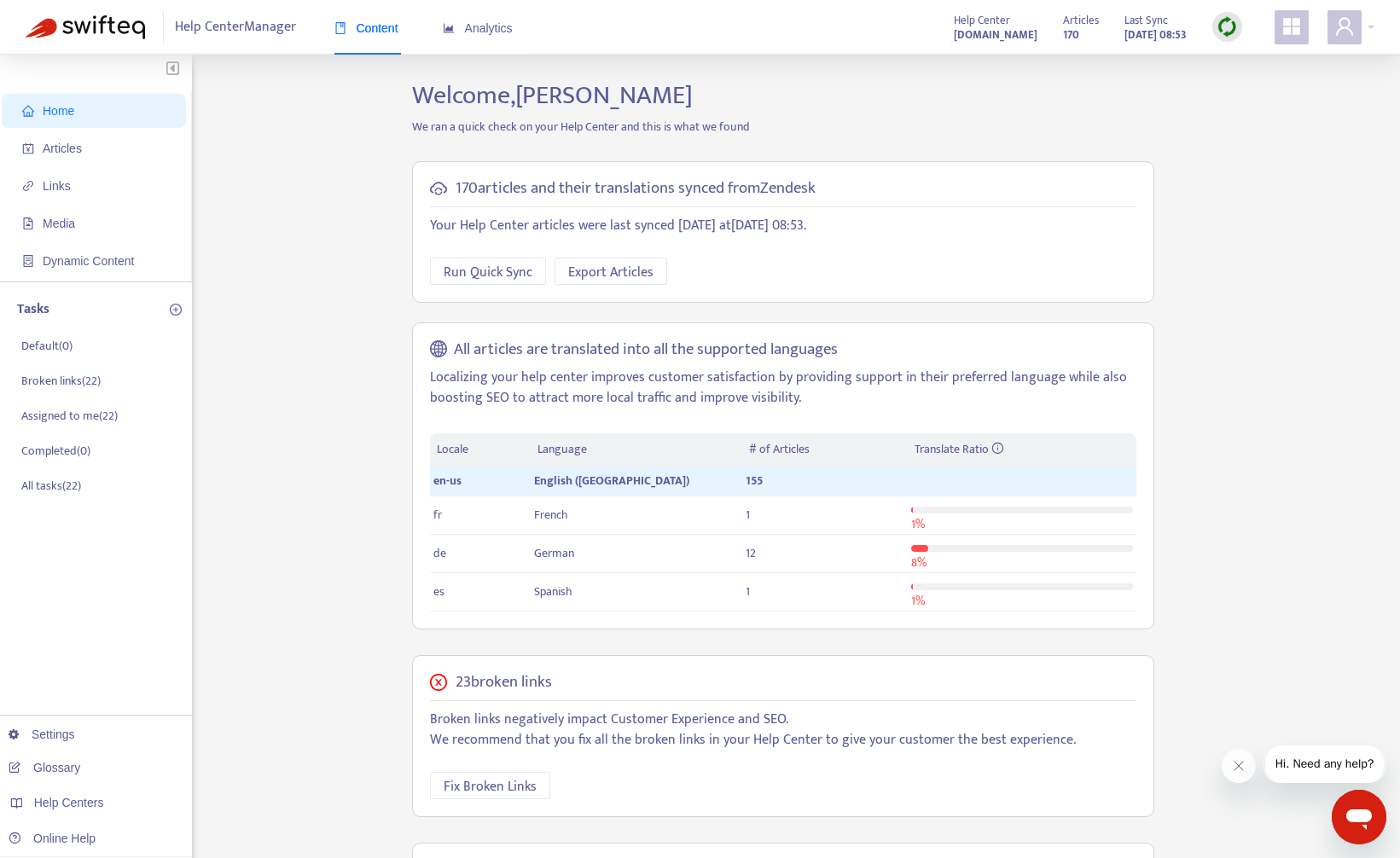 scroll, scrollTop: 10, scrollLeft: 0, axis: vertical 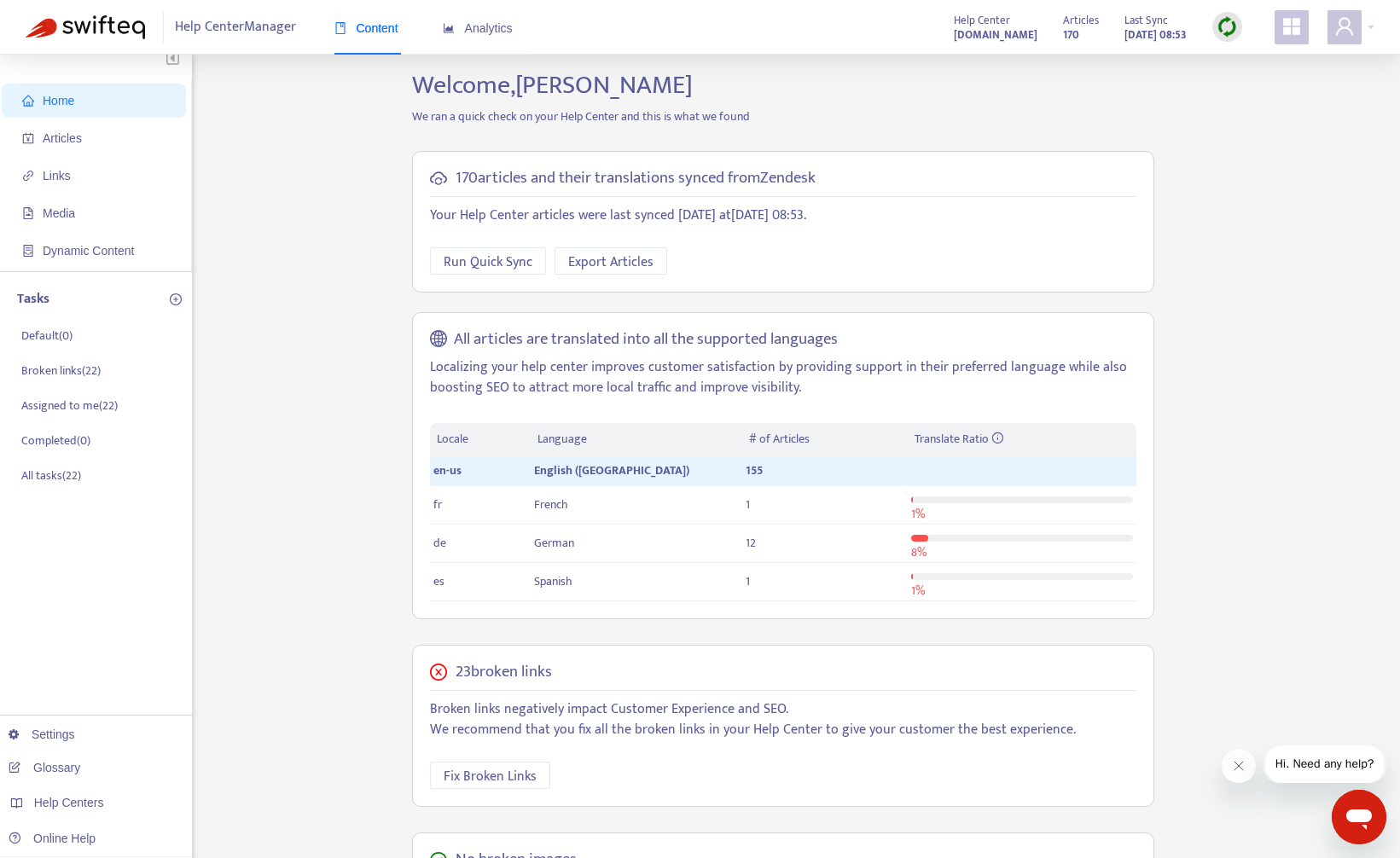 click on "[DOMAIN_NAME]" at bounding box center (996, 35) 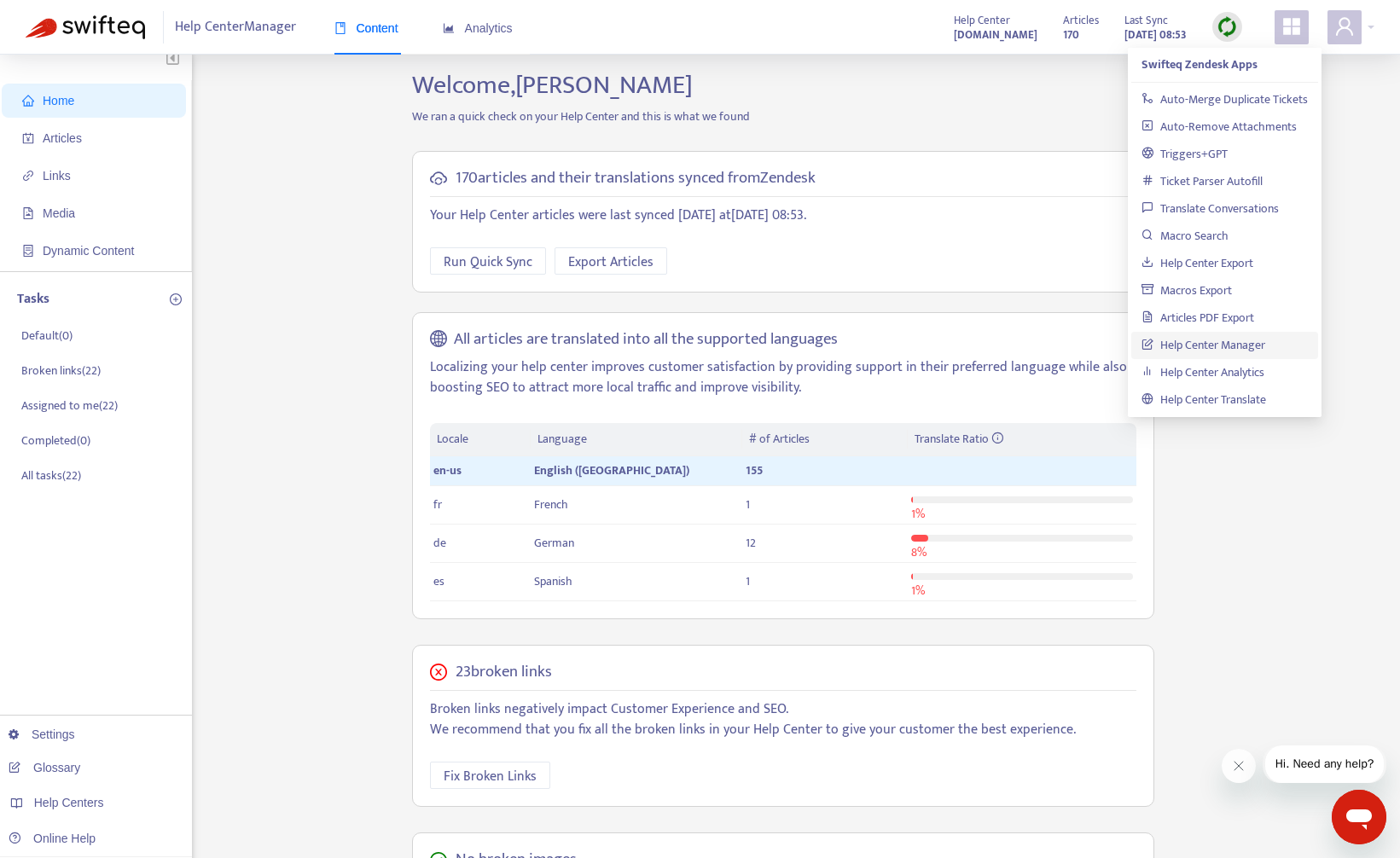 click on "Help Center Manager" at bounding box center [1203, 345] 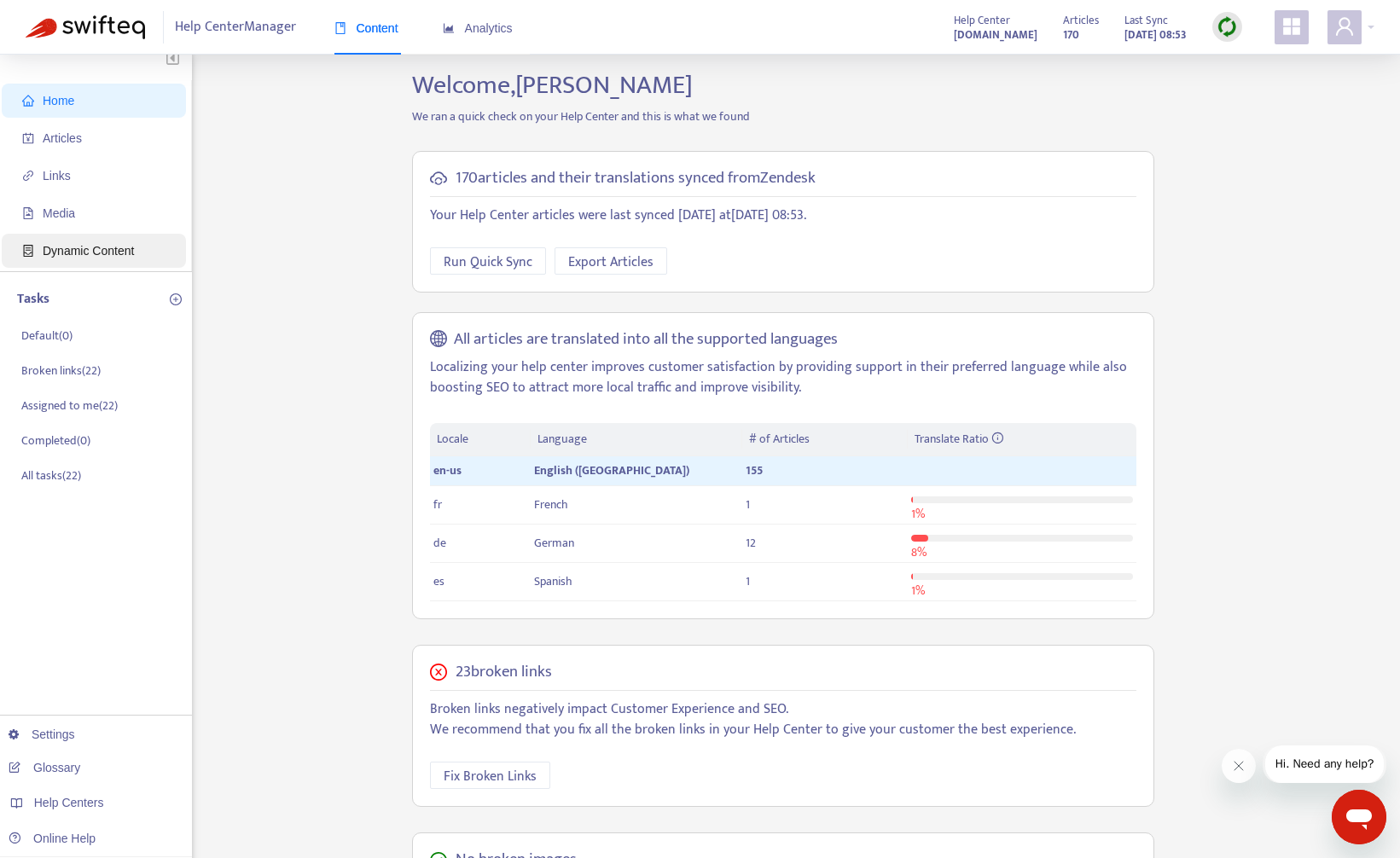 click on "Dynamic Content" at bounding box center (88, 251) 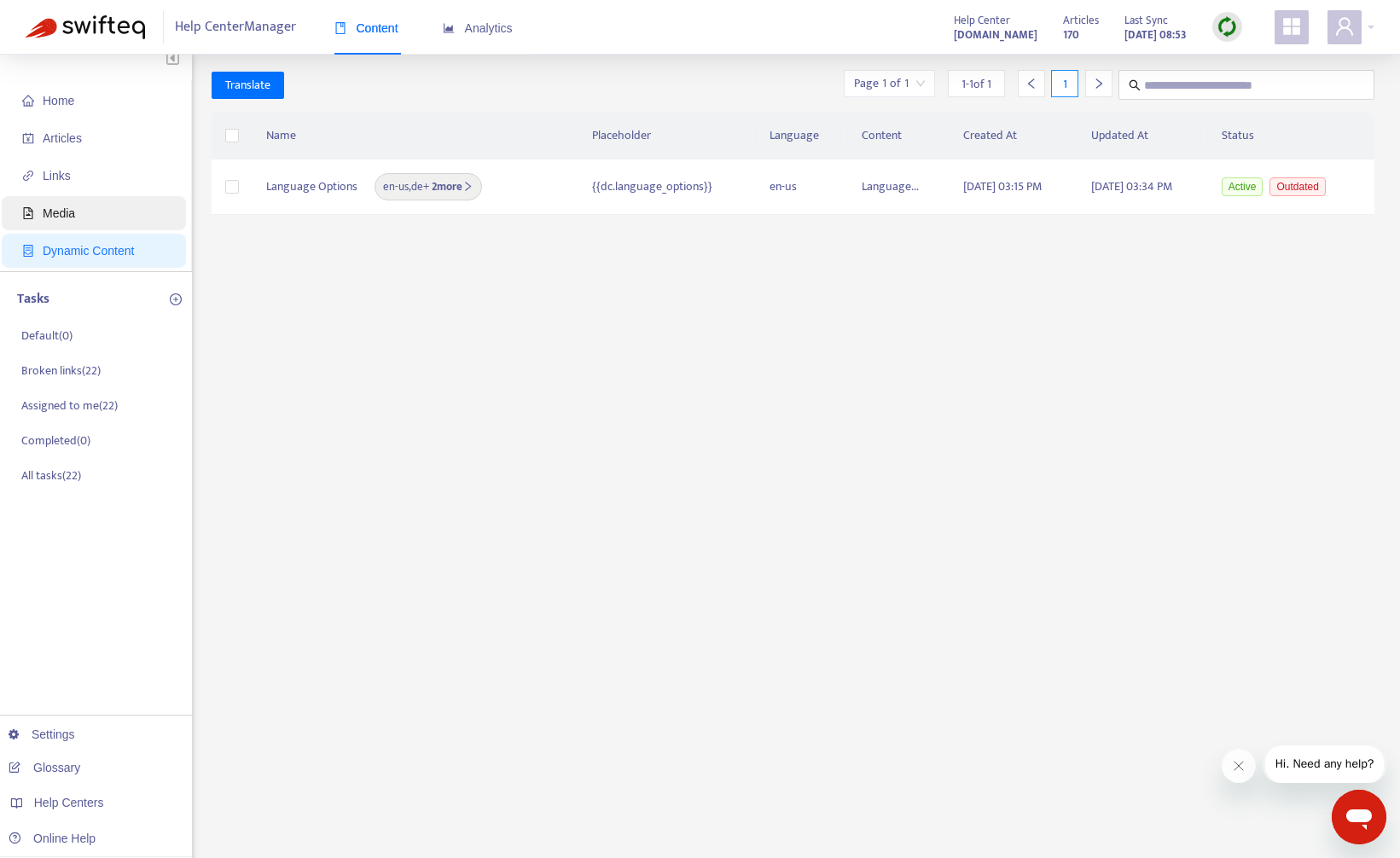 click on "Media" at bounding box center (97, 213) 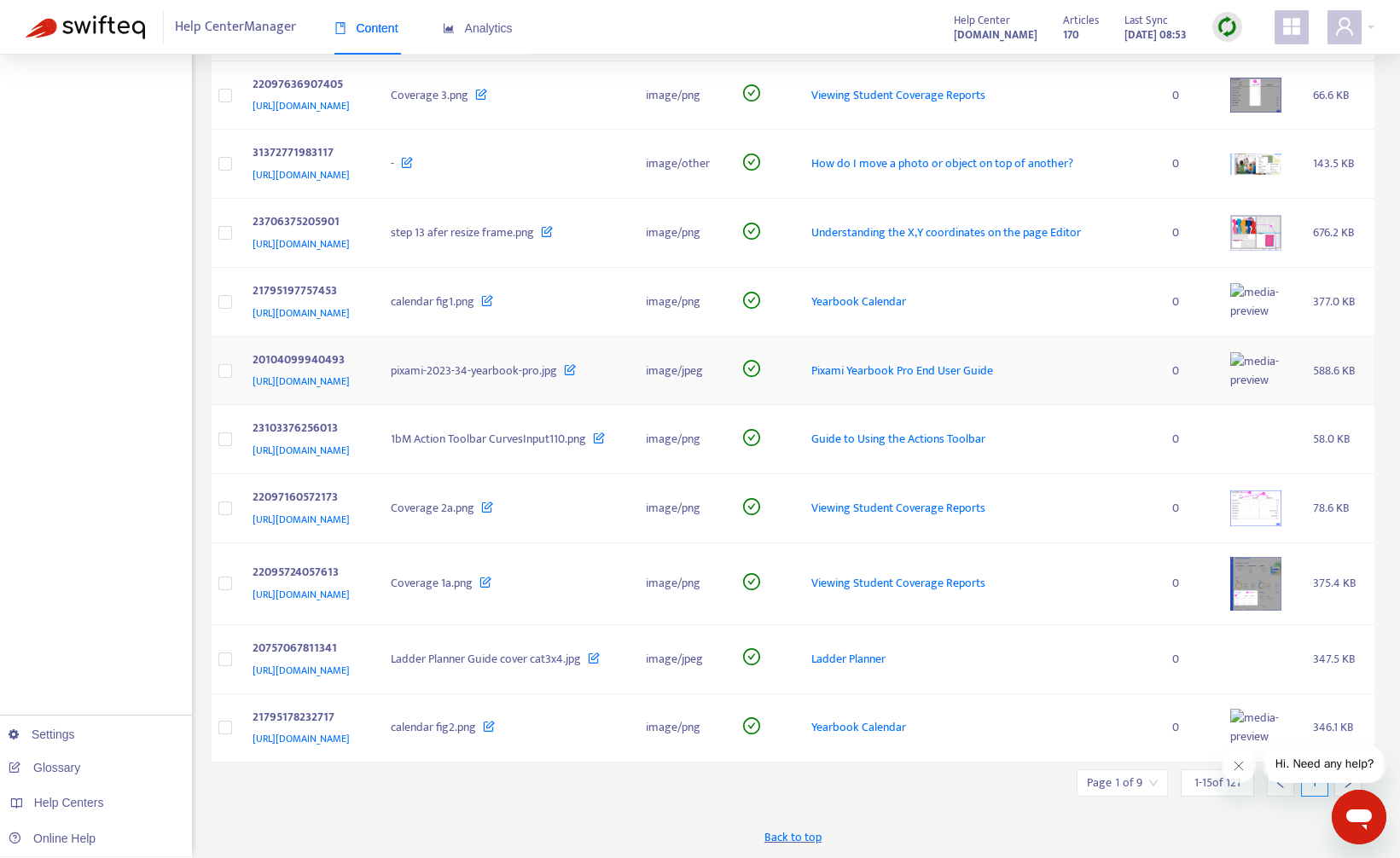 scroll, scrollTop: 0, scrollLeft: 0, axis: both 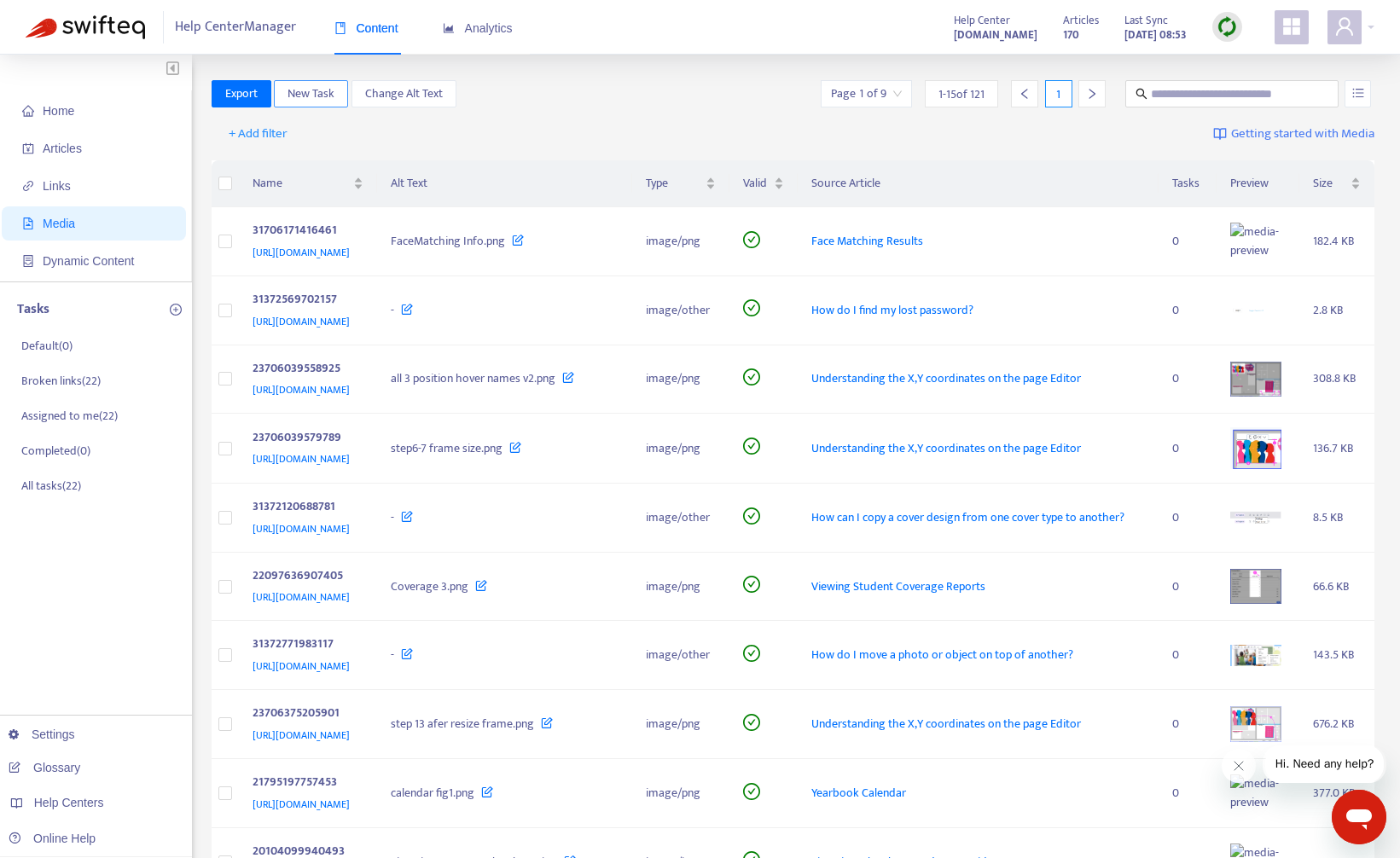click on "New Task" at bounding box center [311, 94] 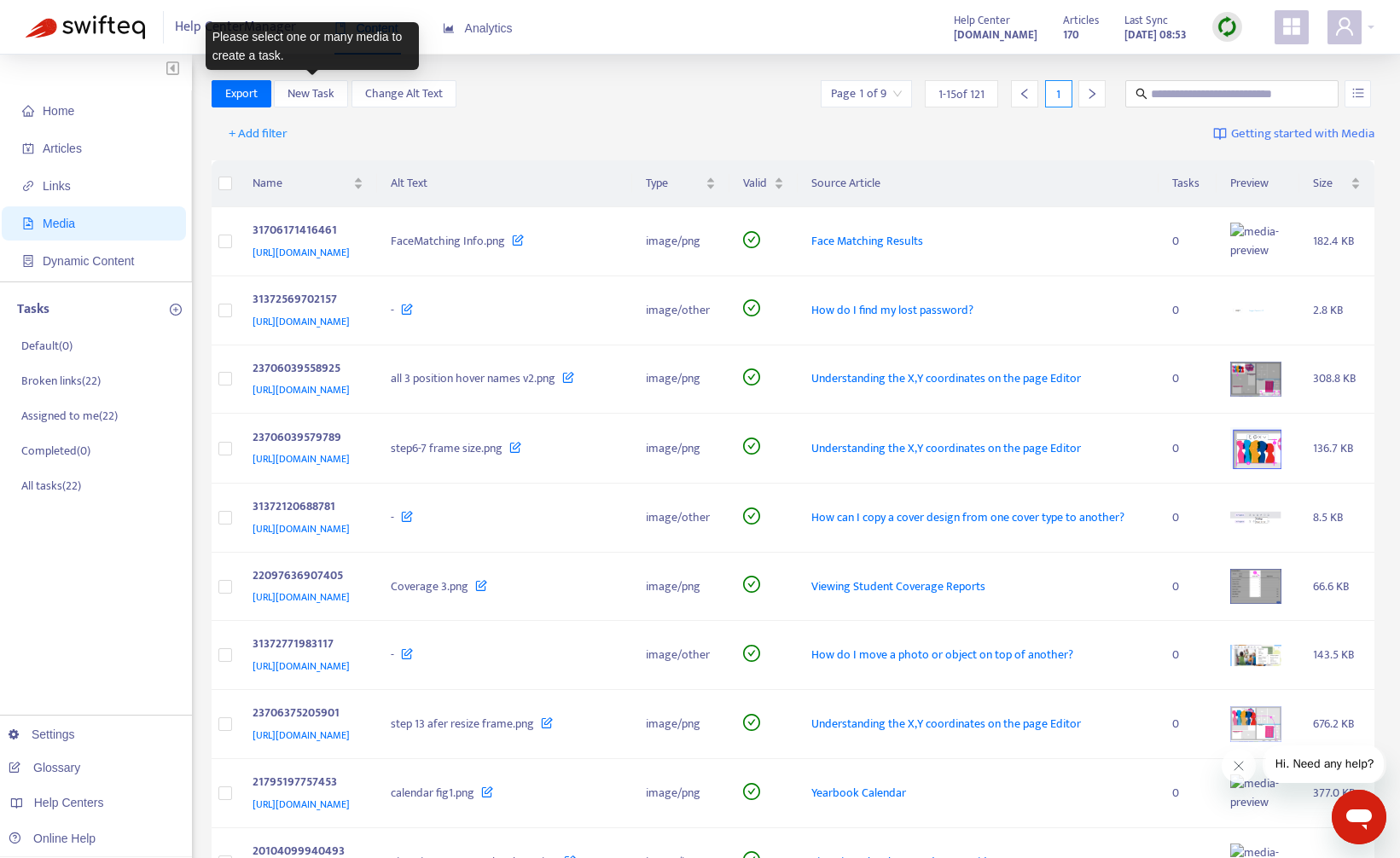 click on "+ Add filter Getting started with Media" at bounding box center (793, 137) 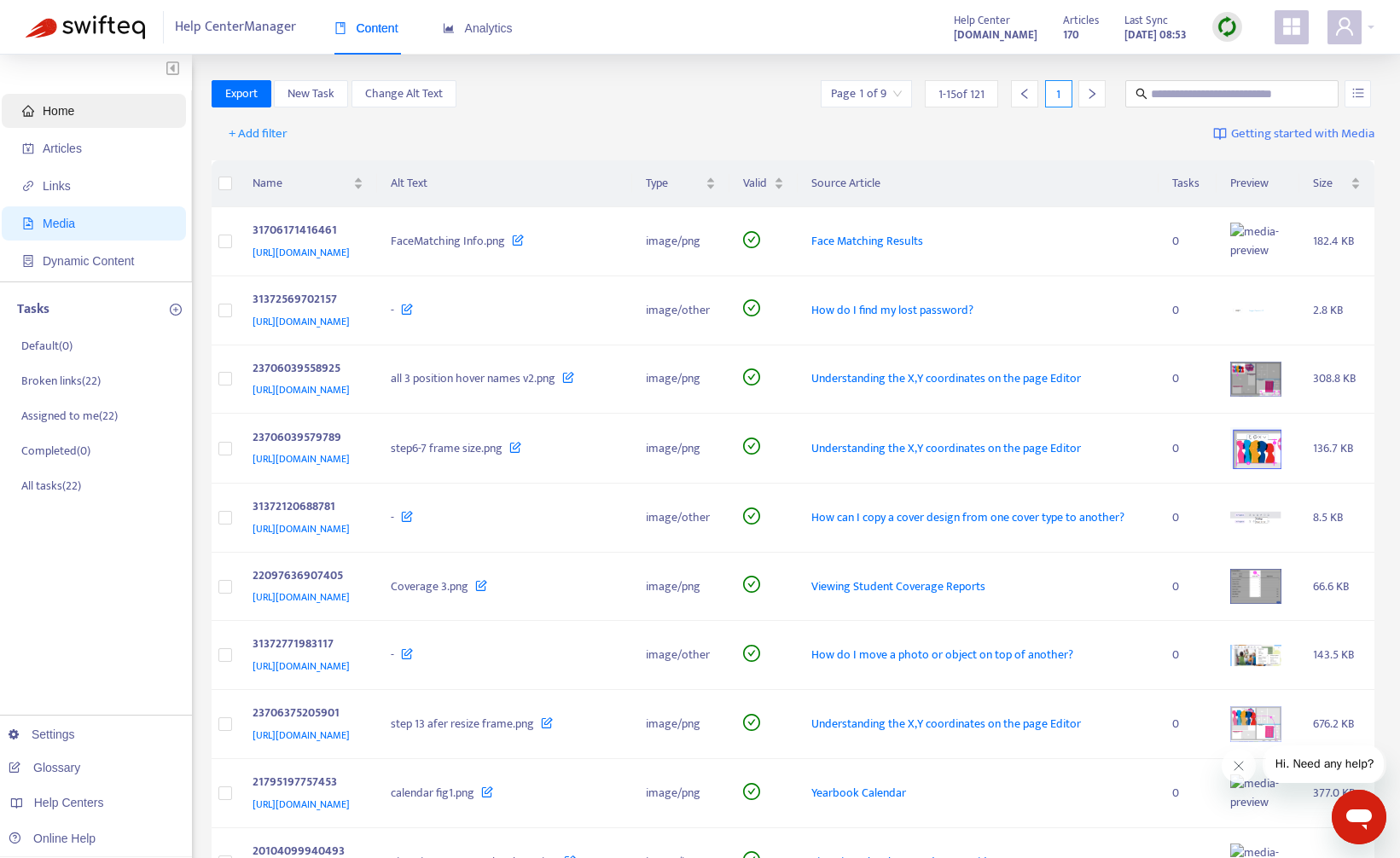 click on "Home" at bounding box center (58, 111) 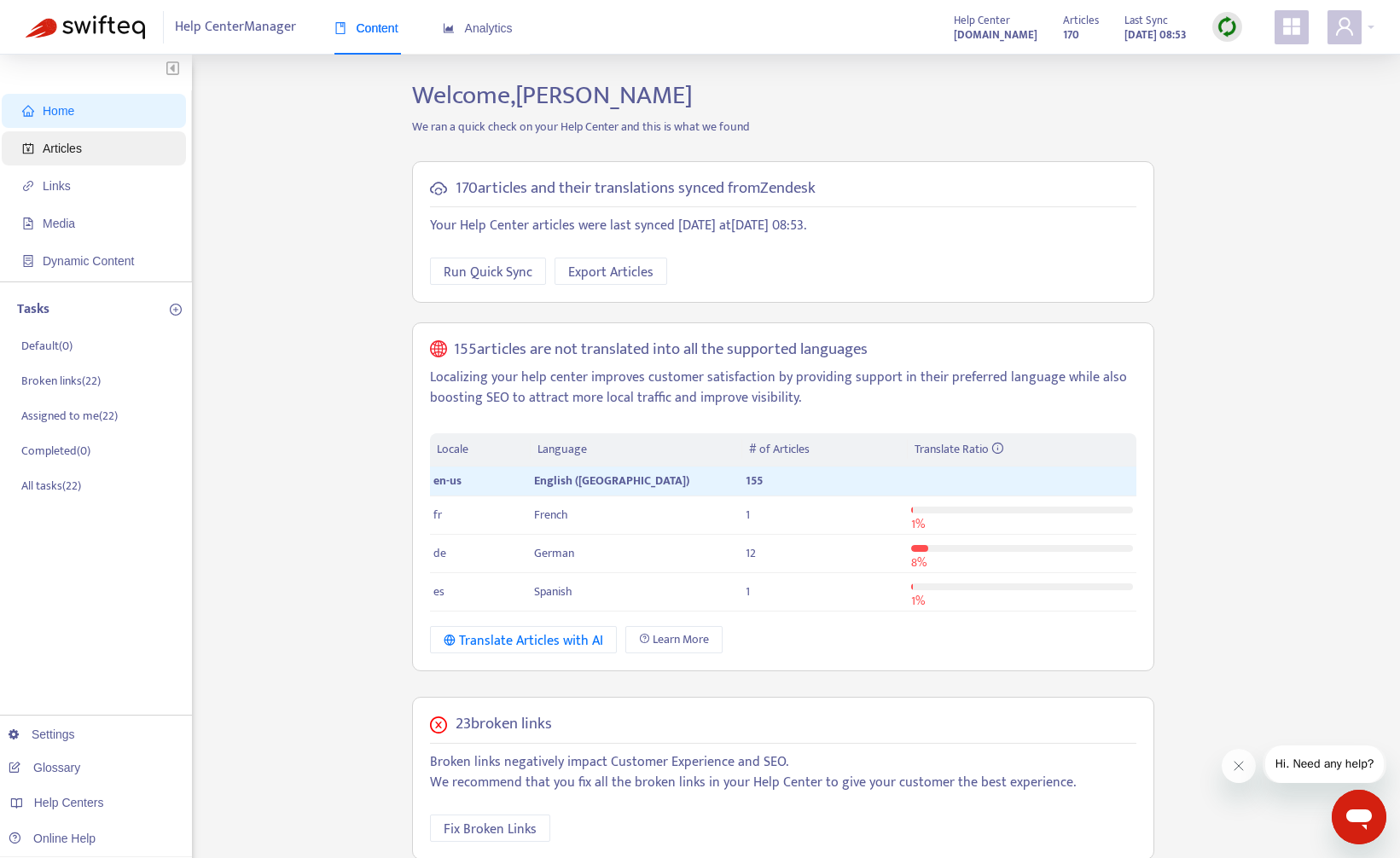 click on "Articles" at bounding box center (62, 148) 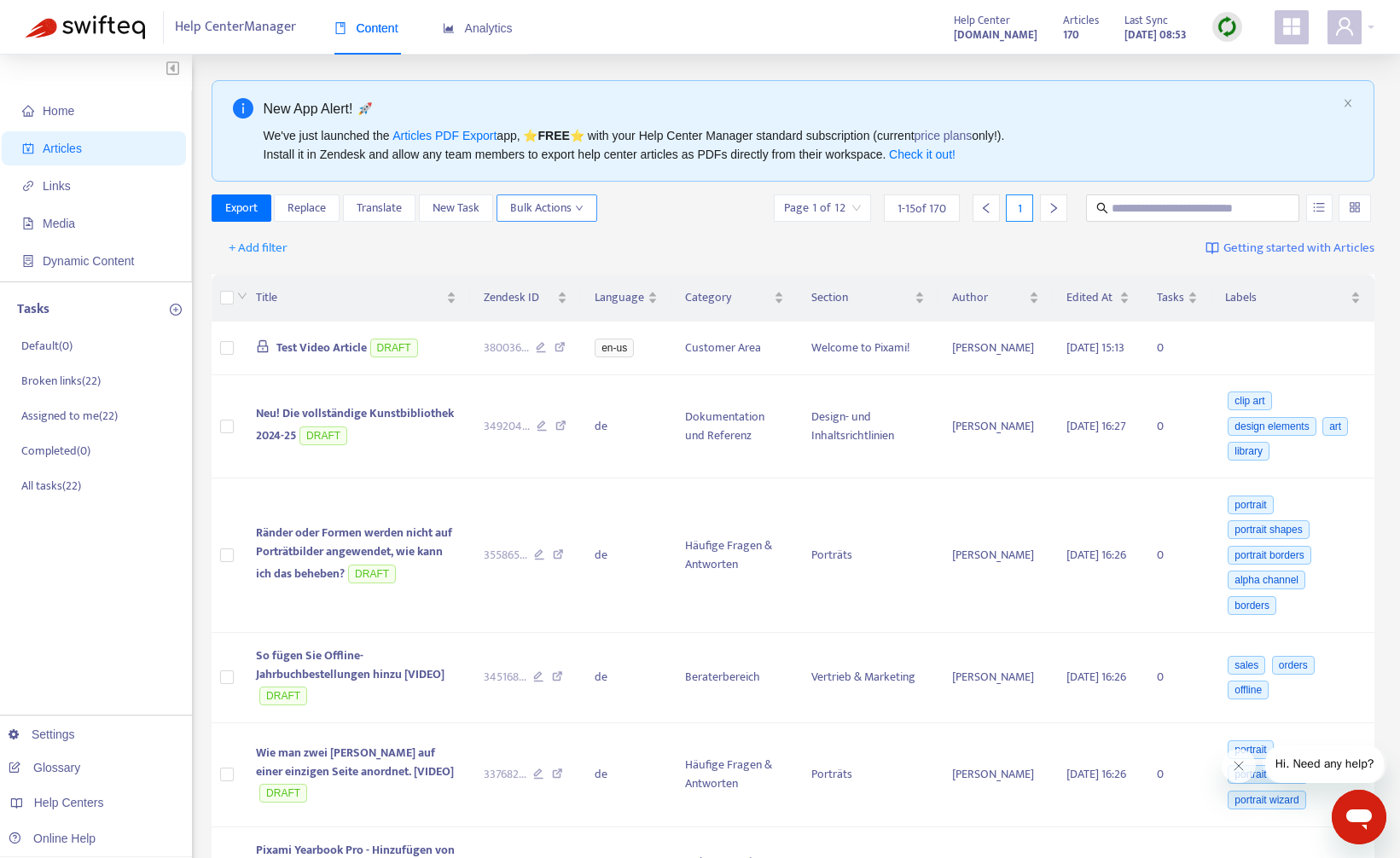 click on "Bulk Actions" at bounding box center [547, 208] 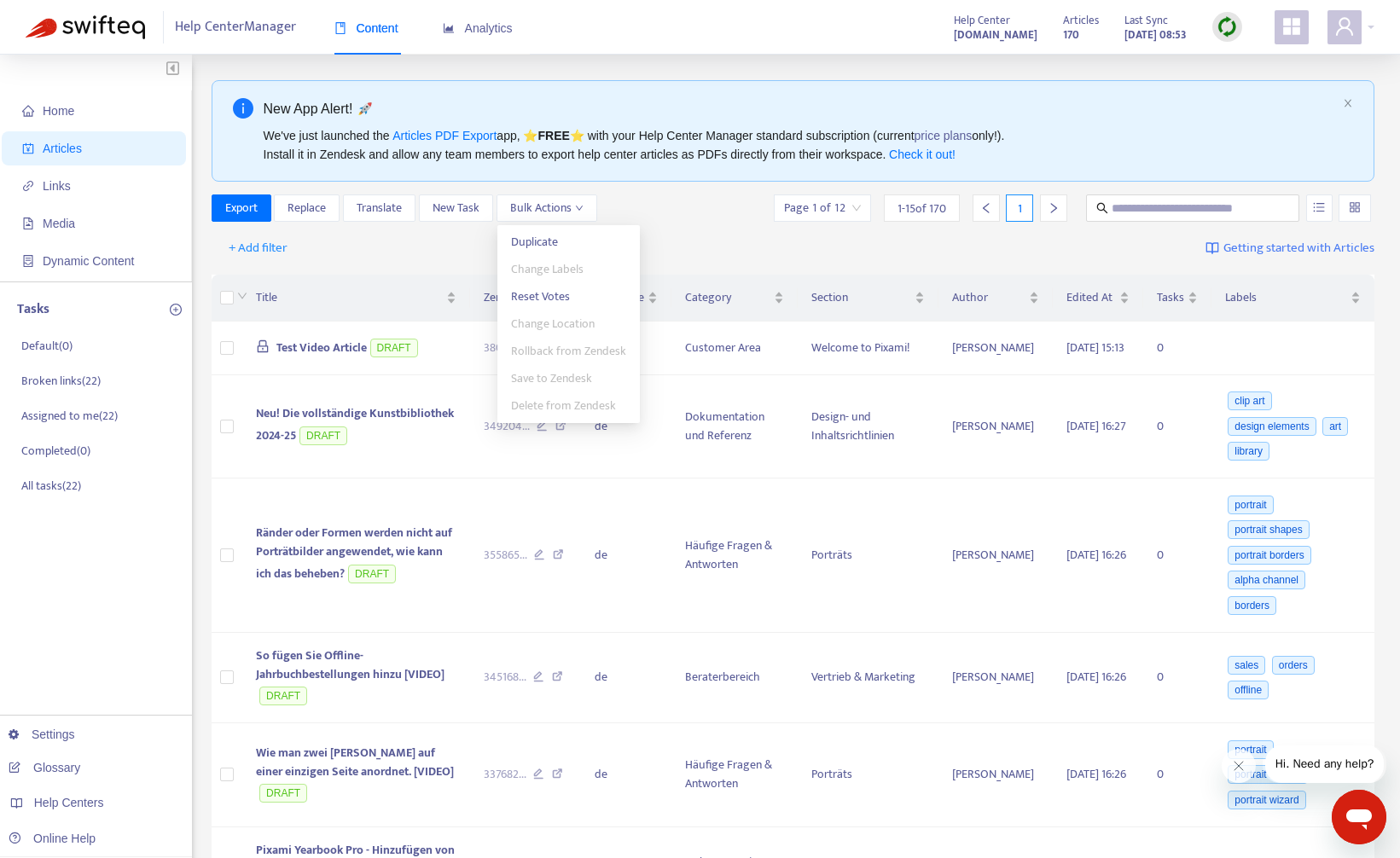 click on "Export Replace Translate New Task Bulk Actions Page 1 of 12 1 - 15  of   170 1" at bounding box center [793, 208] 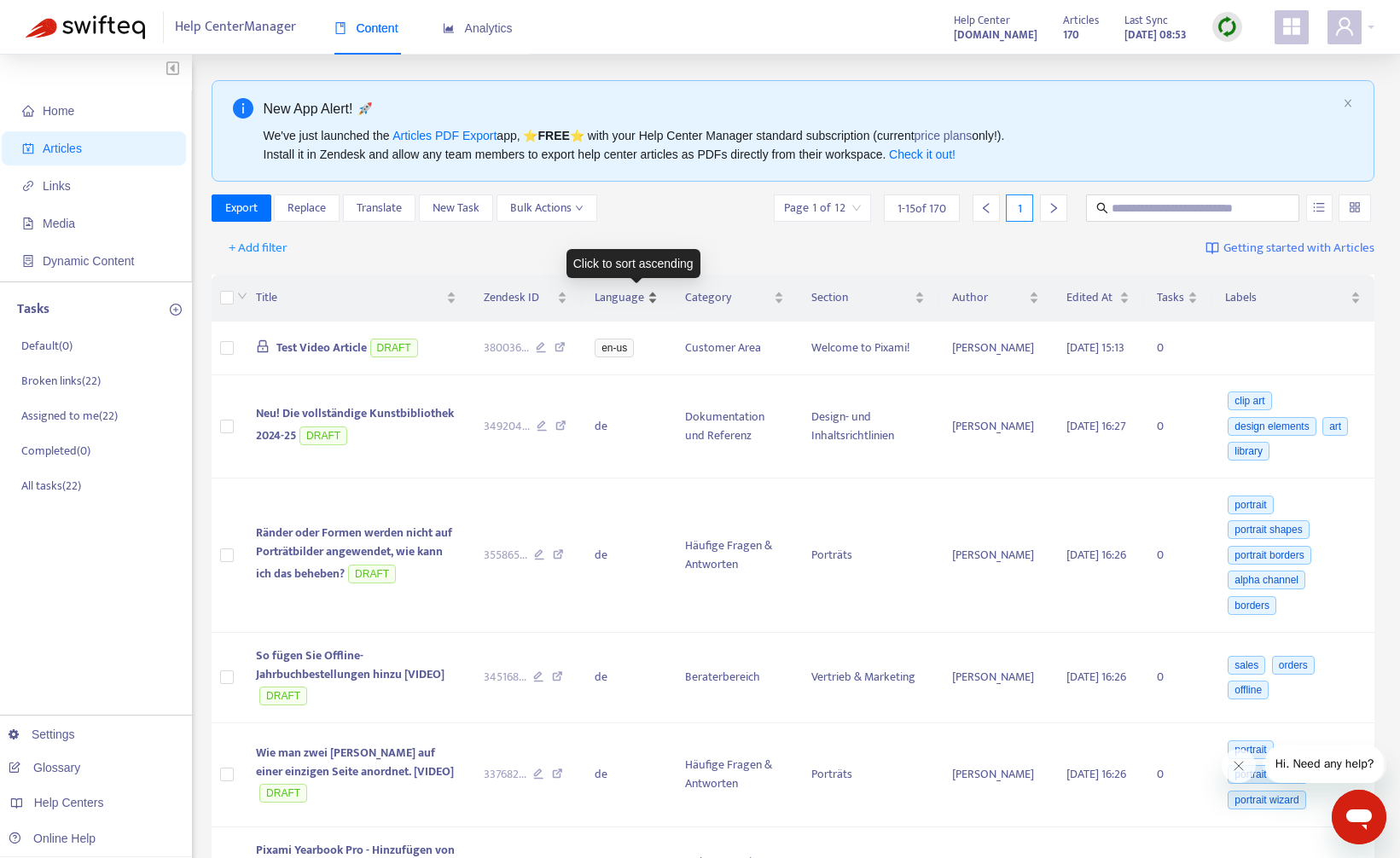 click on "Language" at bounding box center (626, 298) 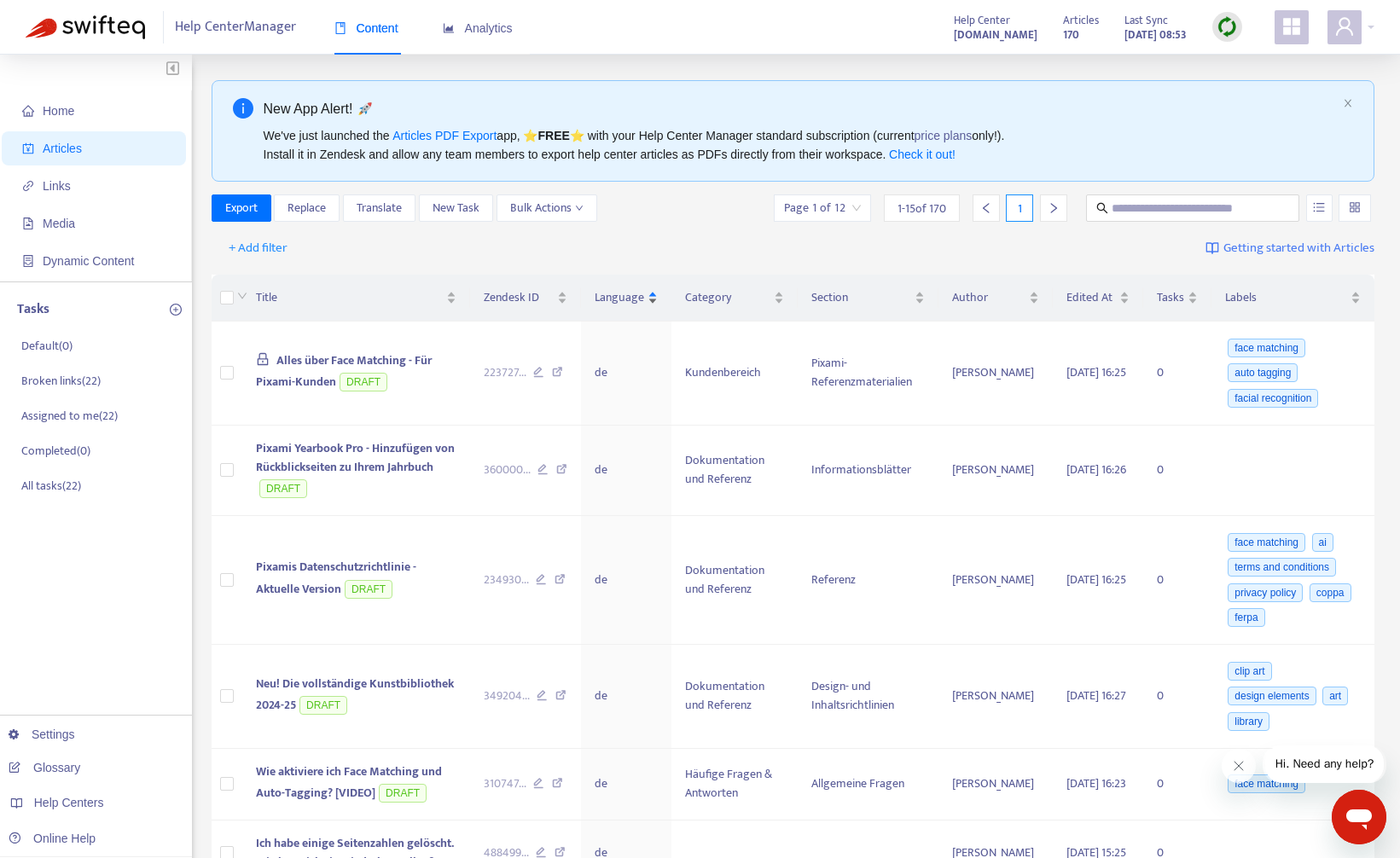 click on "Language" at bounding box center (626, 298) 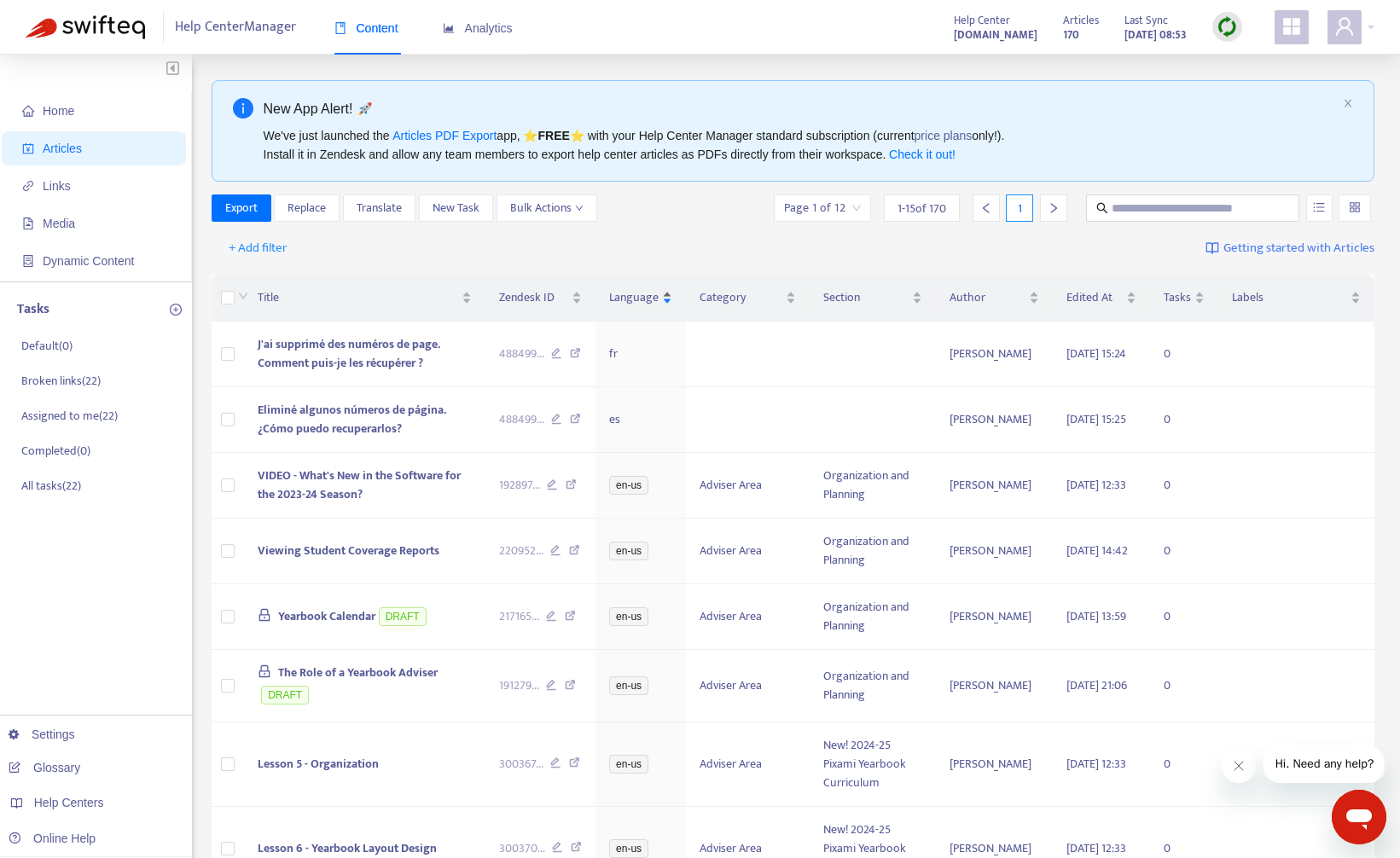 click on "Language" at bounding box center [634, 298] 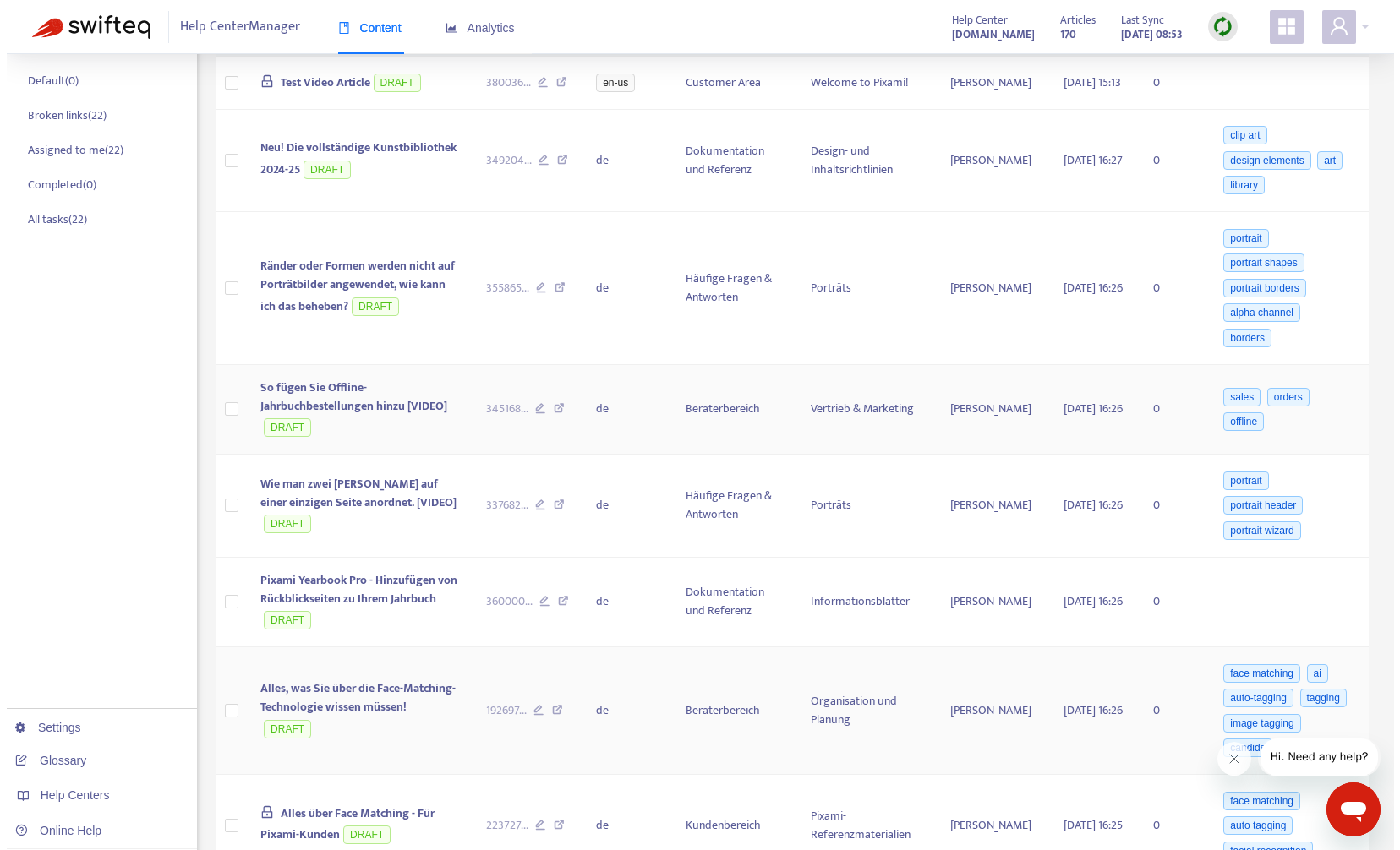 scroll, scrollTop: 0, scrollLeft: 0, axis: both 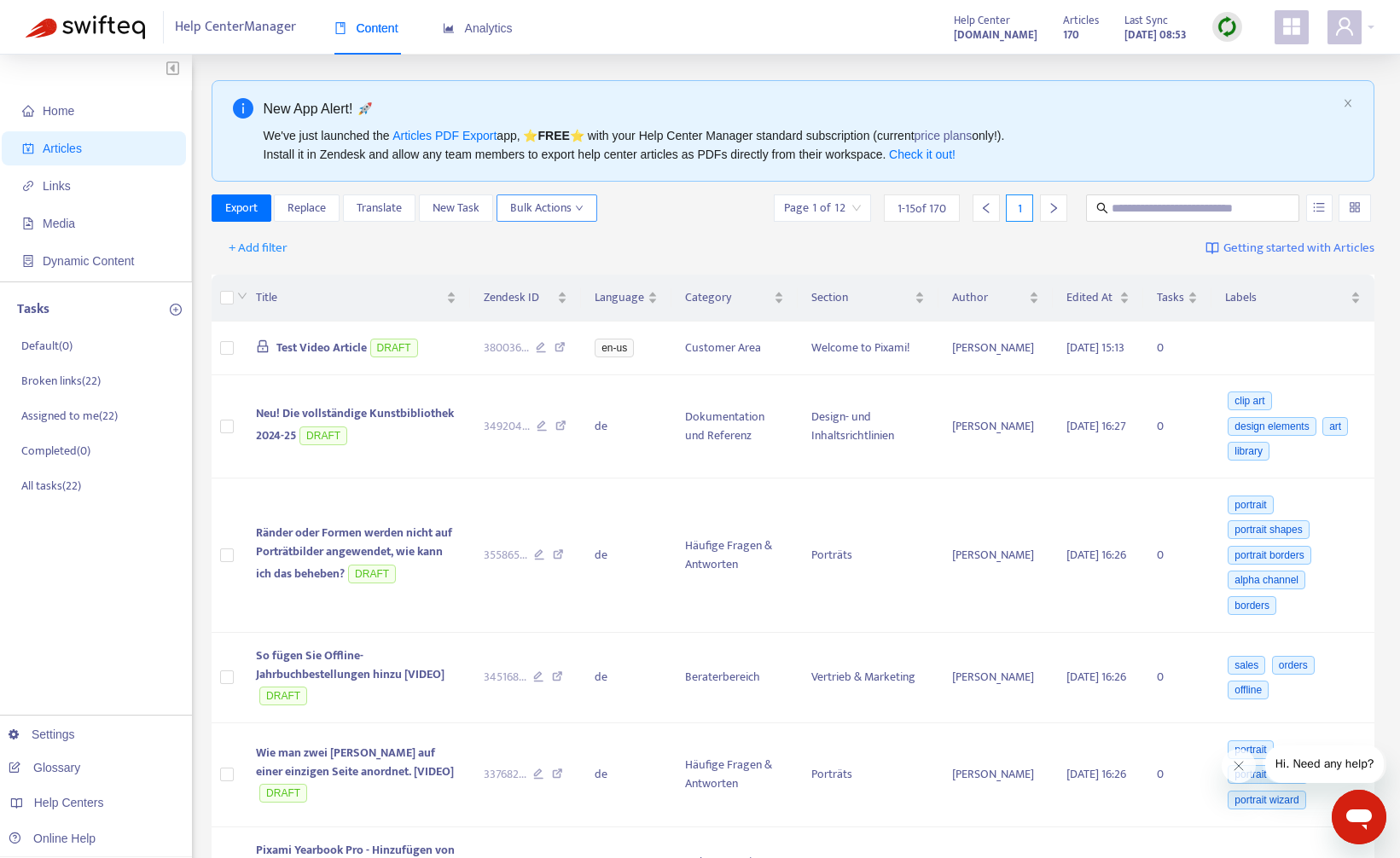 click on "Bulk Actions" at bounding box center (547, 208) 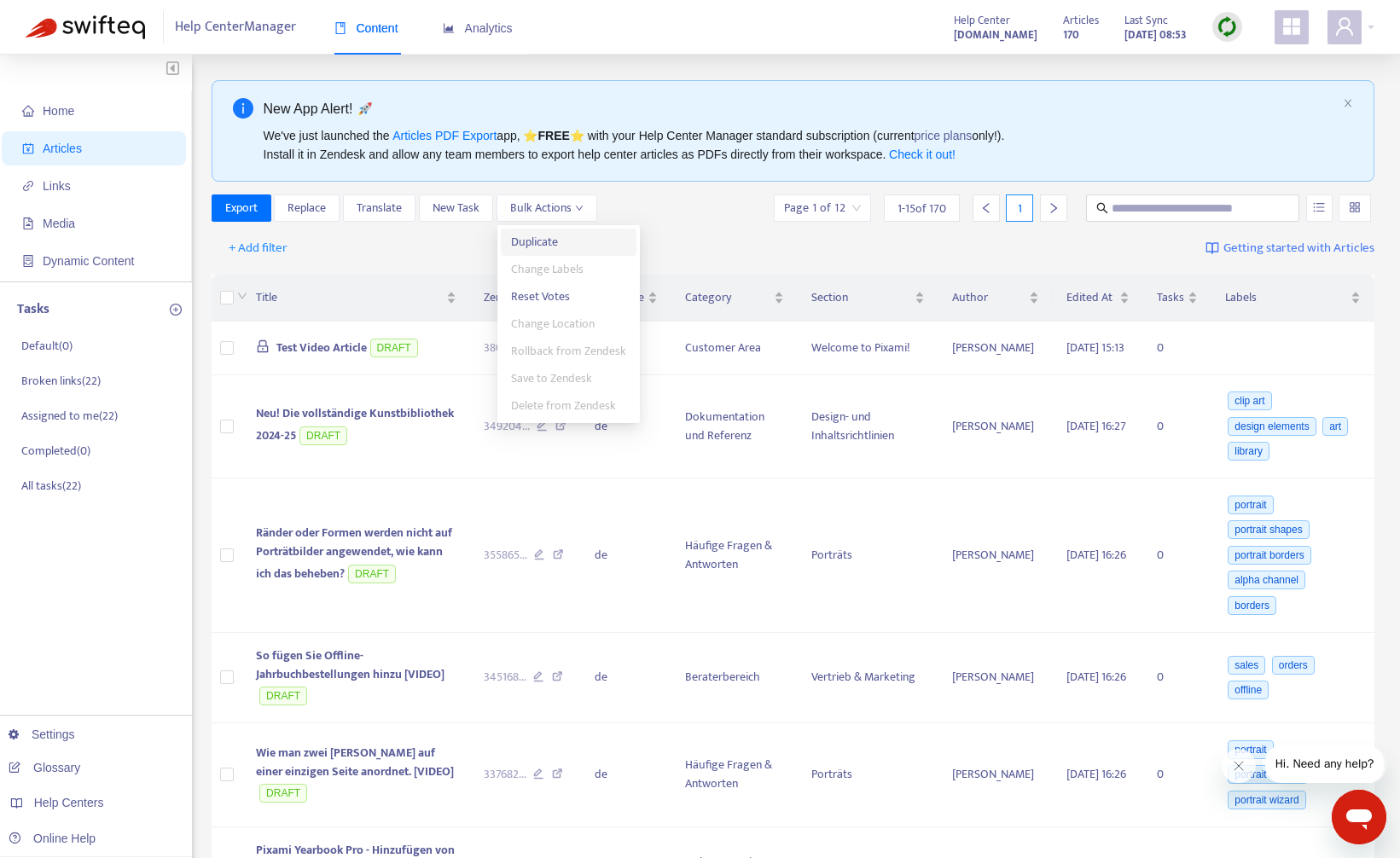 click on "Duplicate" at bounding box center [568, 242] 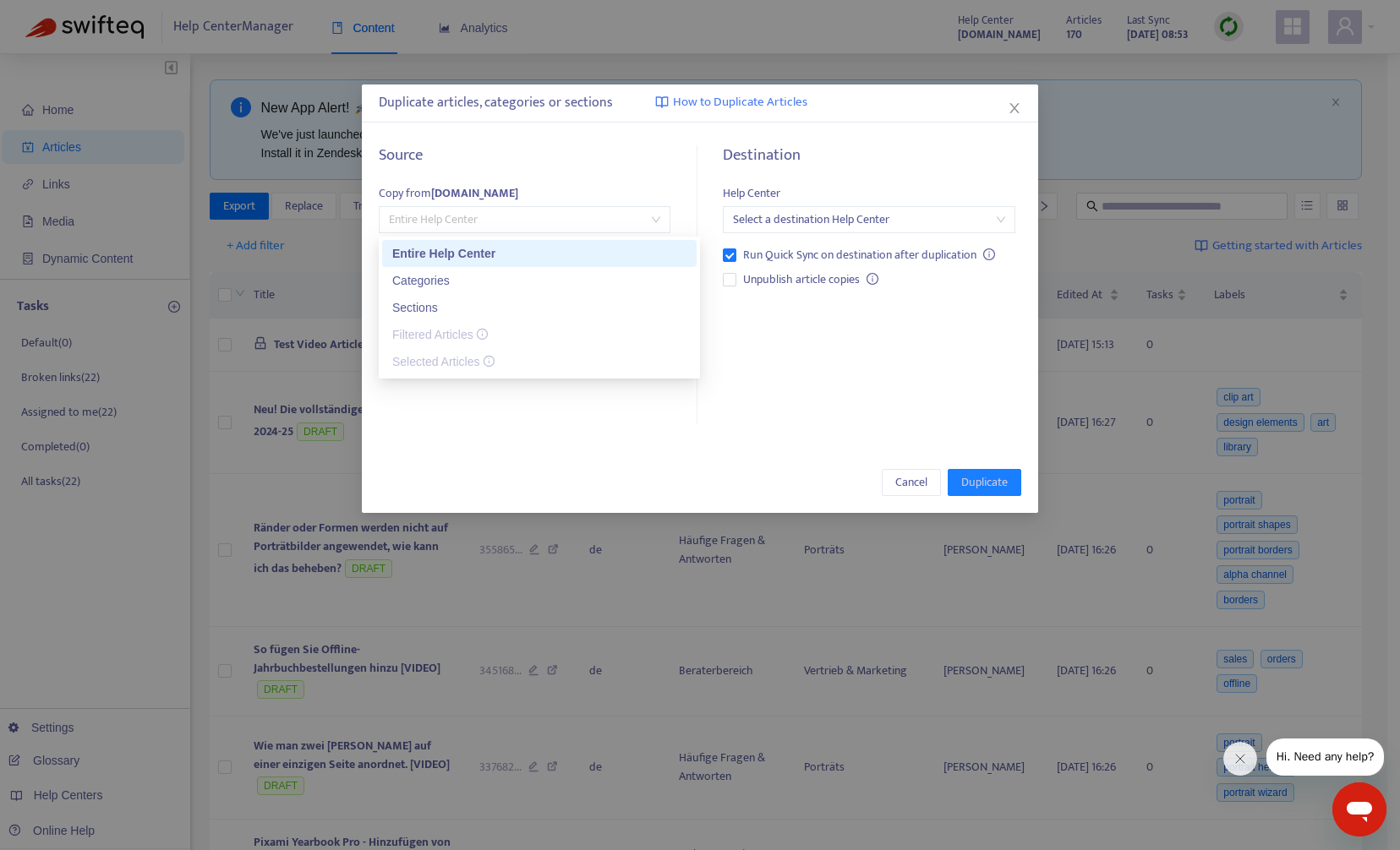 click on "Entire Help Center" at bounding box center (524, 220) 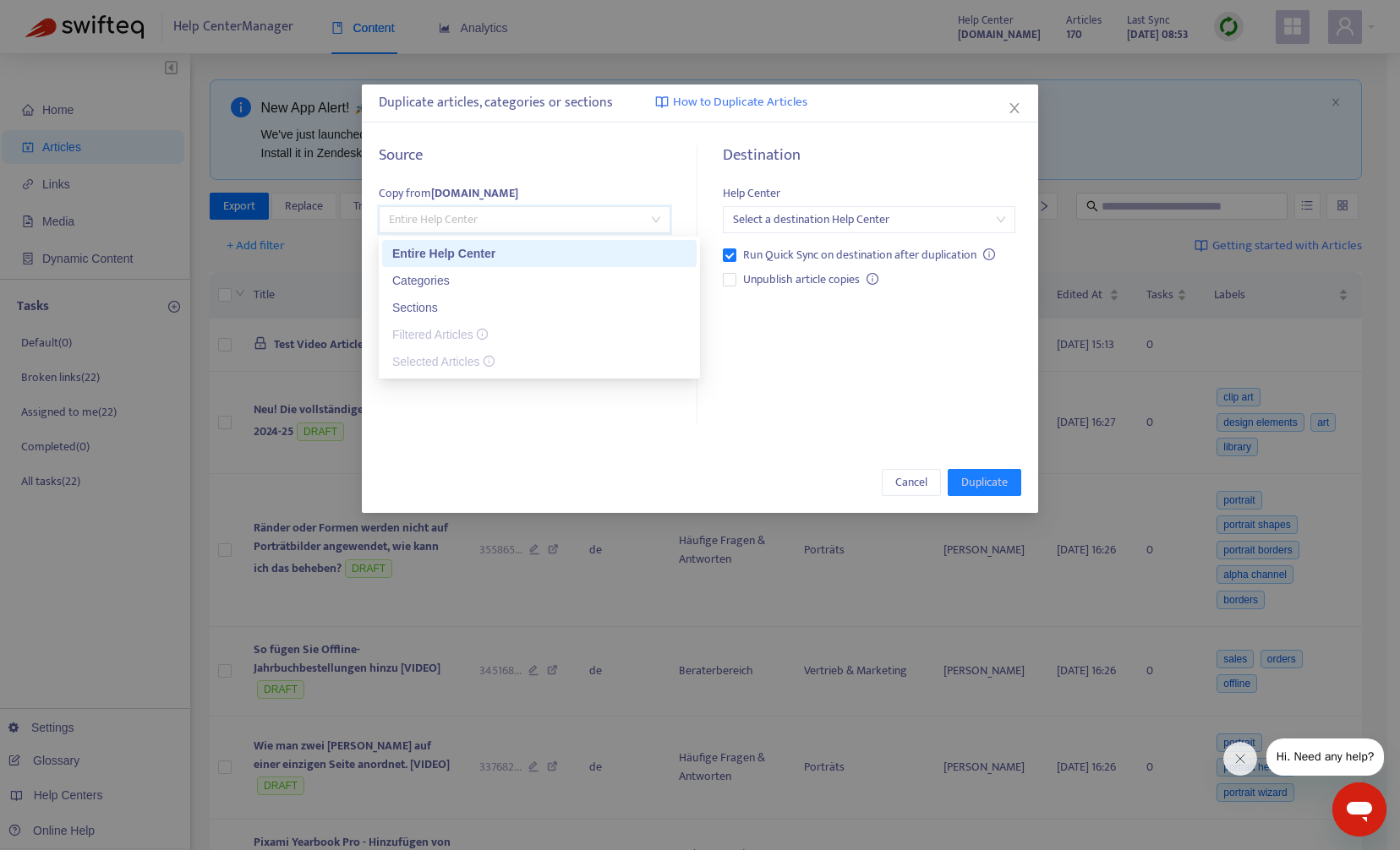 click on "Entire Help Center" at bounding box center (524, 220) 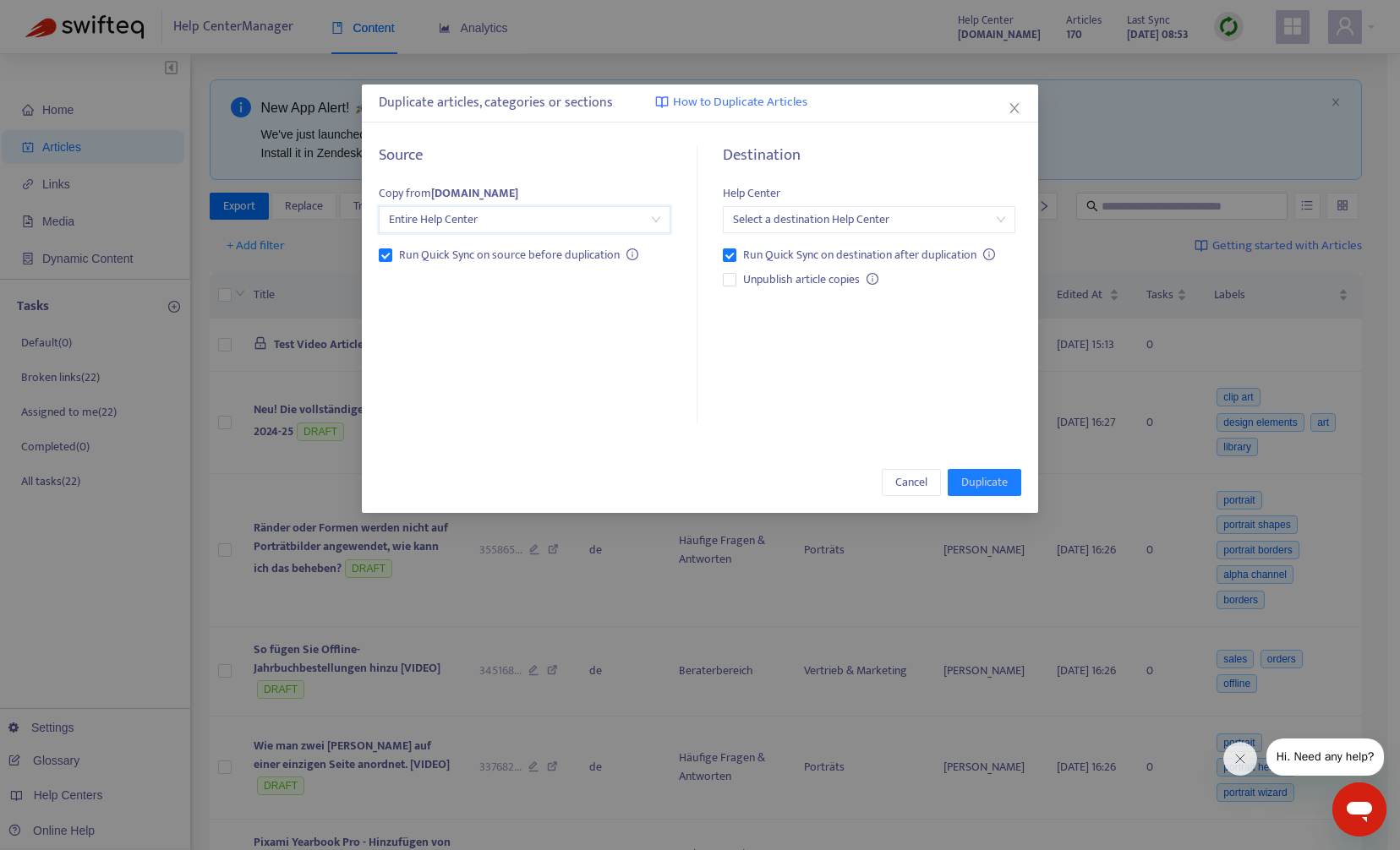 click on "Entire Help Center" at bounding box center [524, 220] 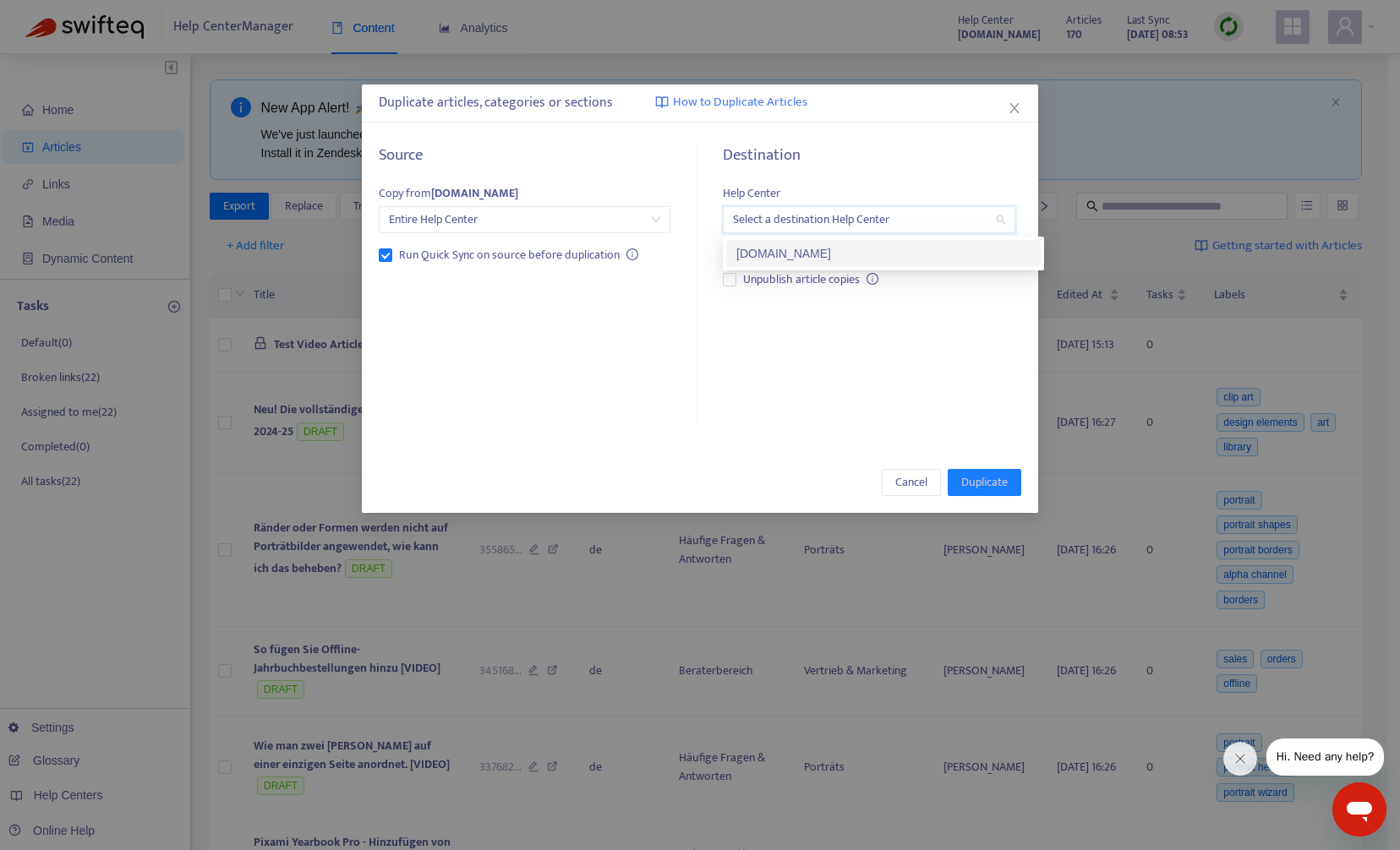 click at bounding box center [868, 220] 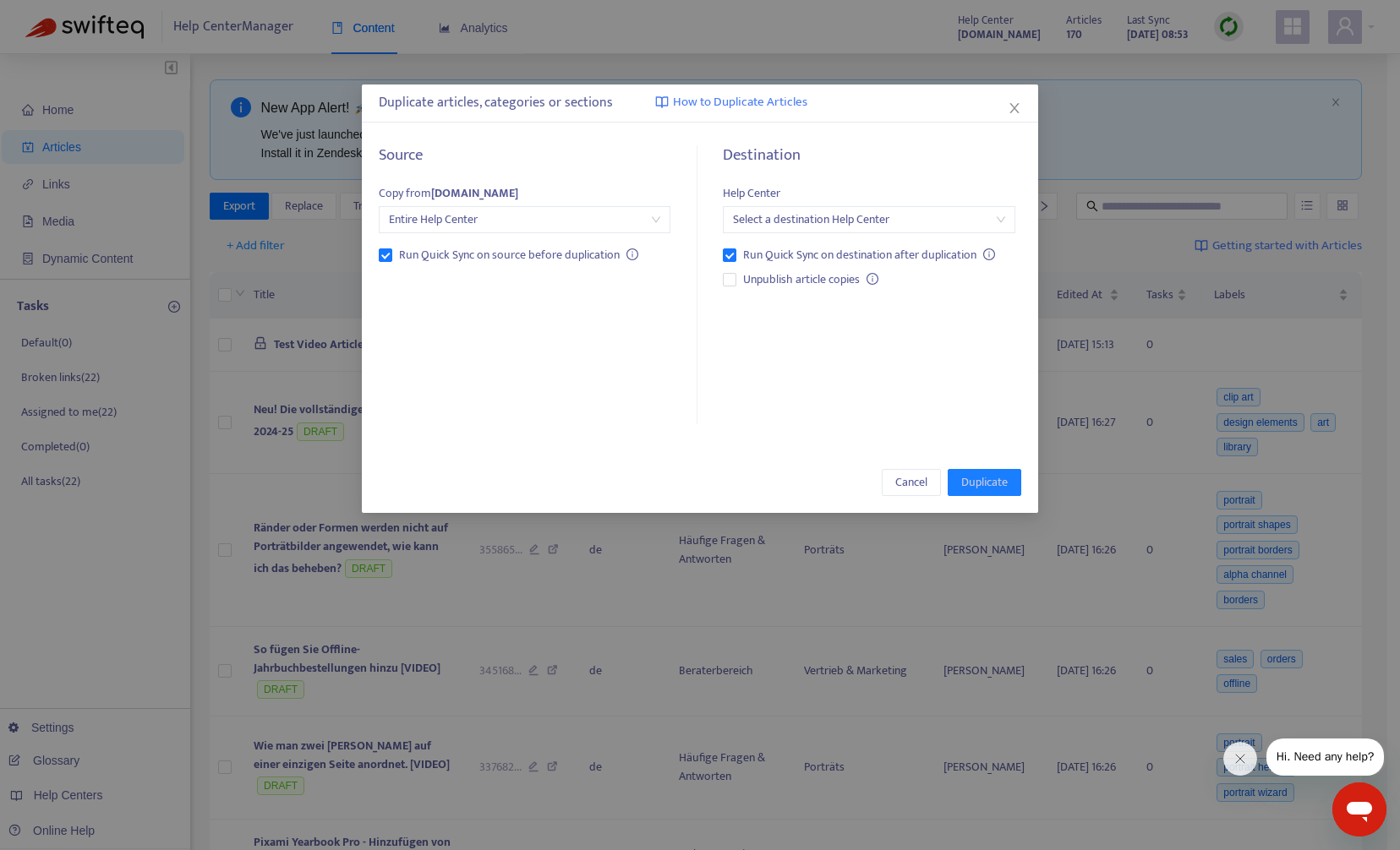 click on "Destination Help Center Select a destination Help Center Run Quick Sync on destination after duplication Unpublish article copies" at bounding box center (862, 286) 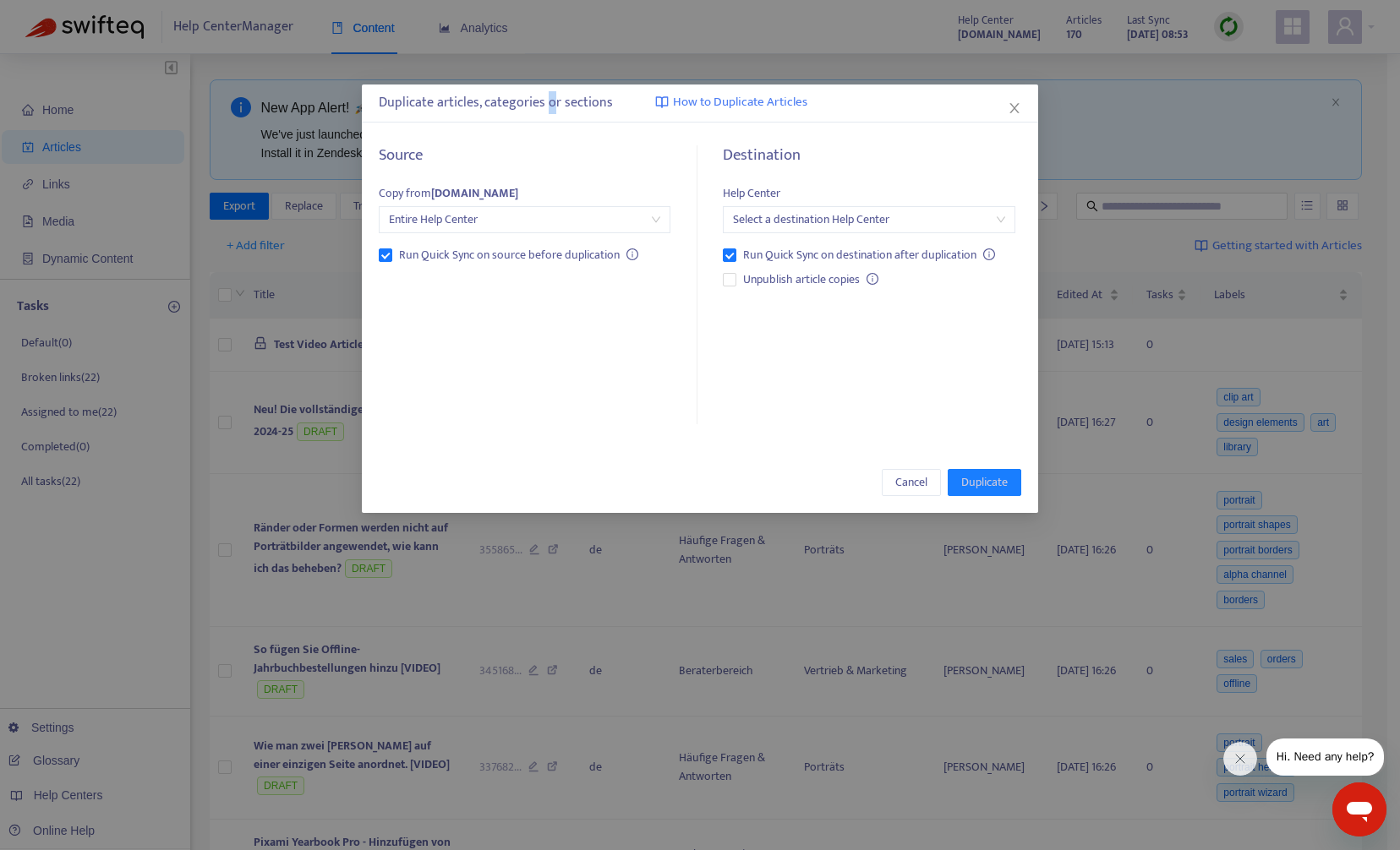 click on "Duplicate articles, categories or sections How to Duplicate Articles" at bounding box center [700, 103] 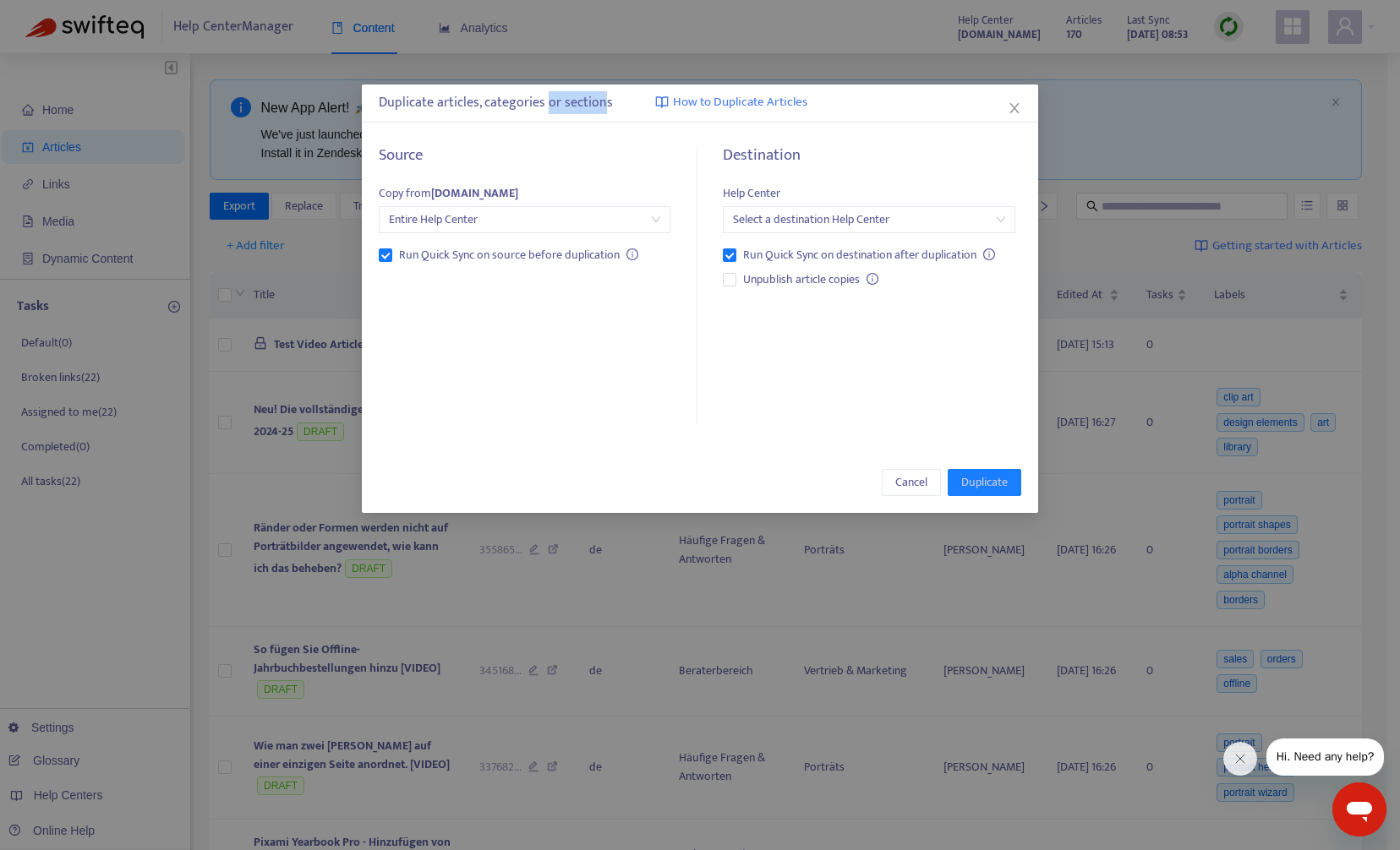 click on "How to Duplicate Articles" at bounding box center [740, 102] 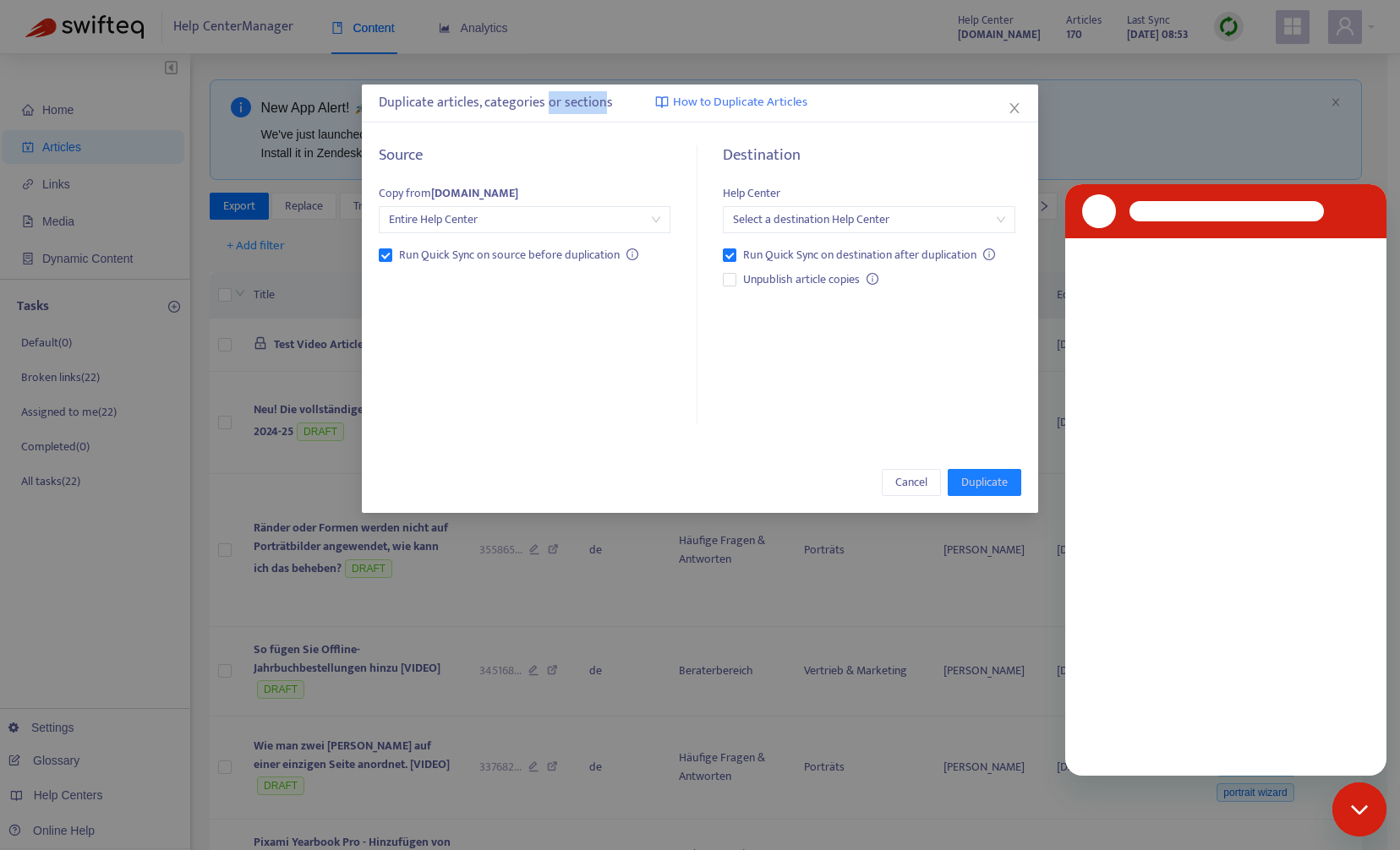 scroll, scrollTop: 0, scrollLeft: 0, axis: both 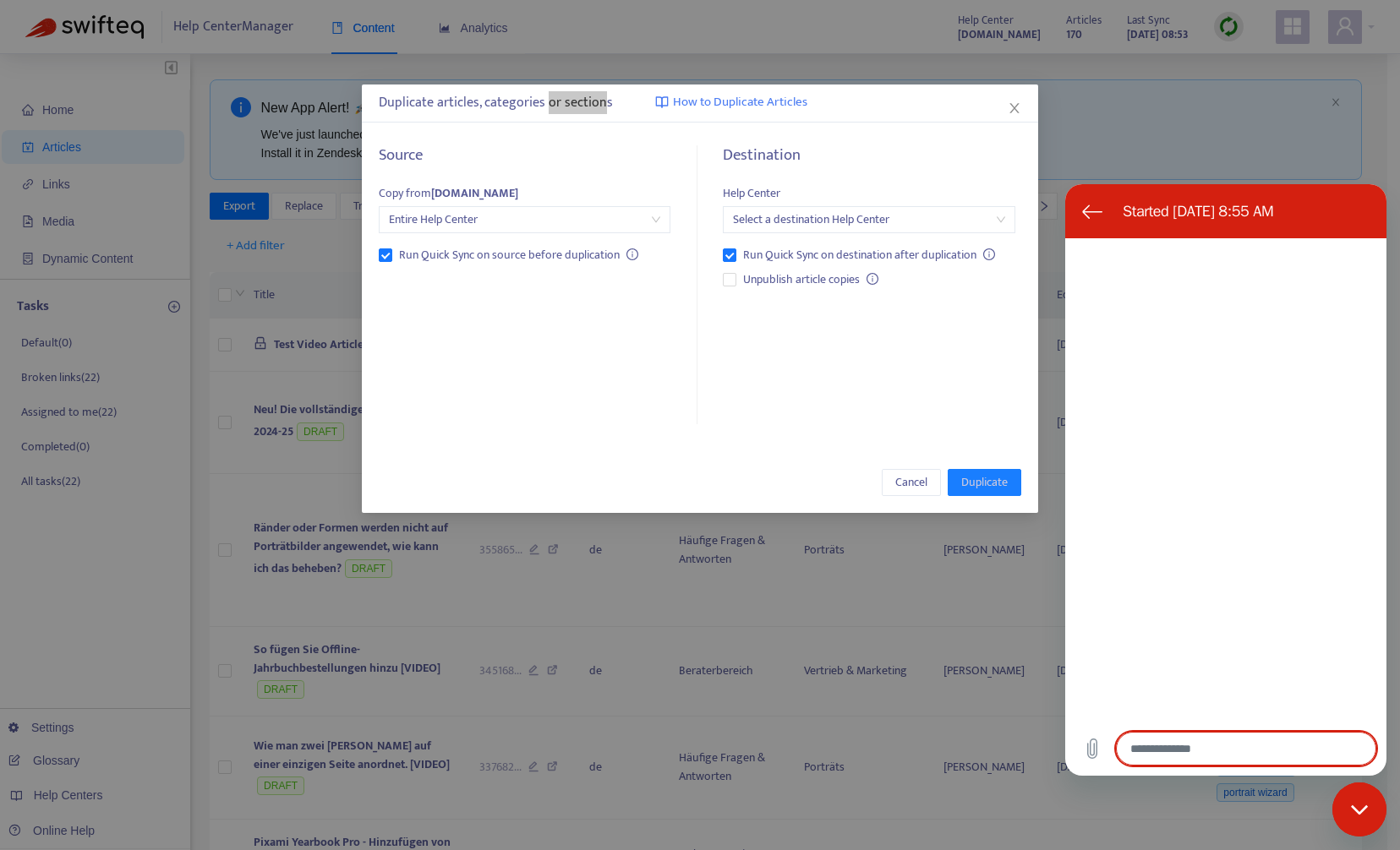 type on "*" 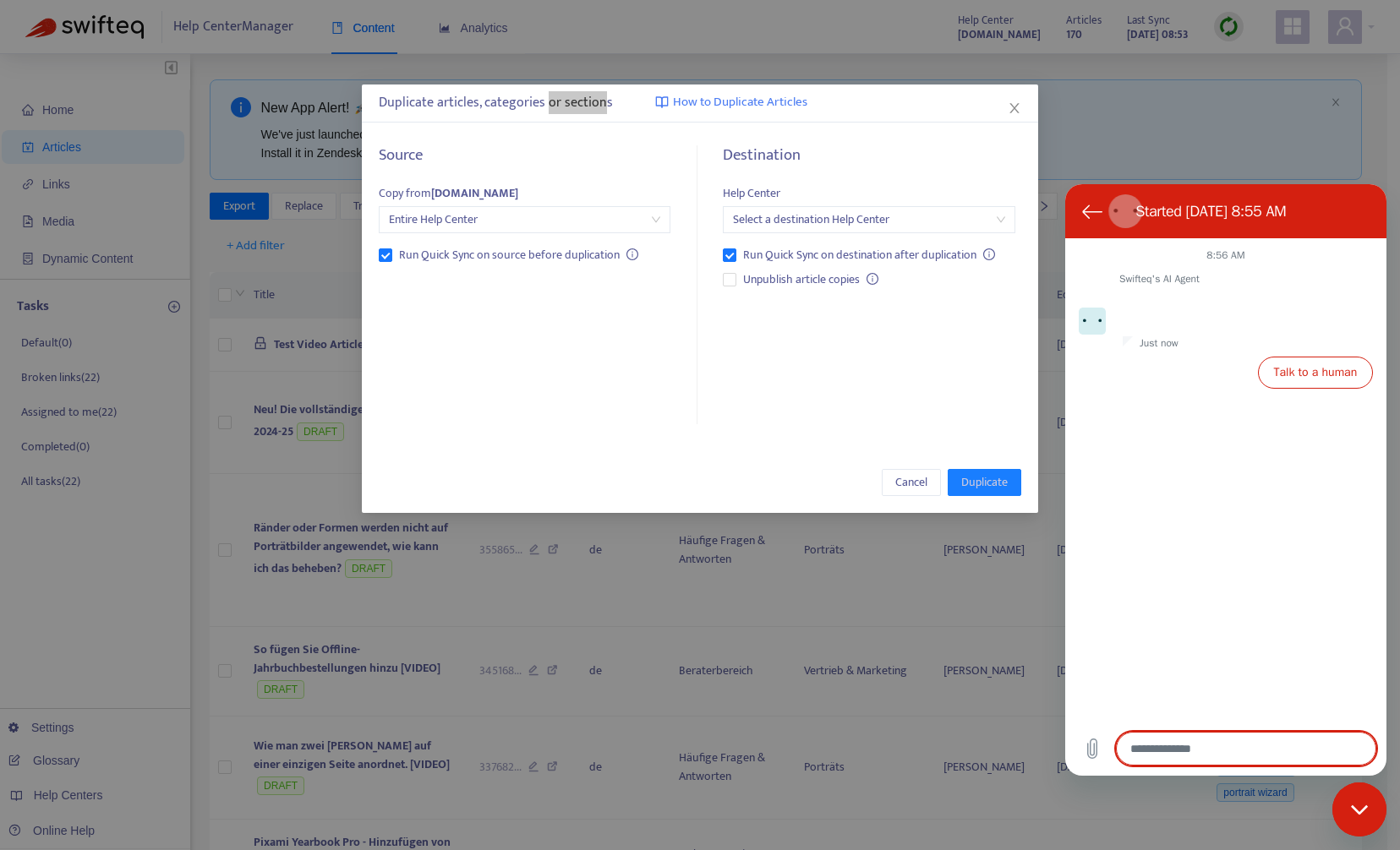 type on "*" 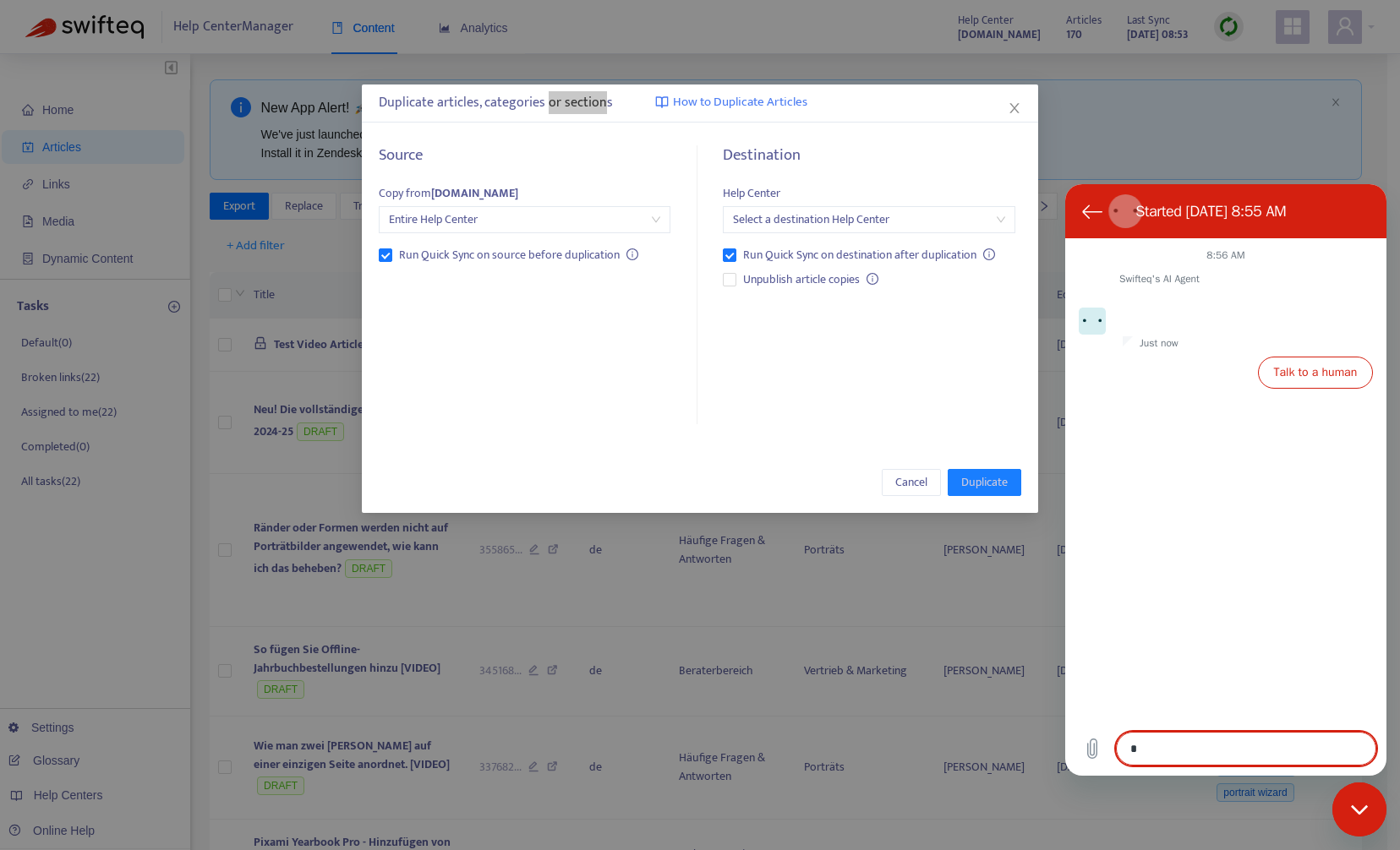type on "**" 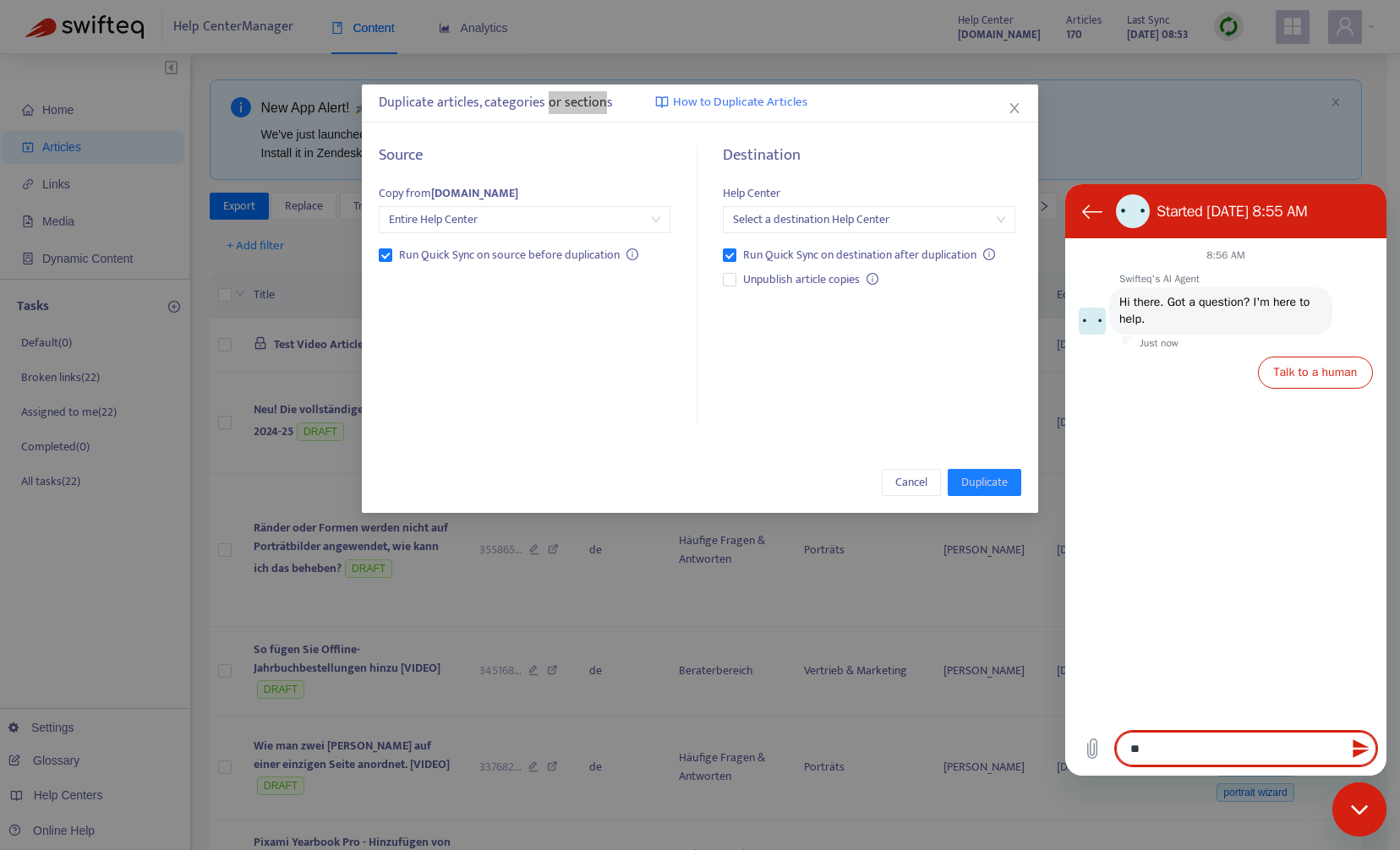 type on "***" 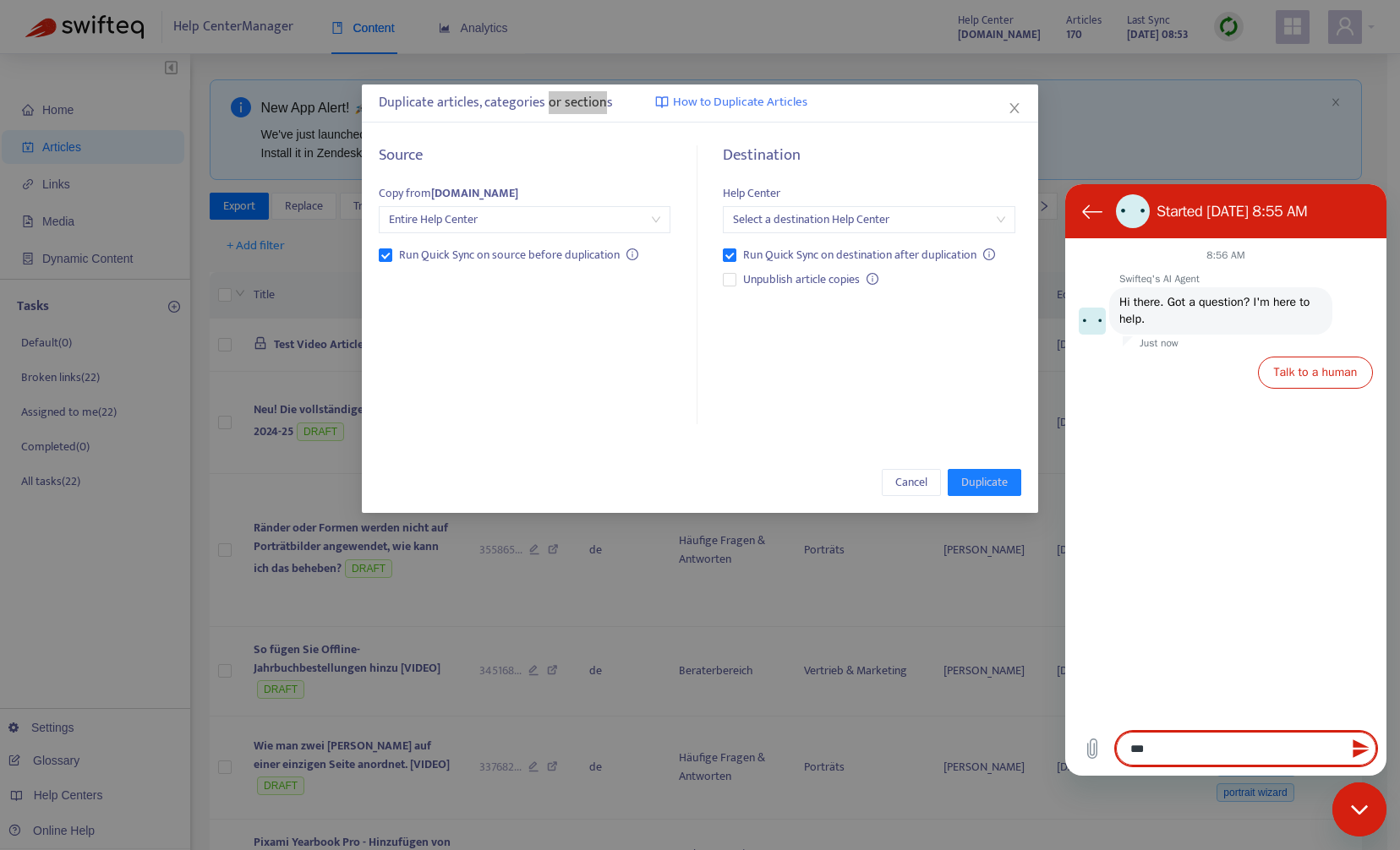 type on "***" 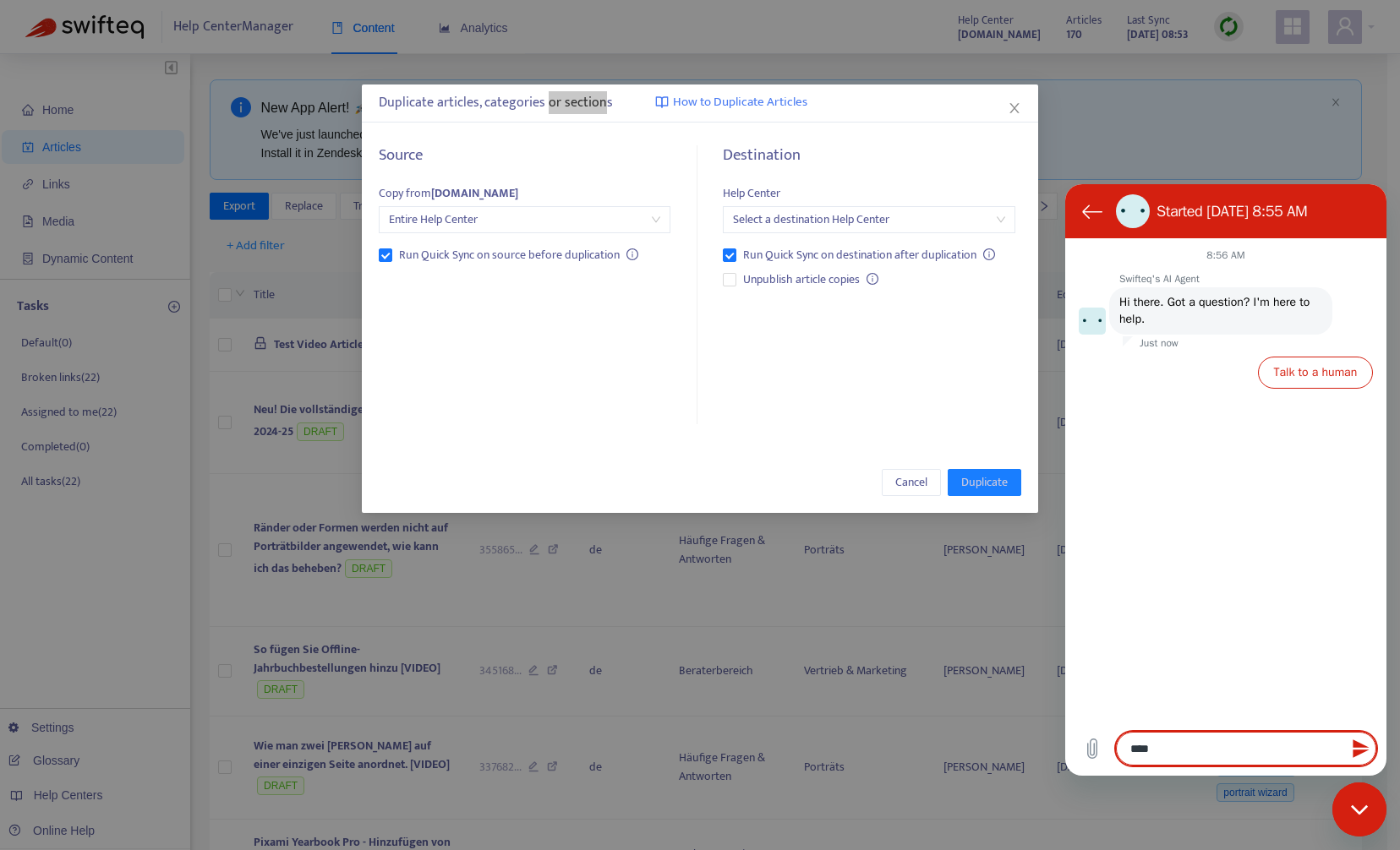 type on "*****" 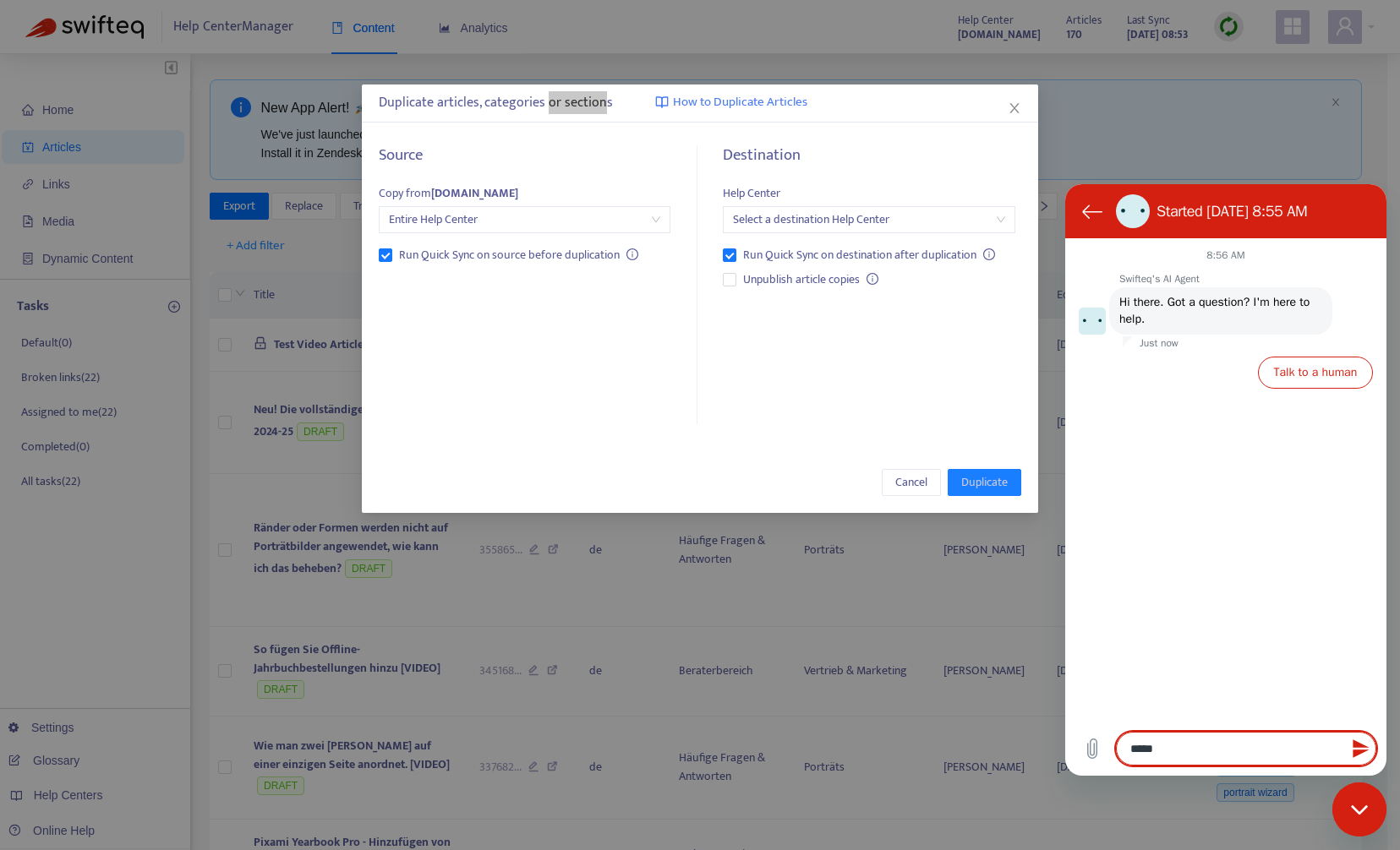 type on "******" 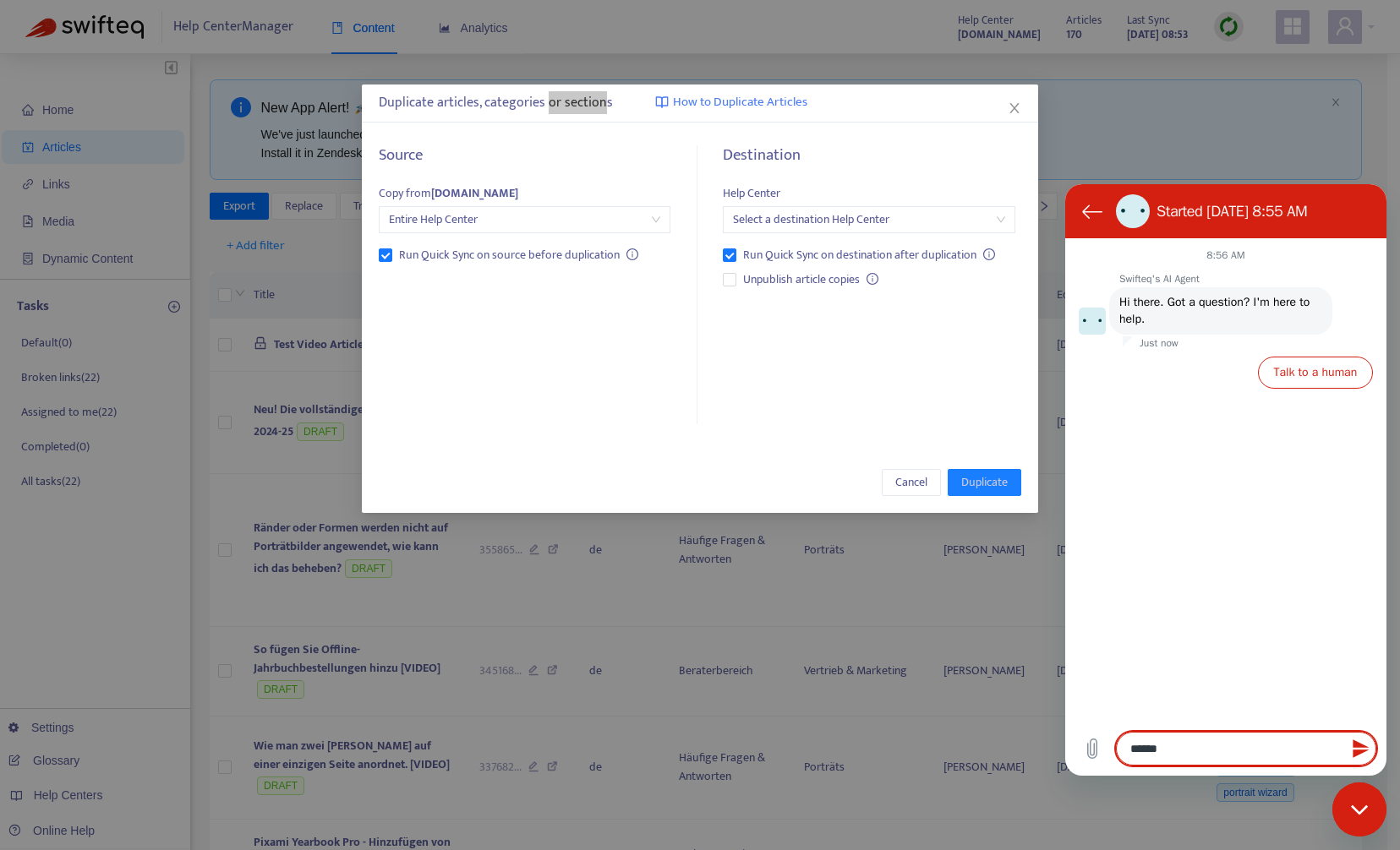 type on "*******" 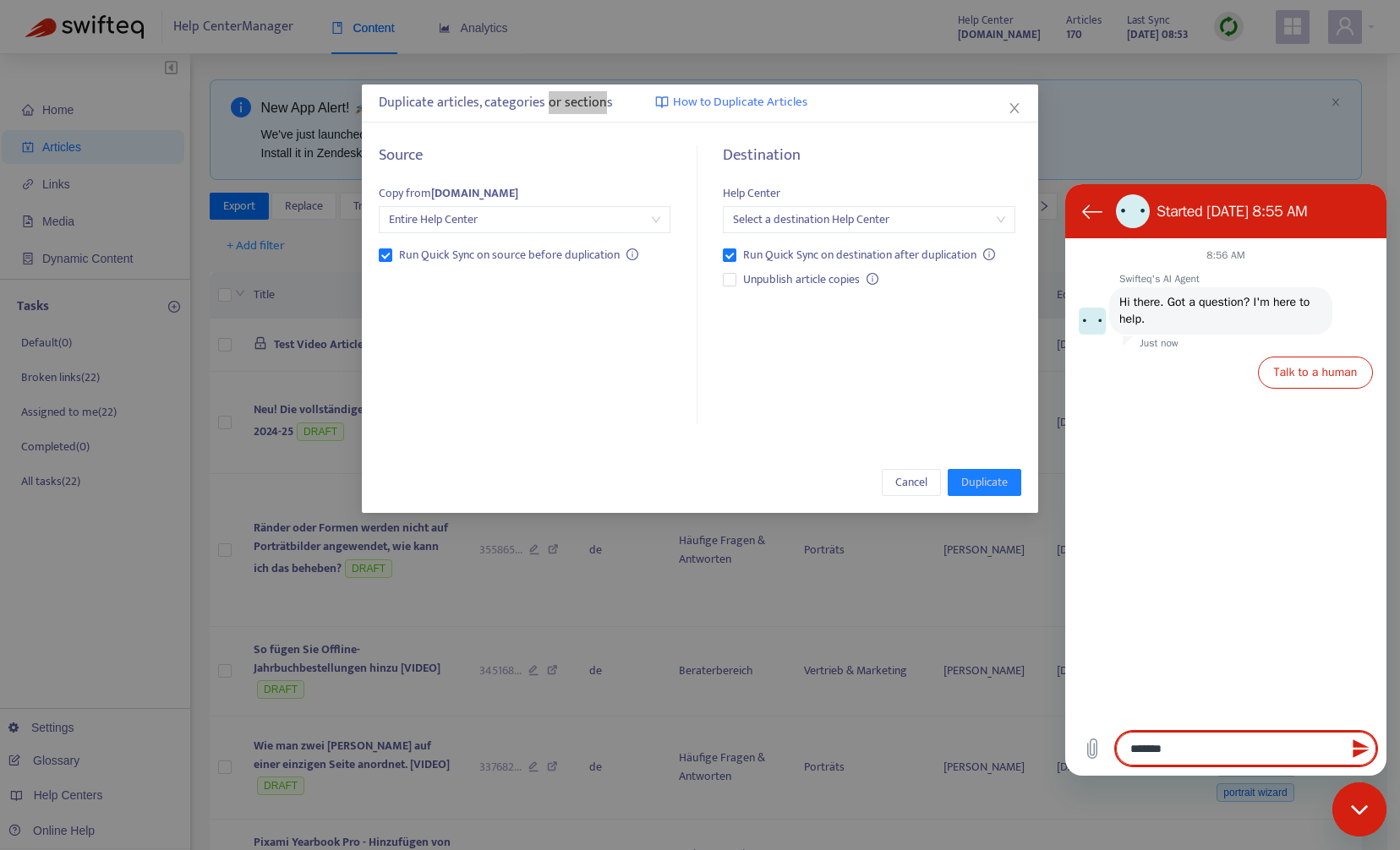 type on "********" 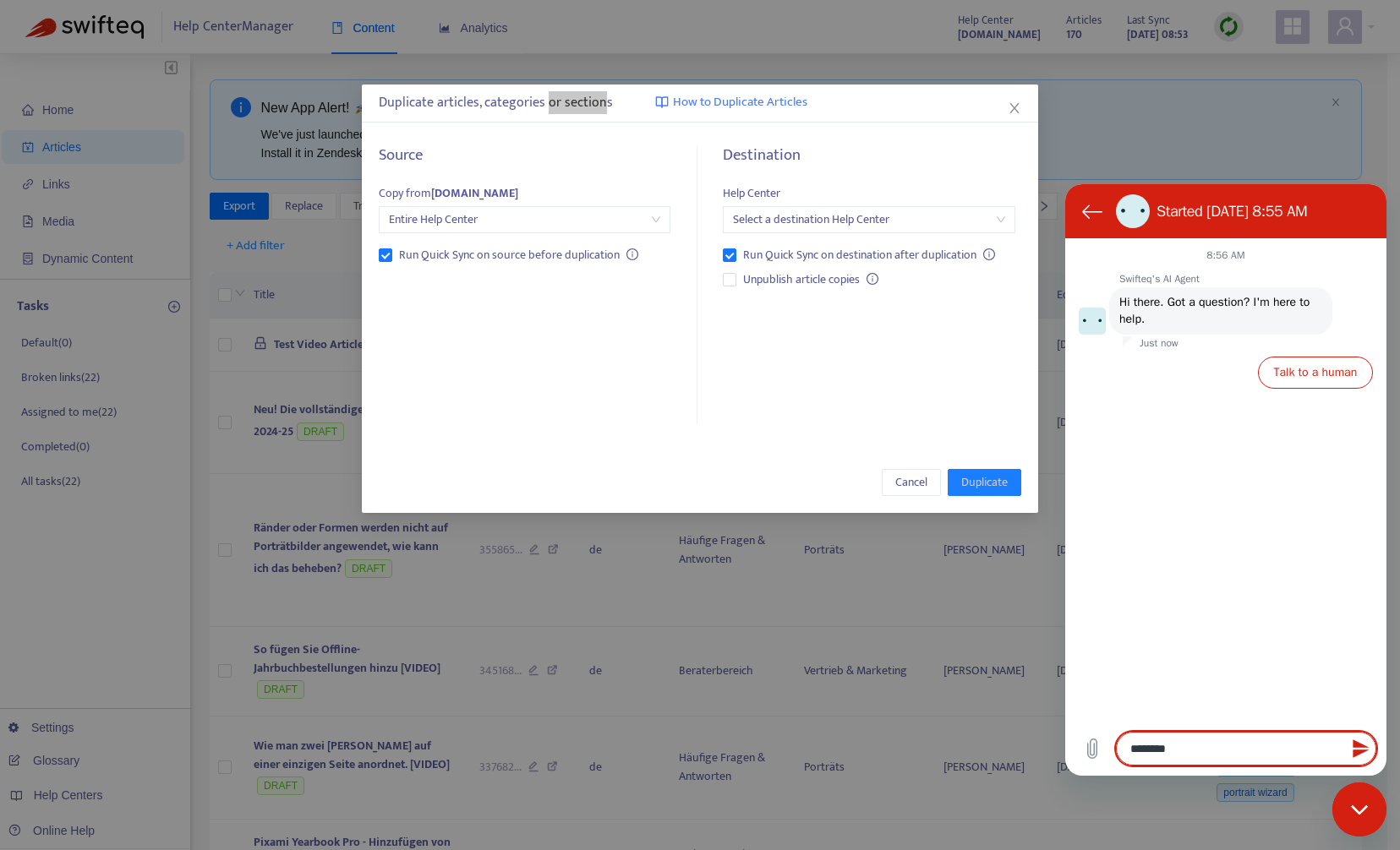type on "********" 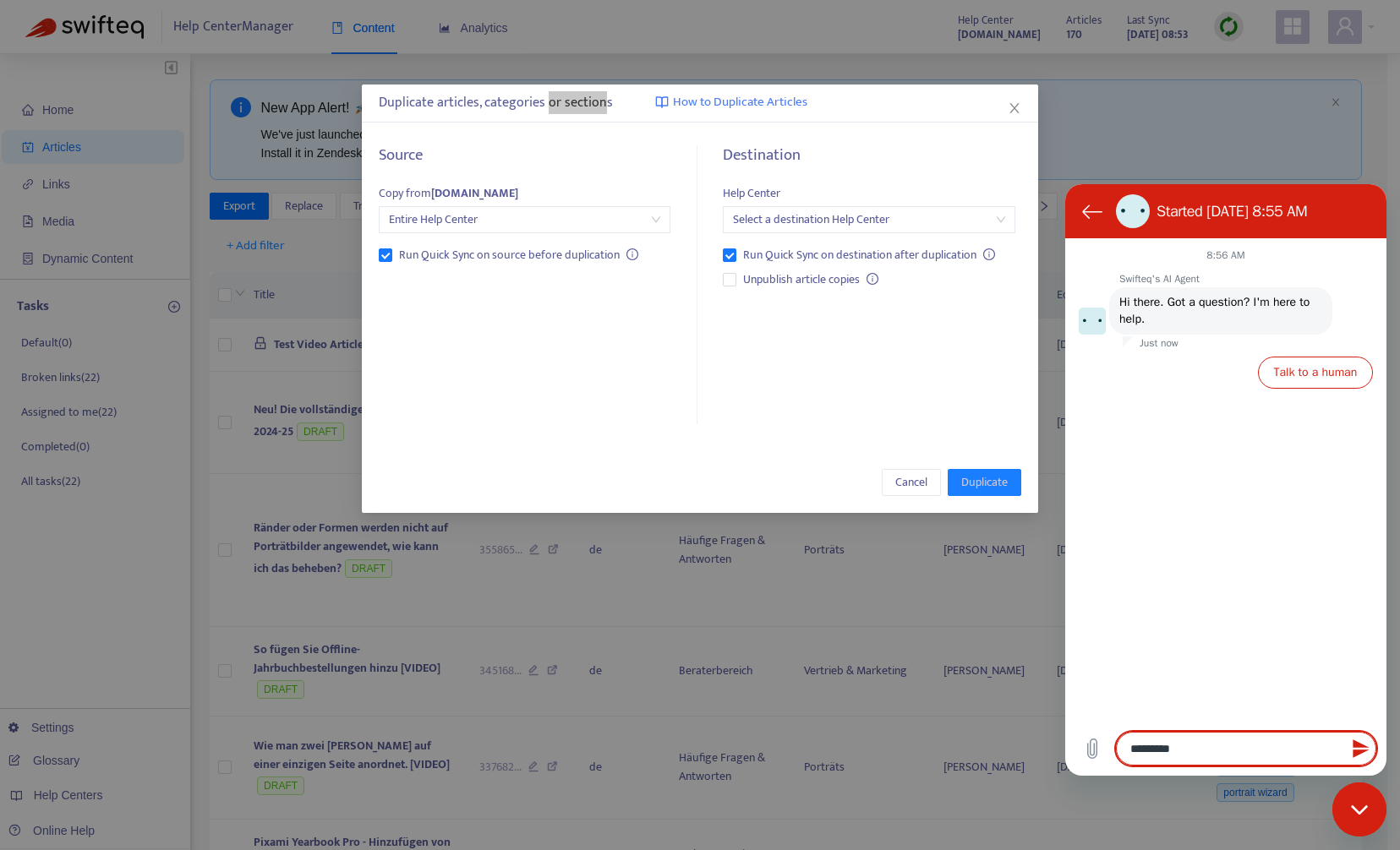 type on "**********" 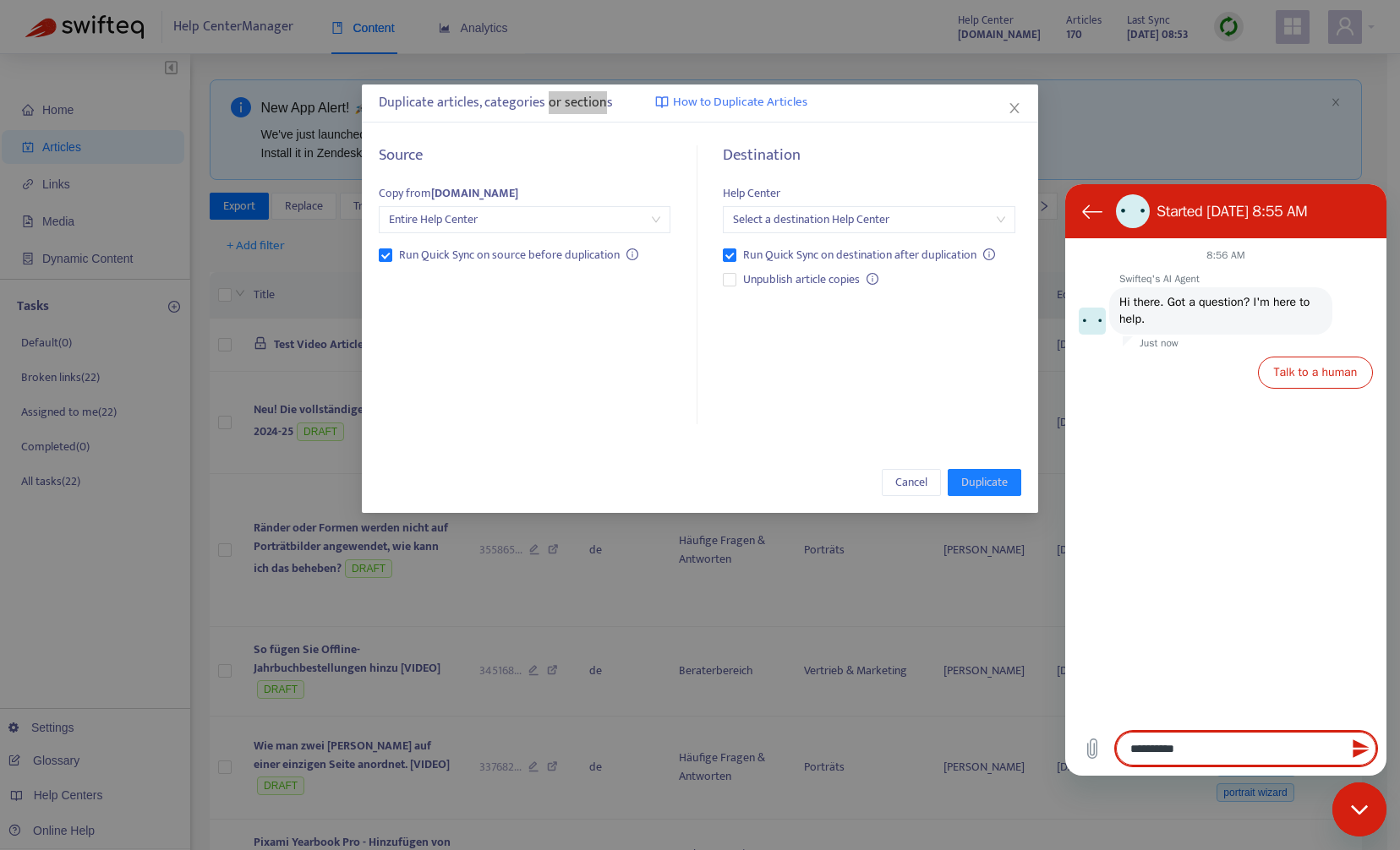 type on "**********" 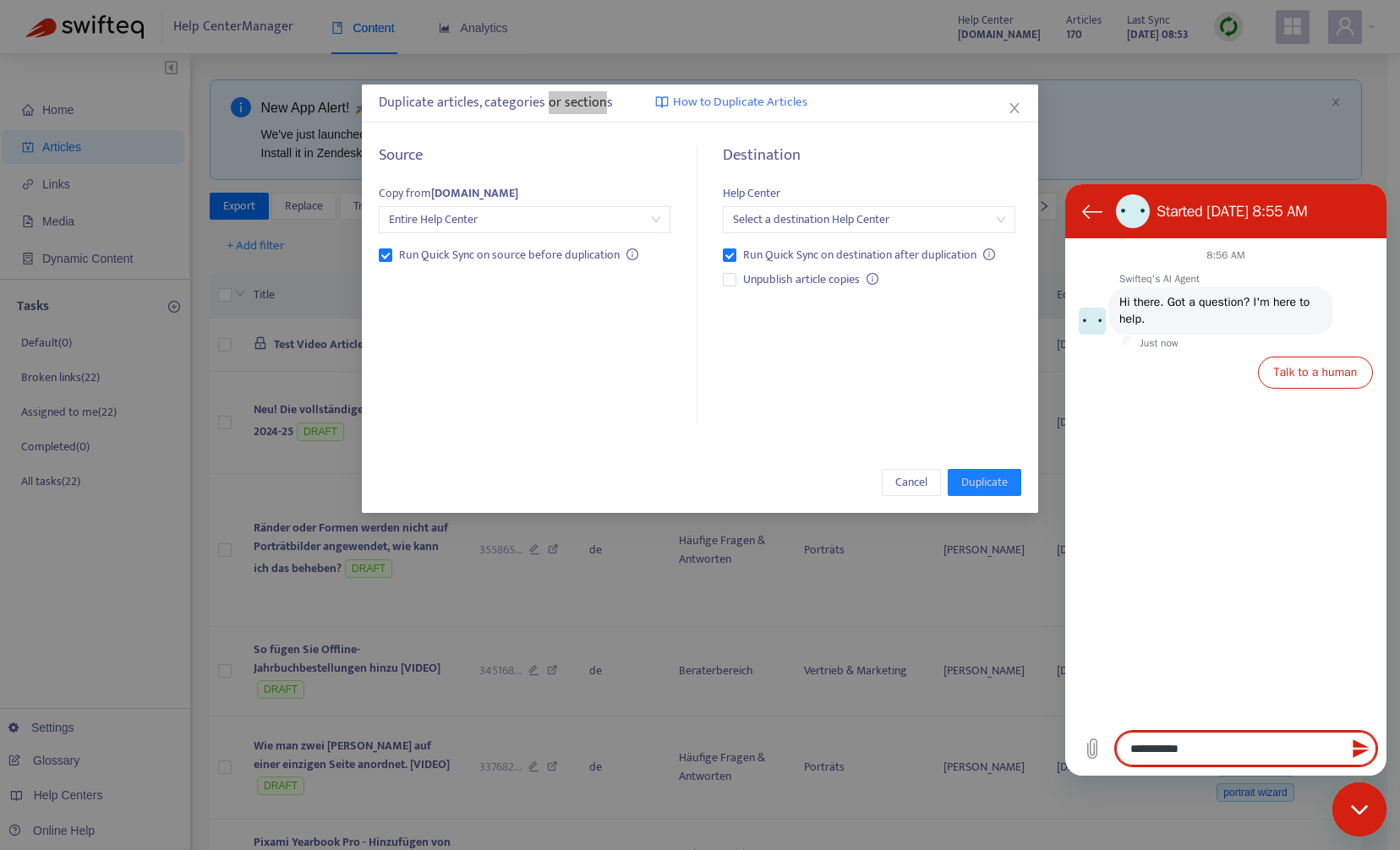 type on "**********" 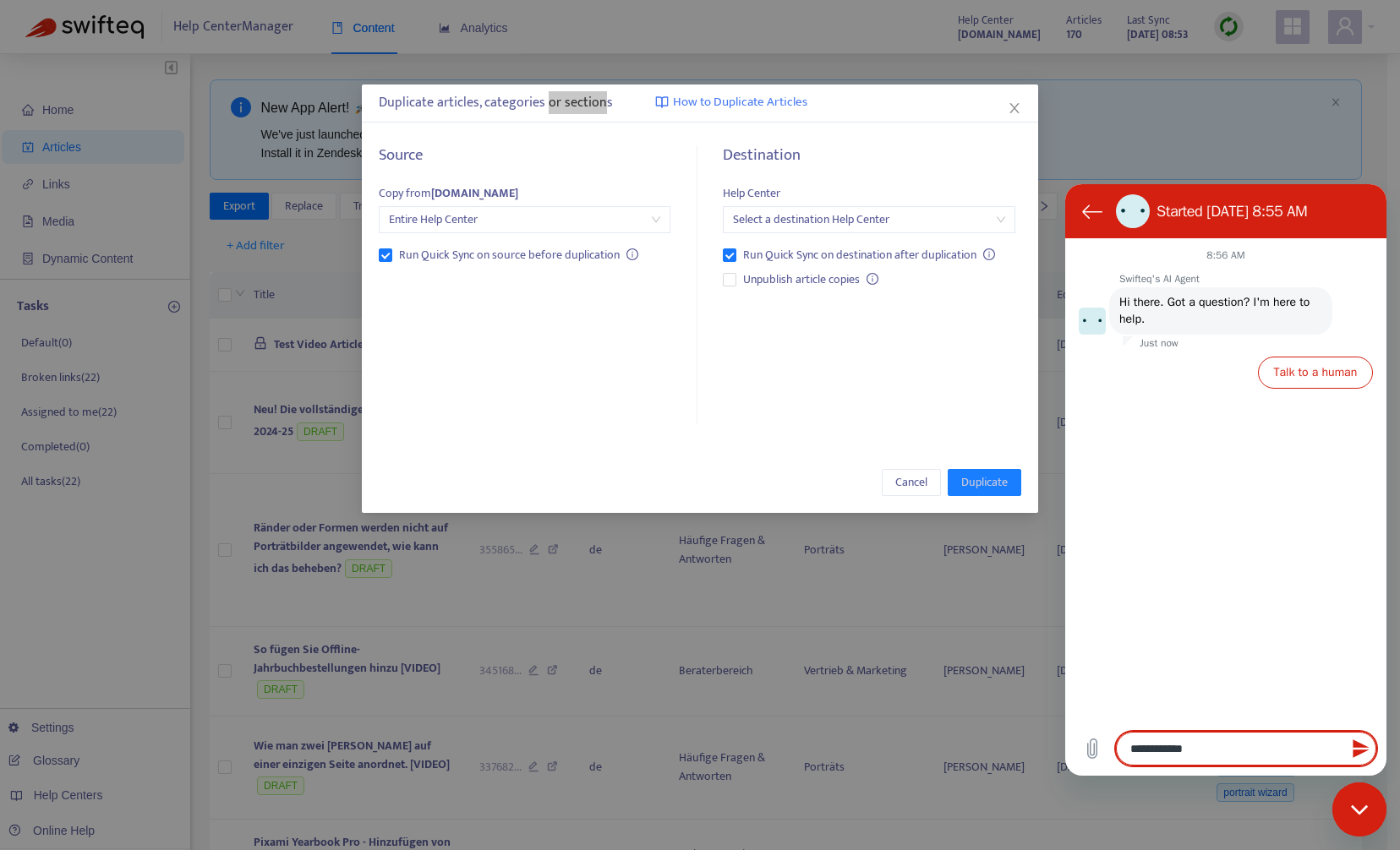 type on "*" 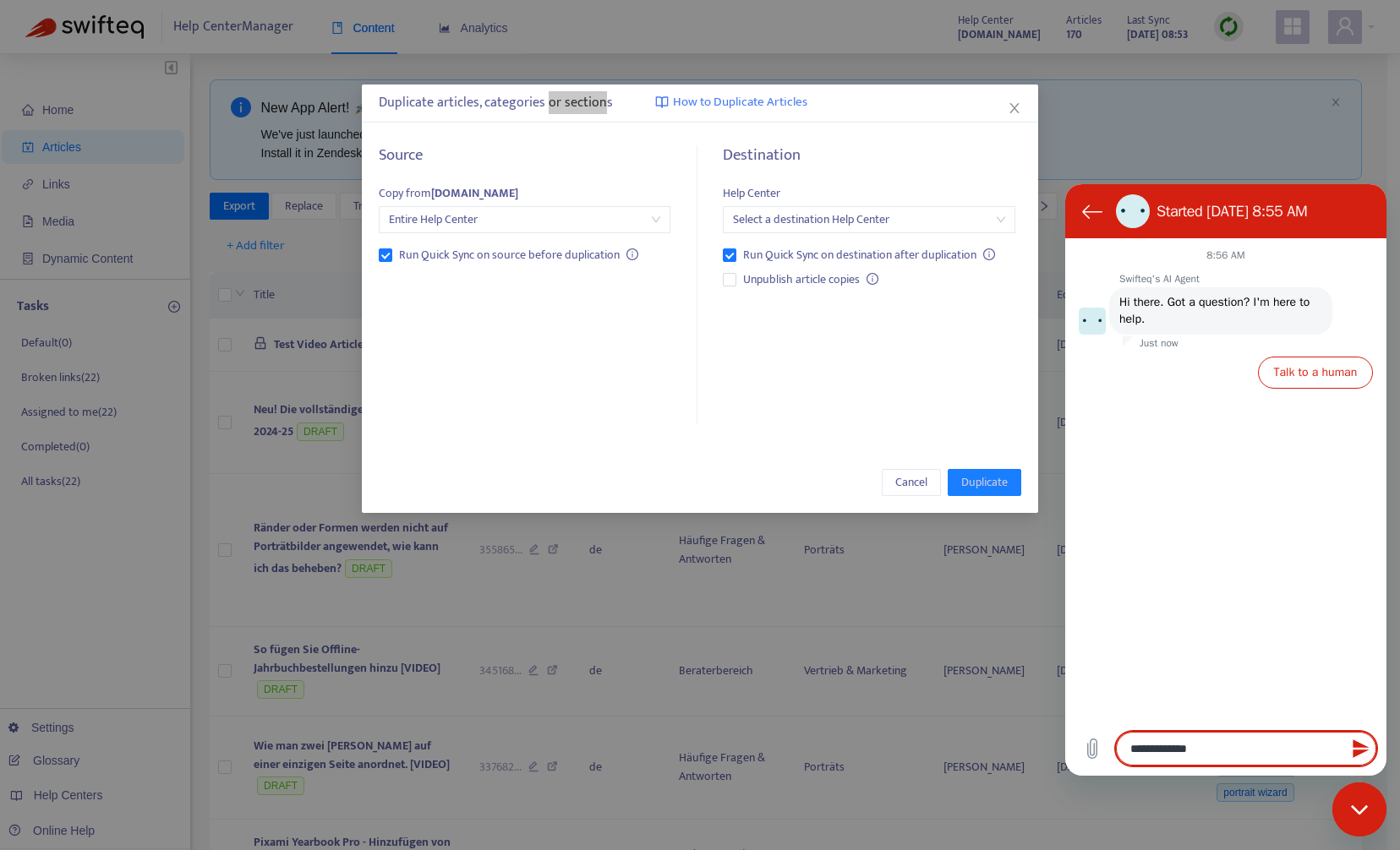 type on "**********" 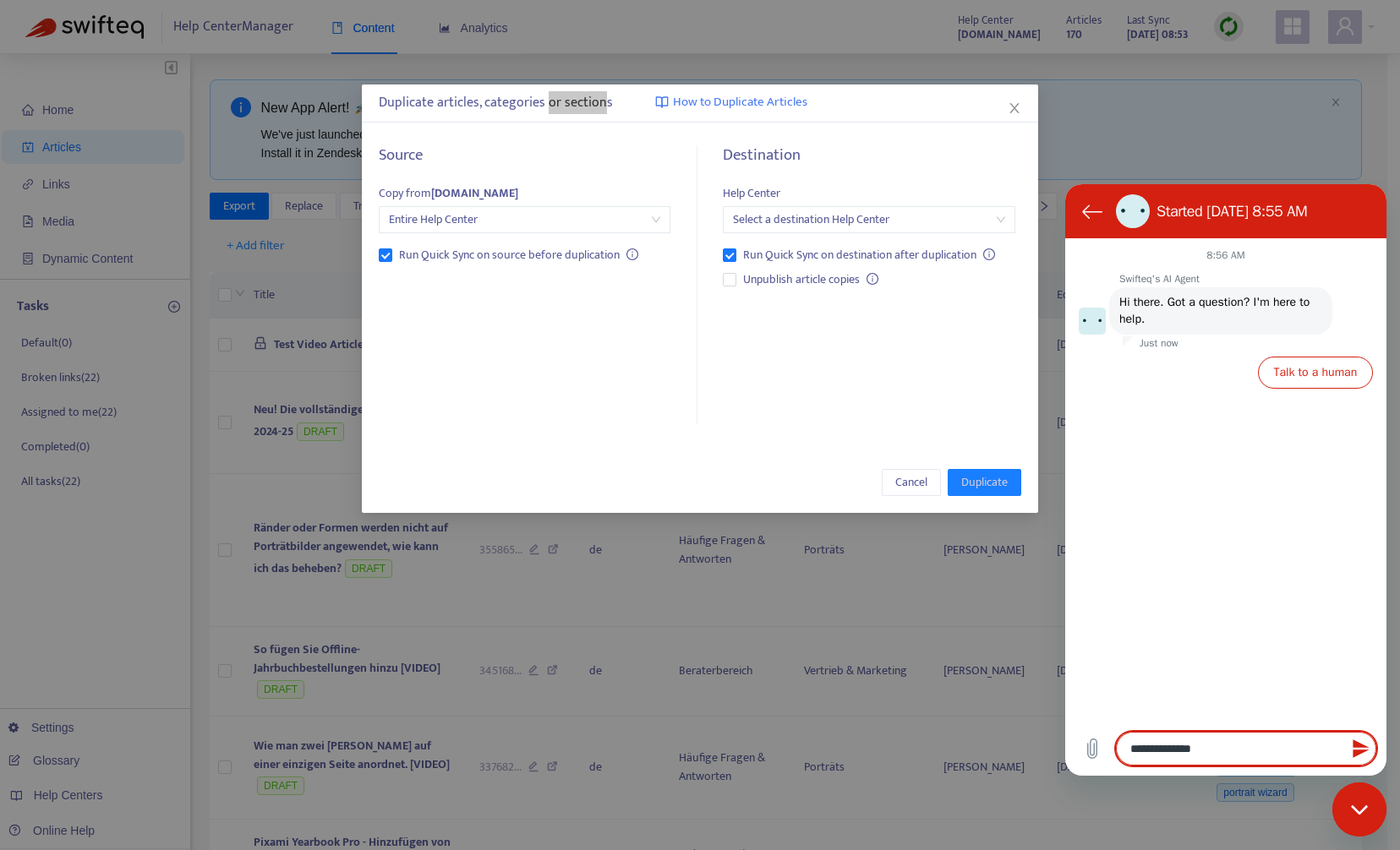 type on "**********" 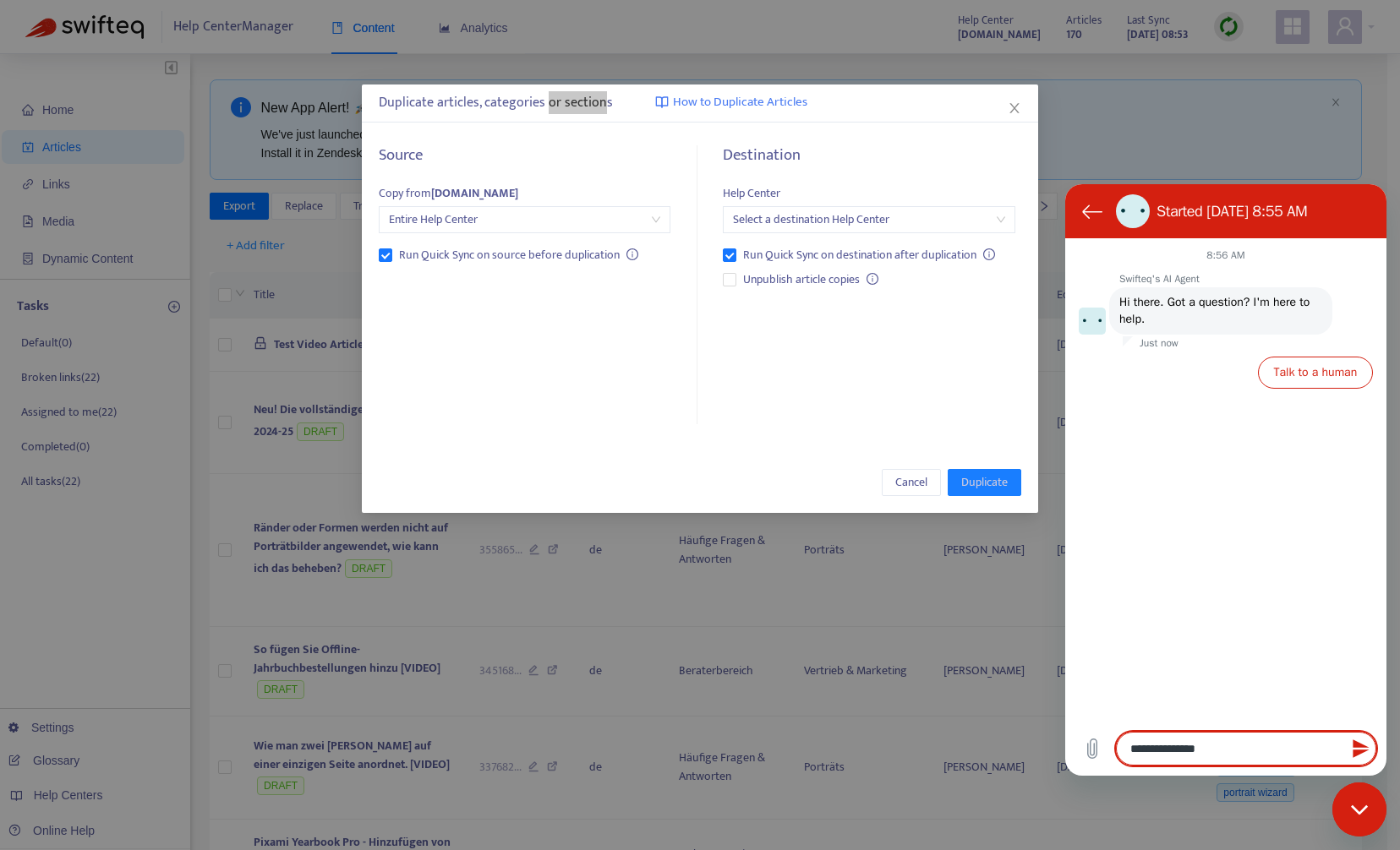 type on "**********" 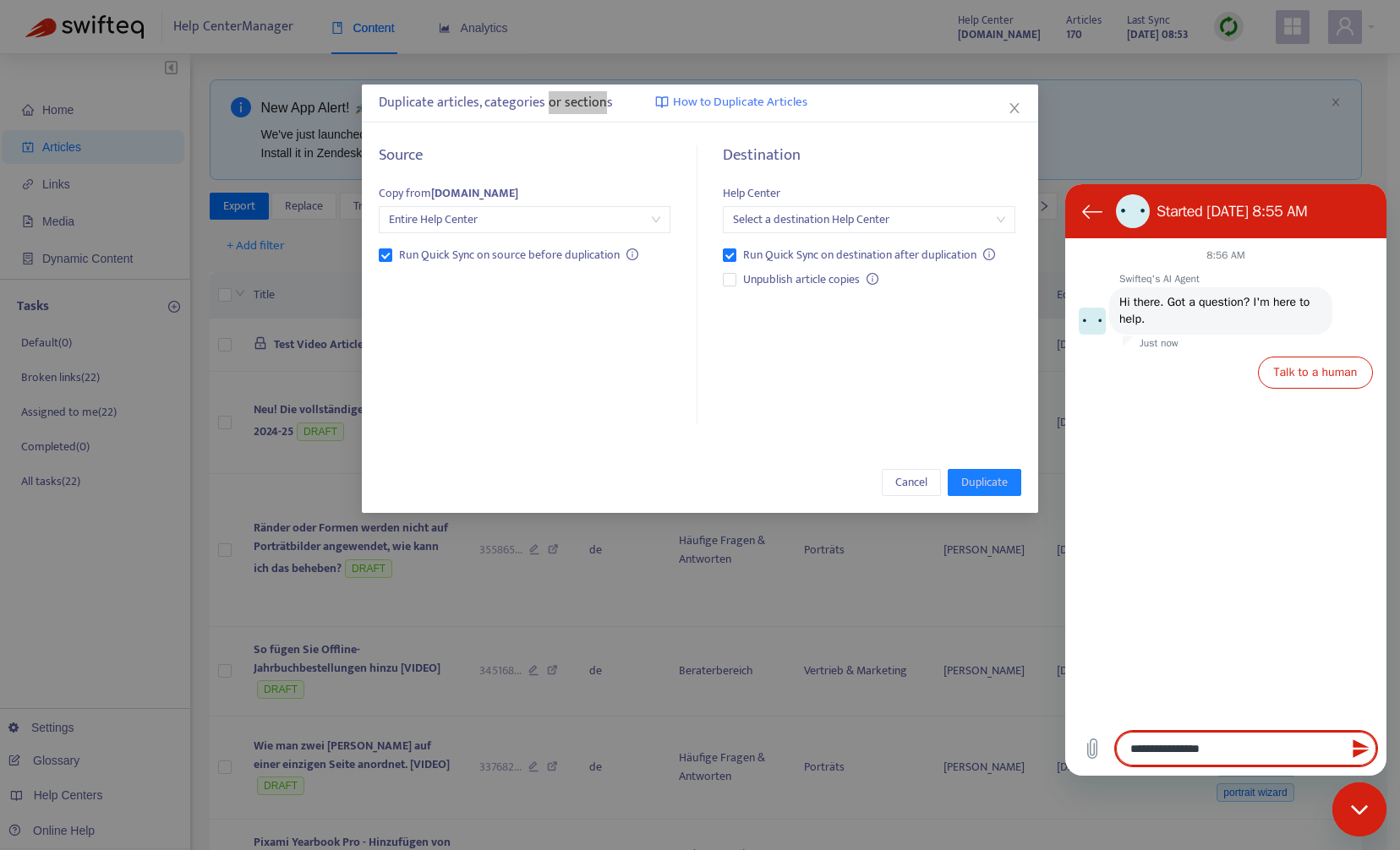 type on "**********" 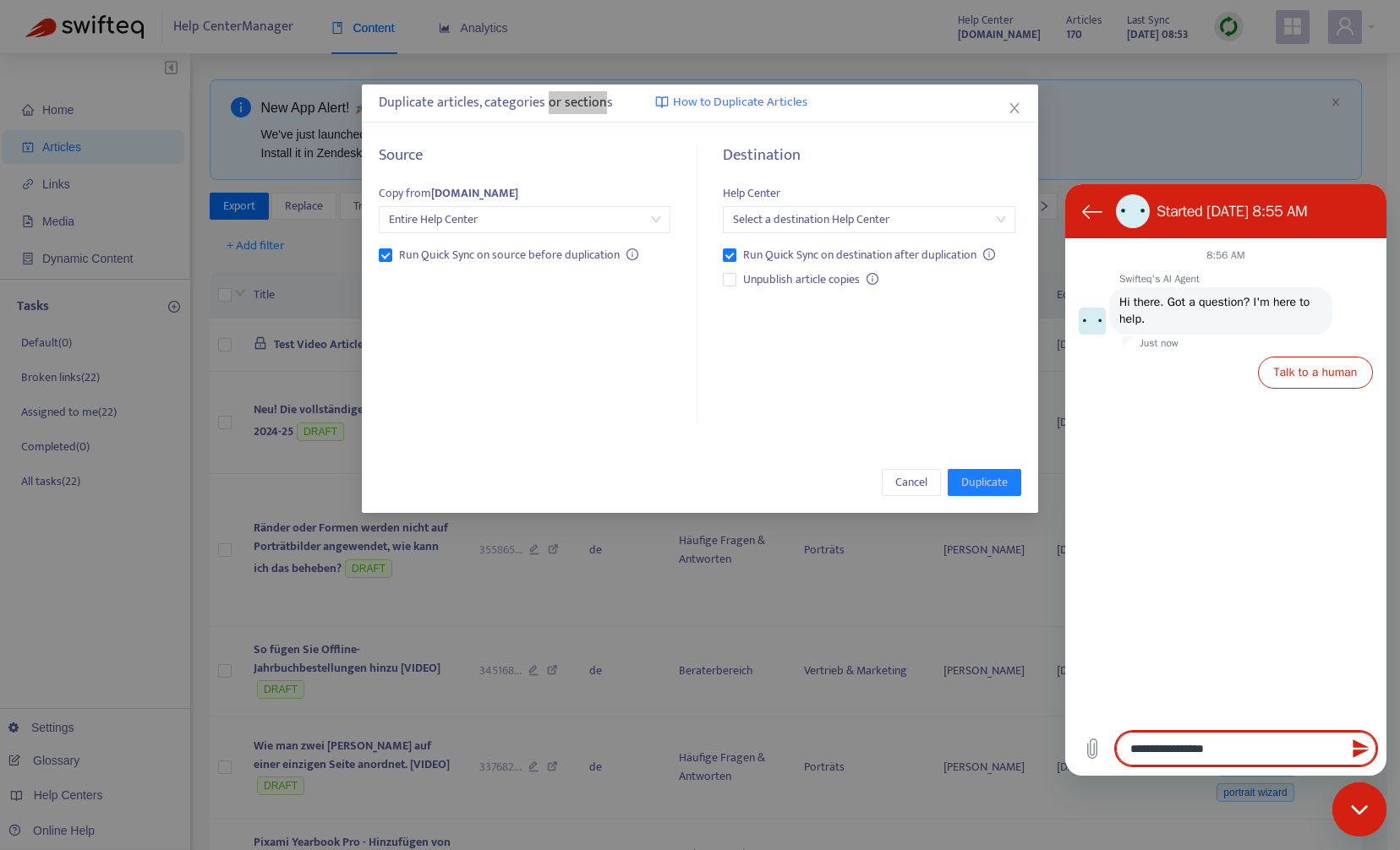 type on "*" 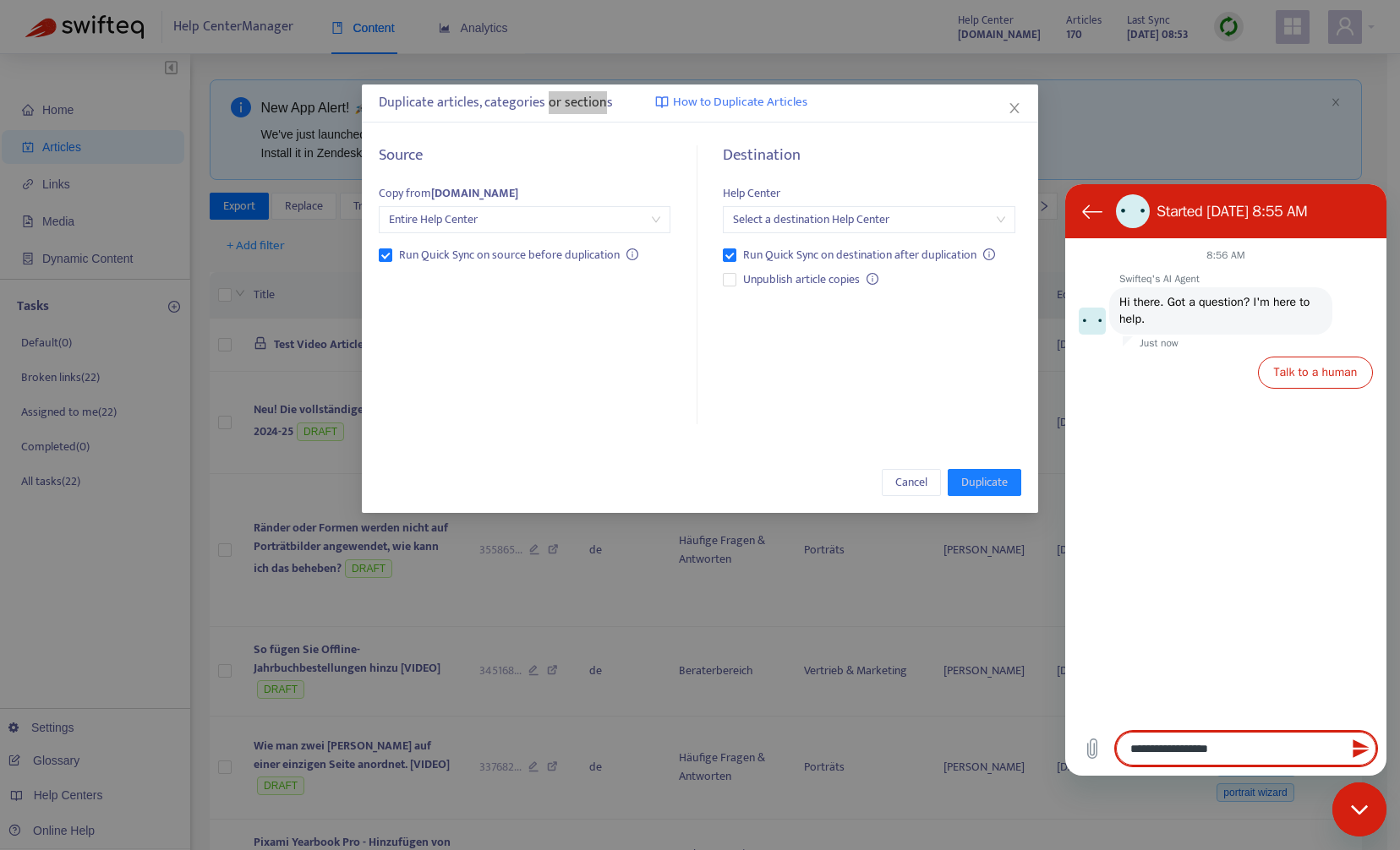 type on "**********" 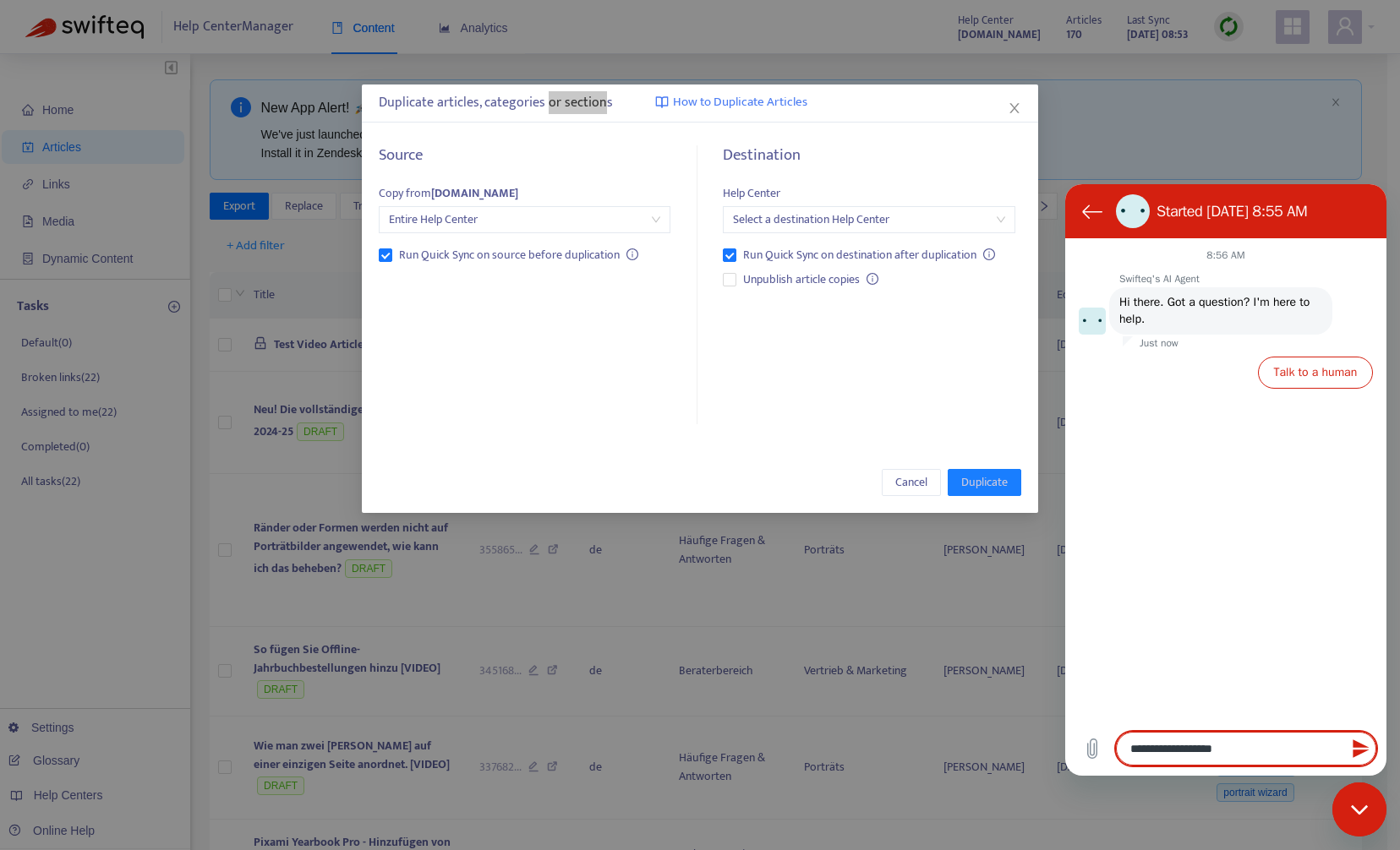 type on "**********" 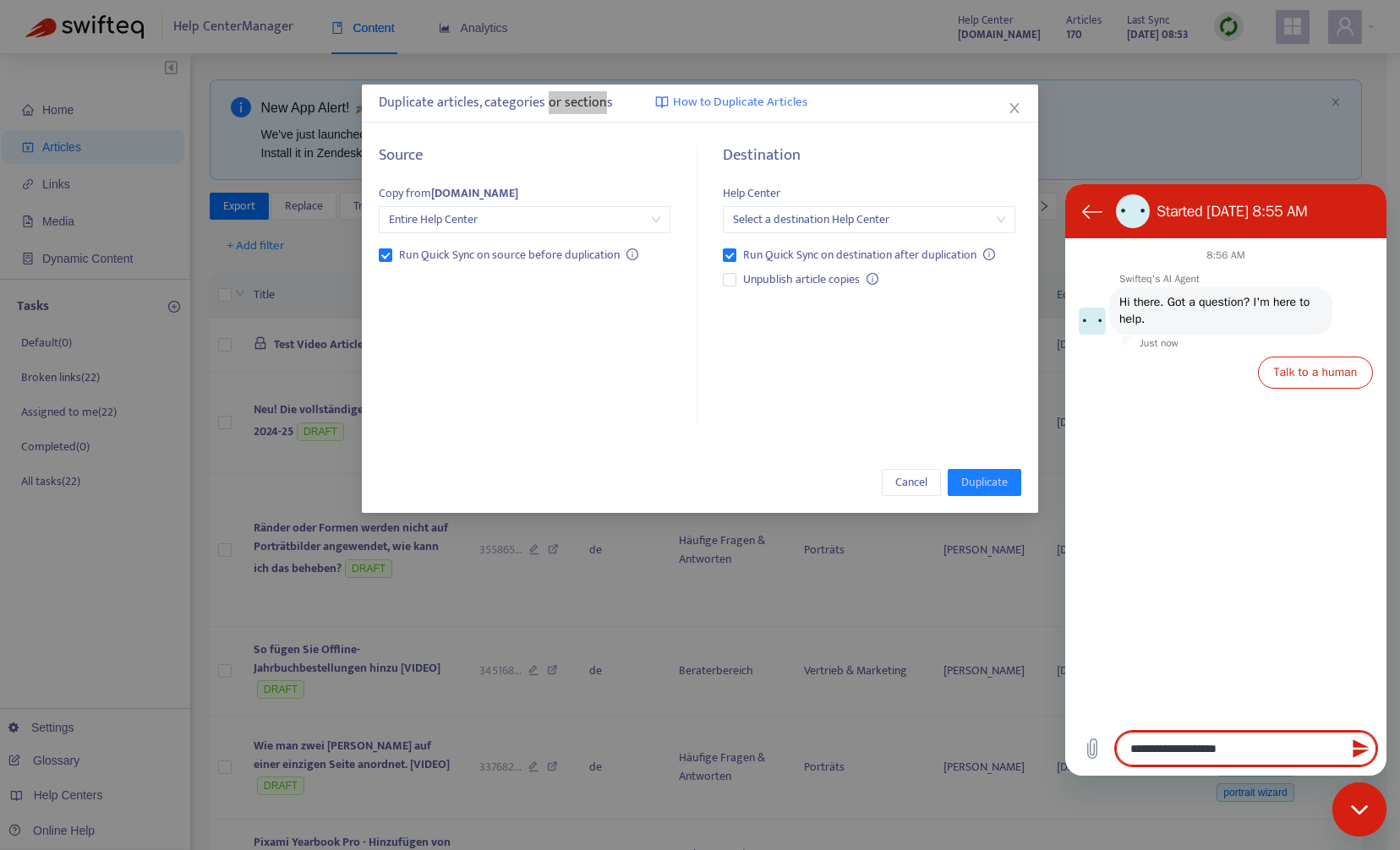 type on "**********" 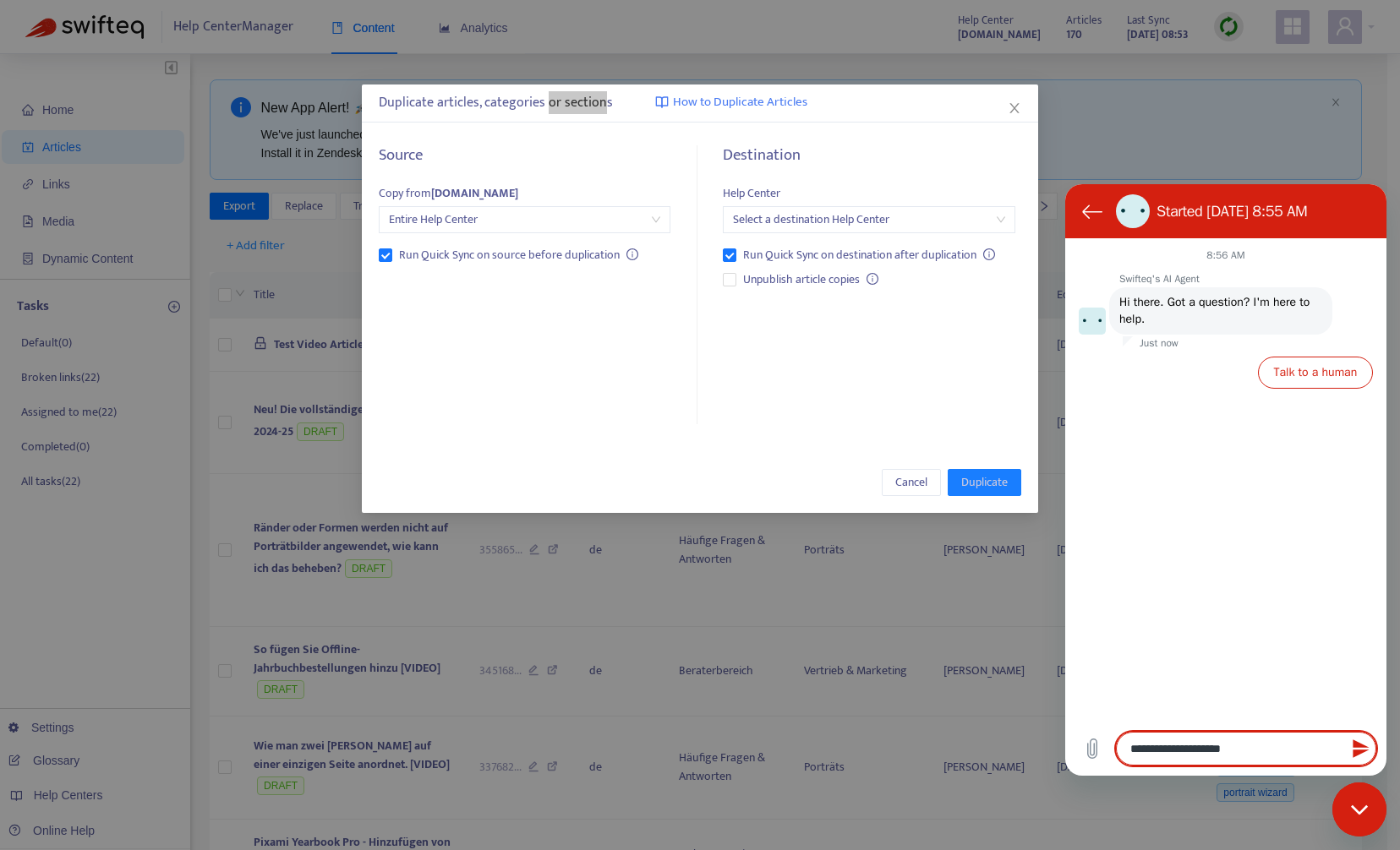 type on "**********" 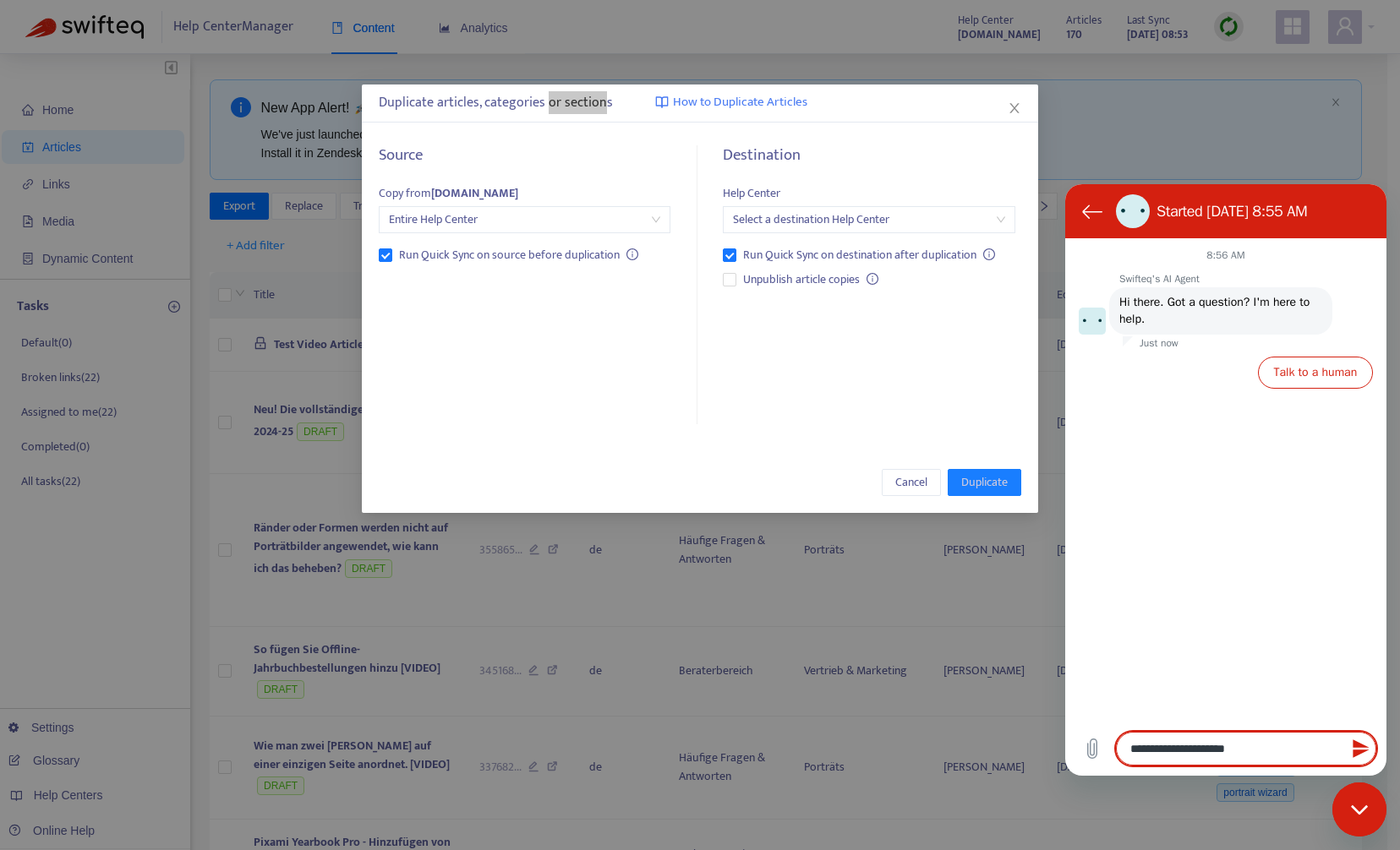 type on "**********" 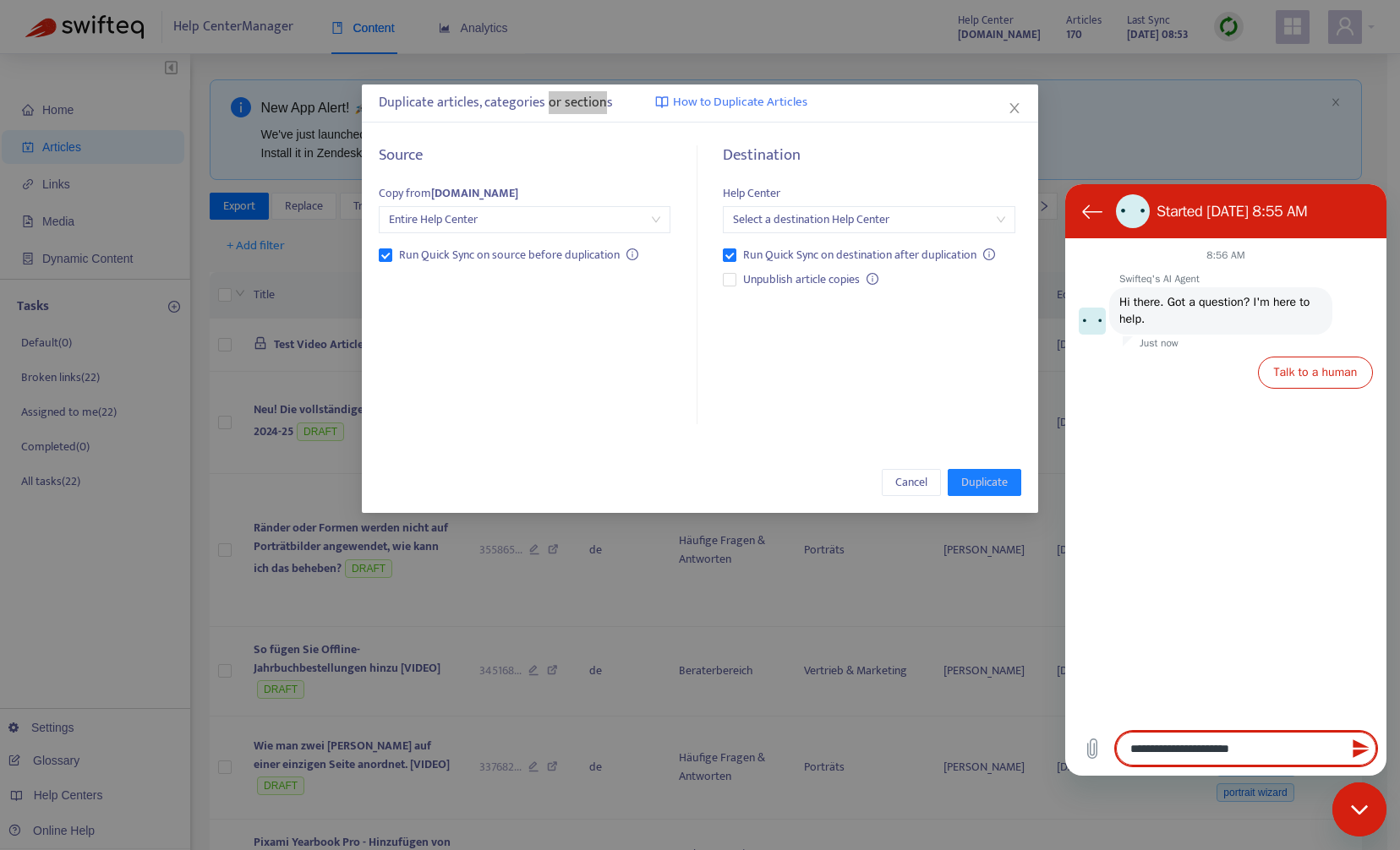 type on "**********" 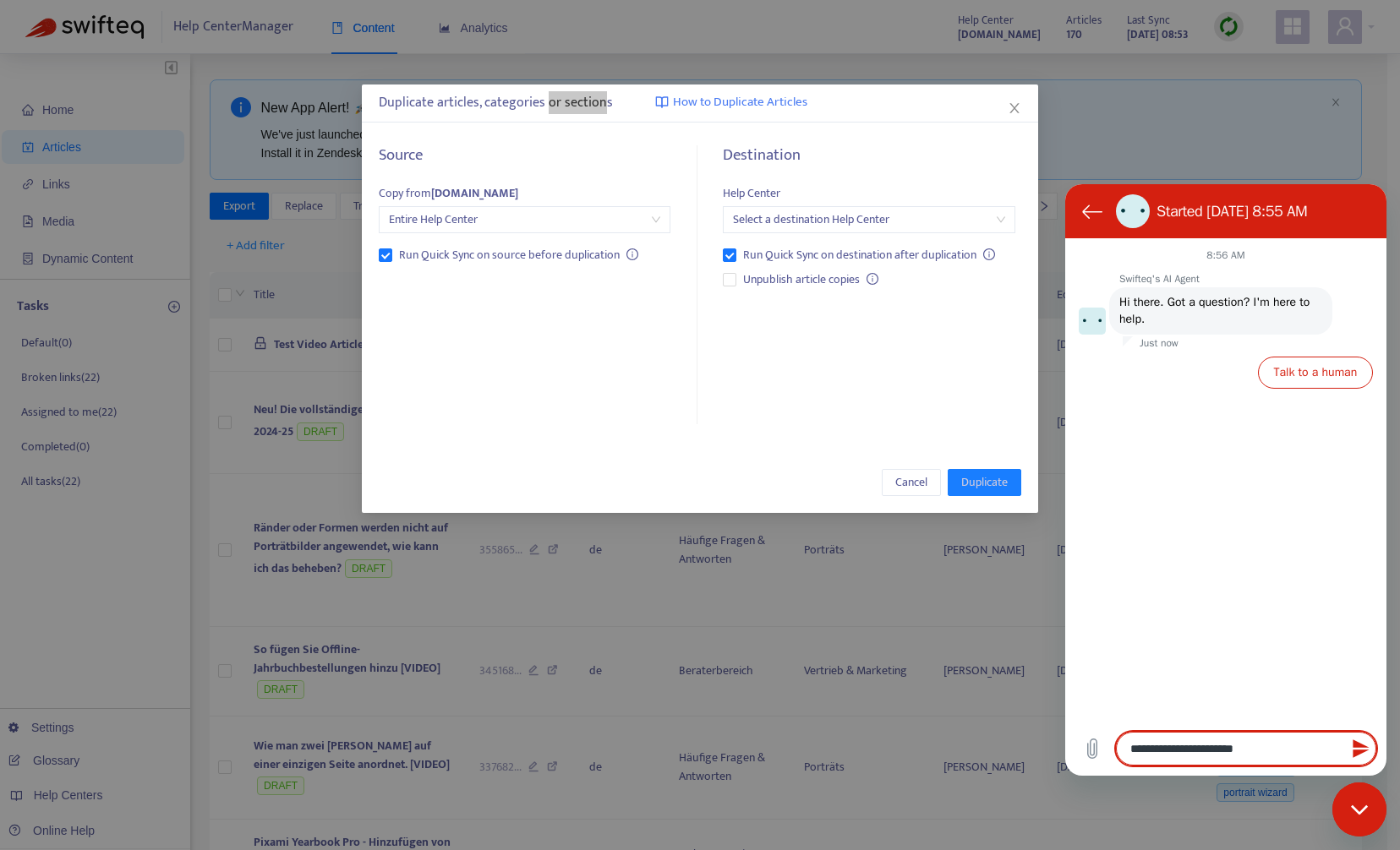 type on "**********" 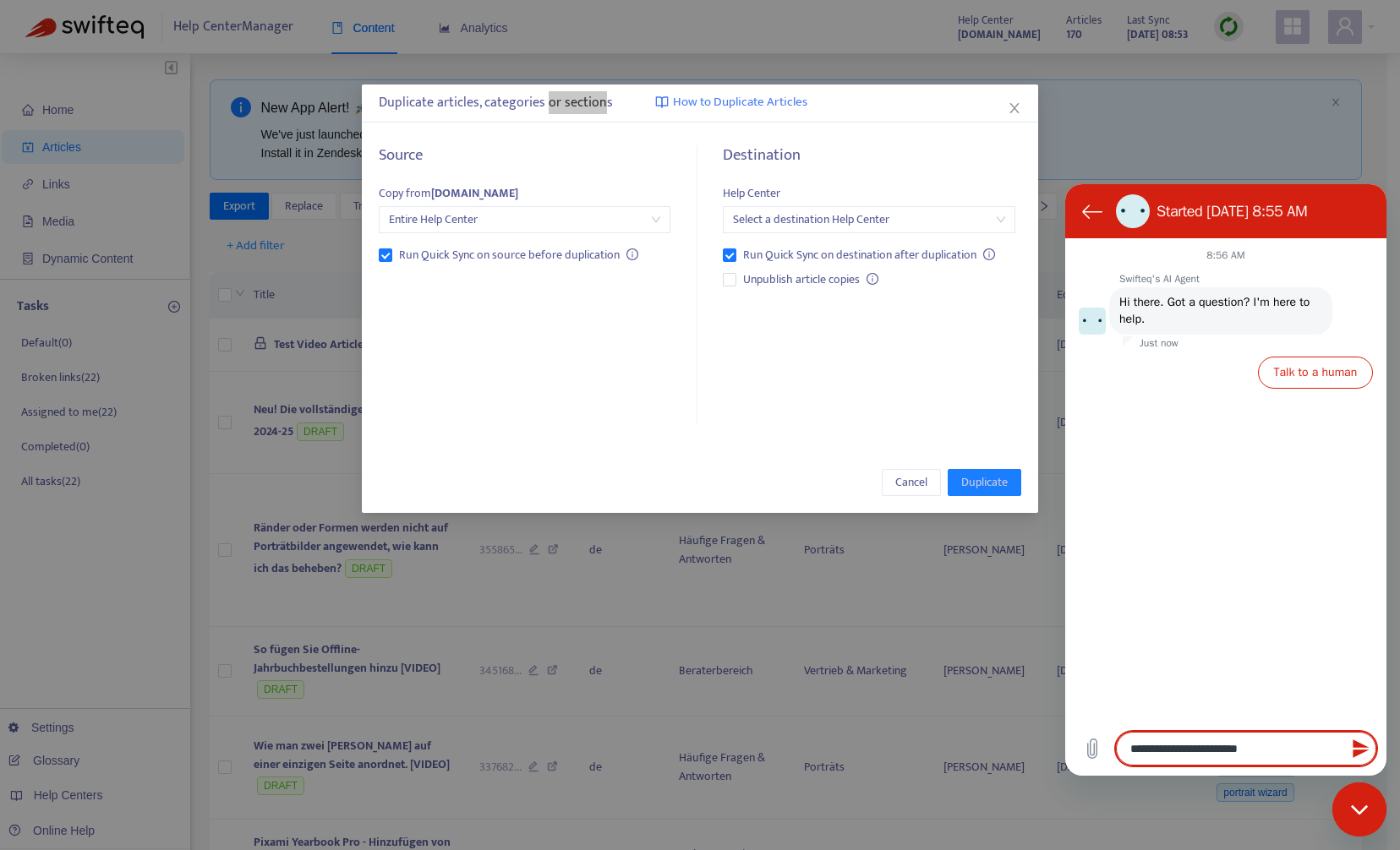 type on "**********" 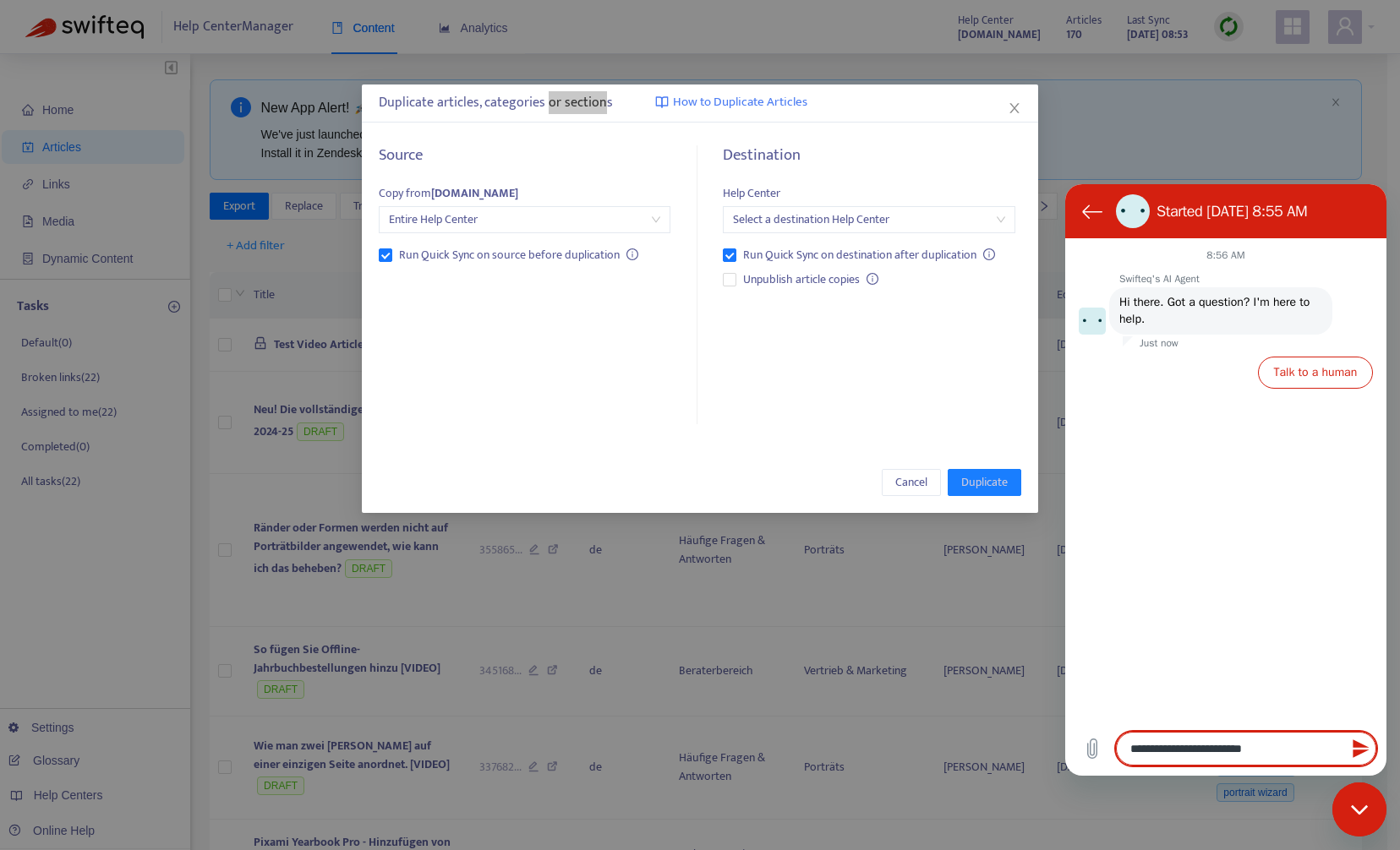 type on "**********" 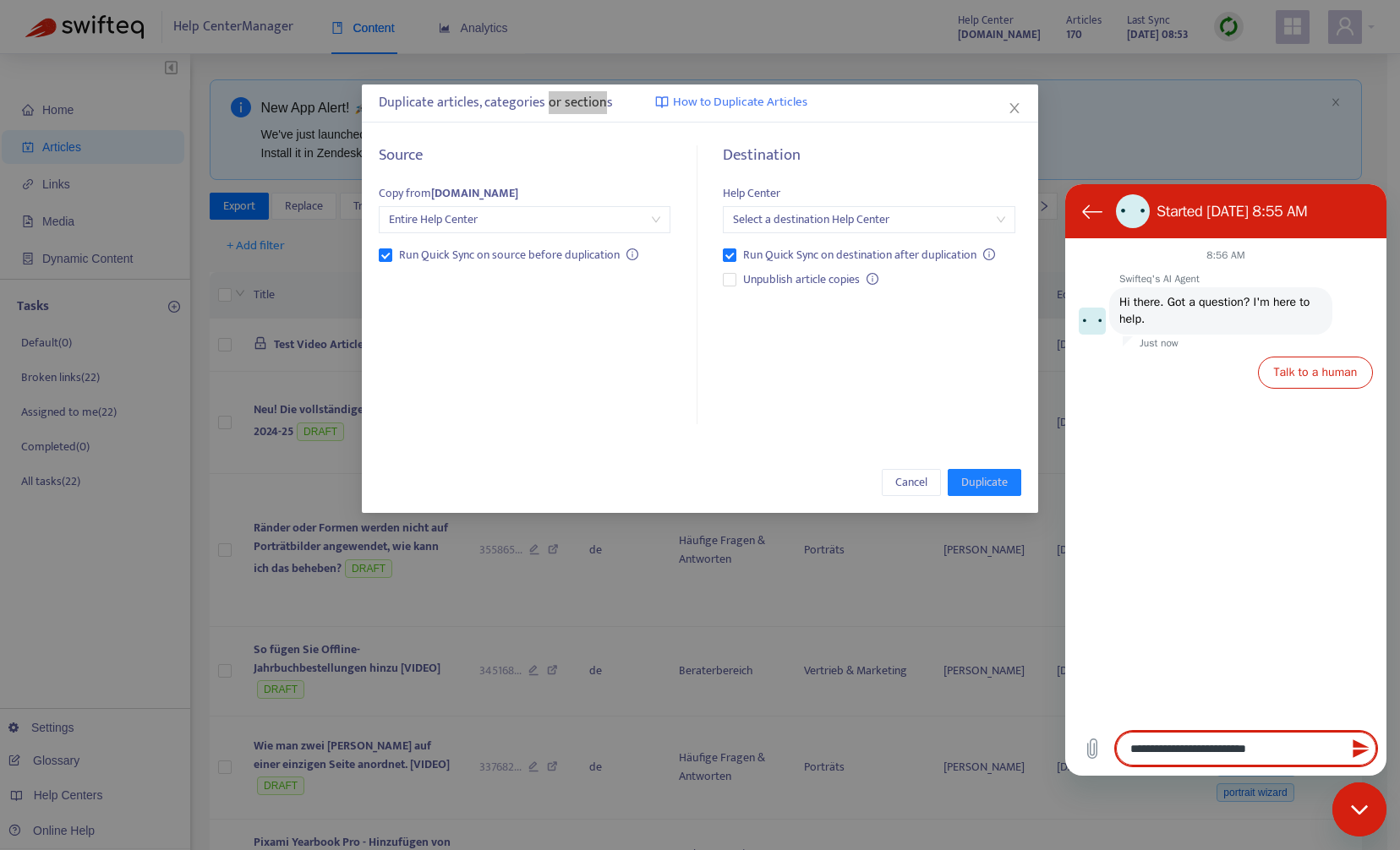 type on "**********" 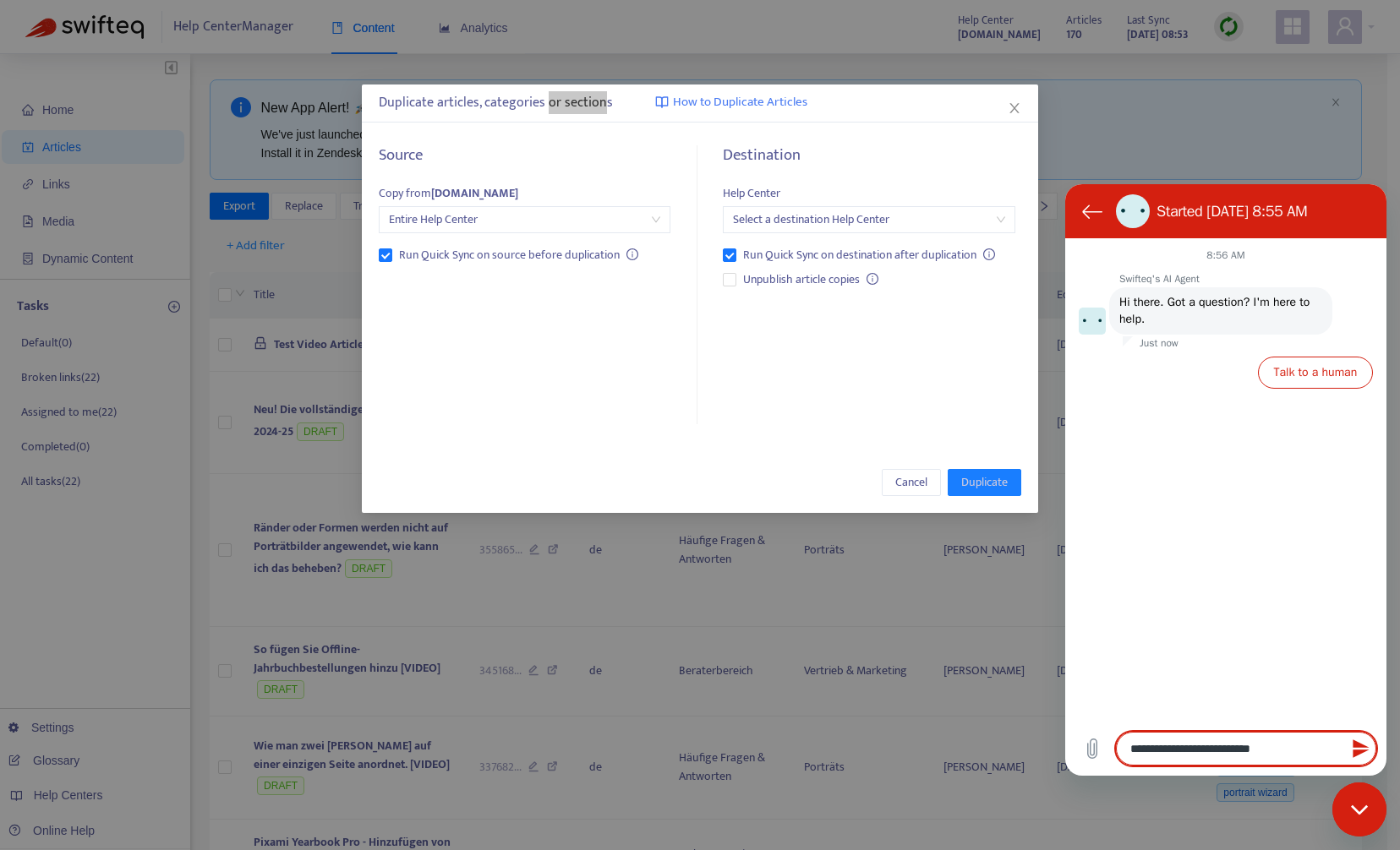 type on "**********" 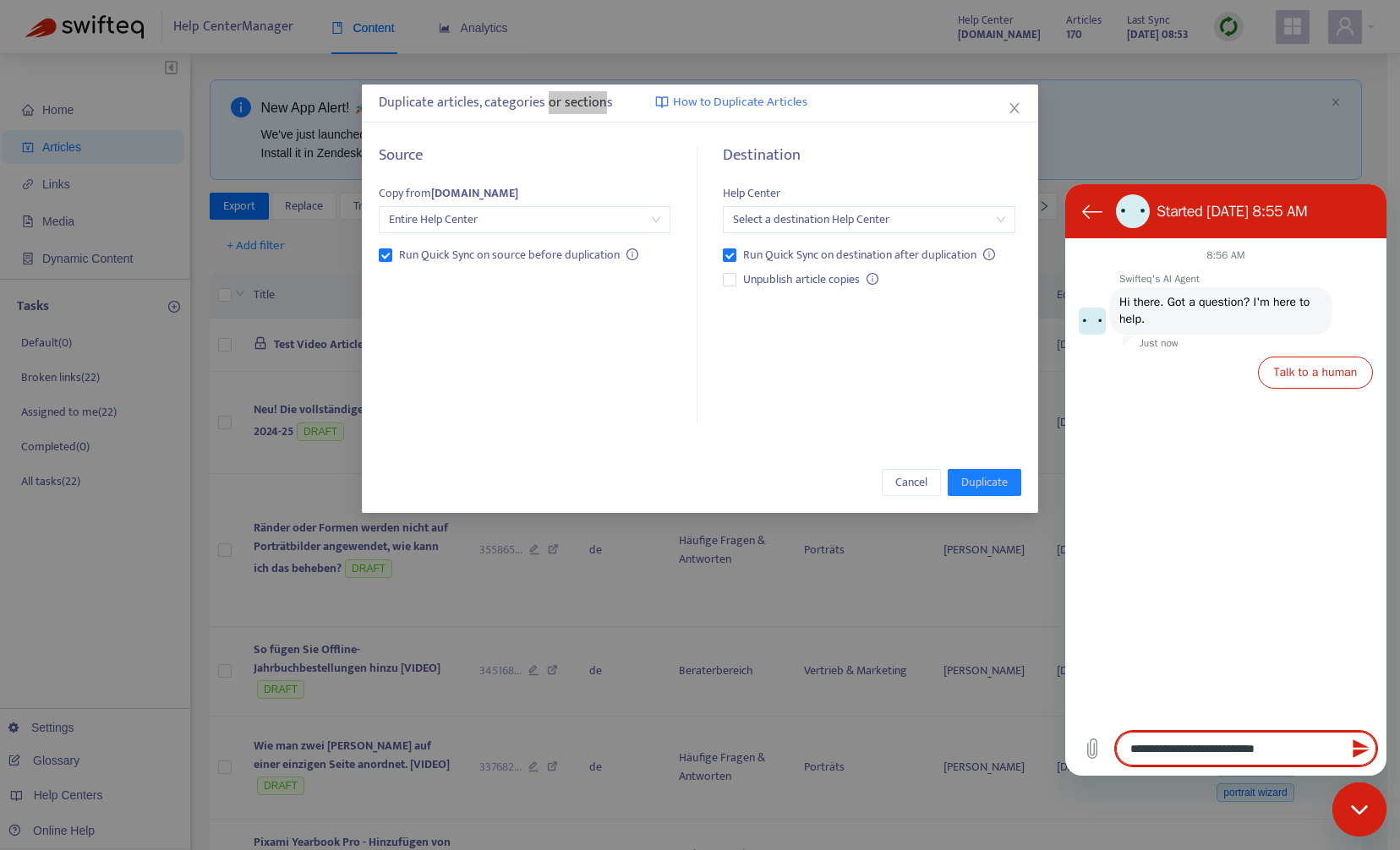 type on "**********" 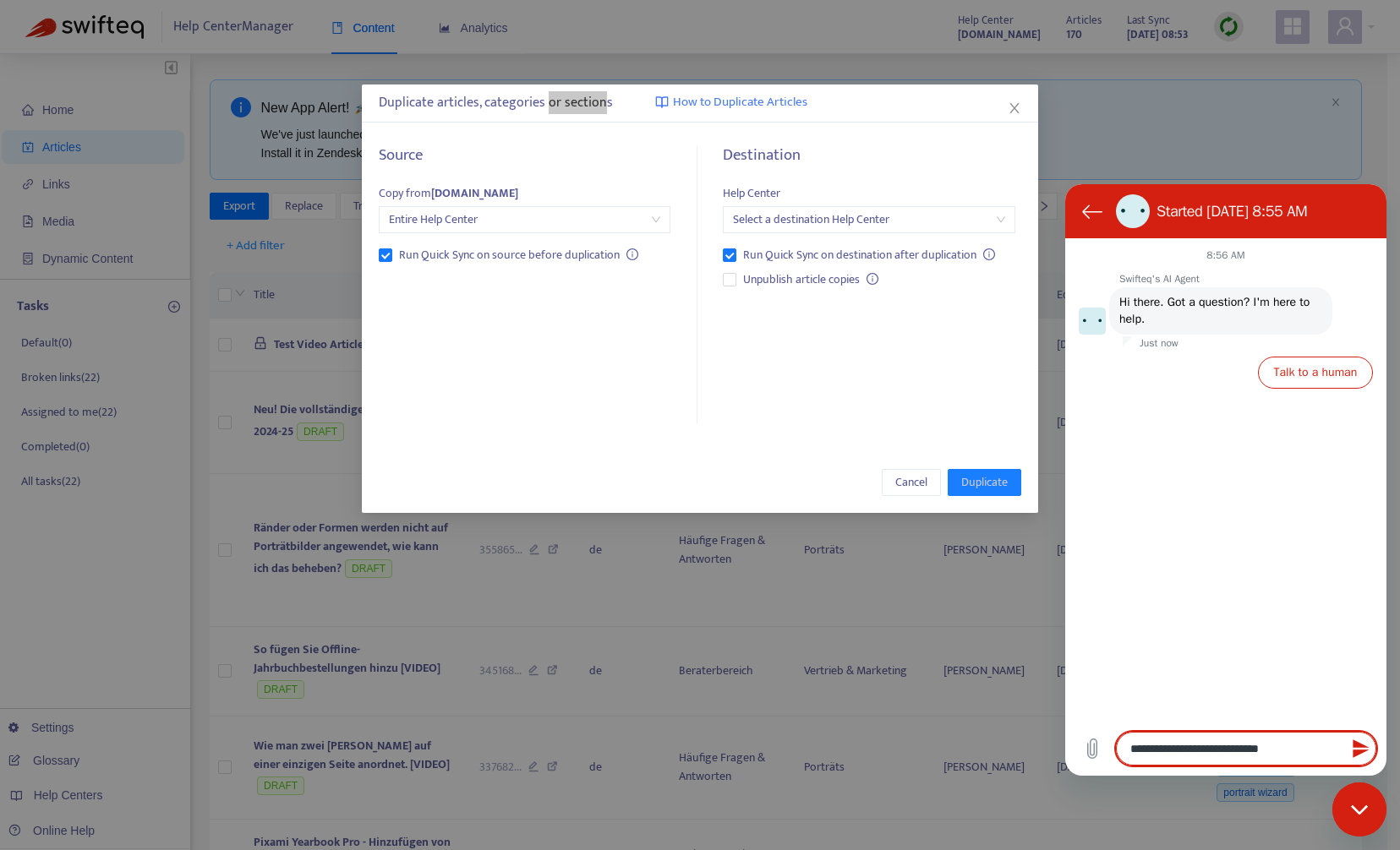 type on "**********" 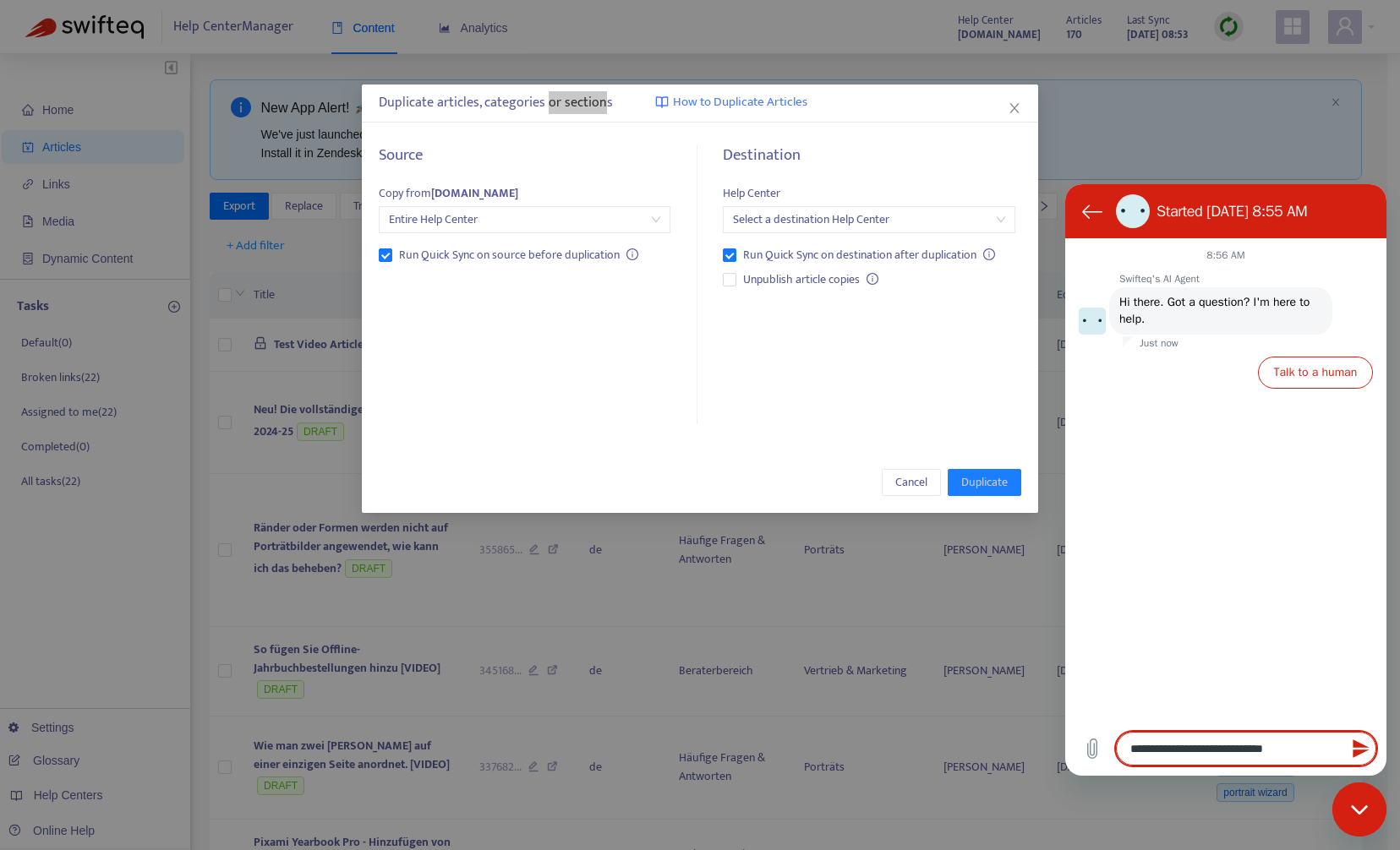 type on "**********" 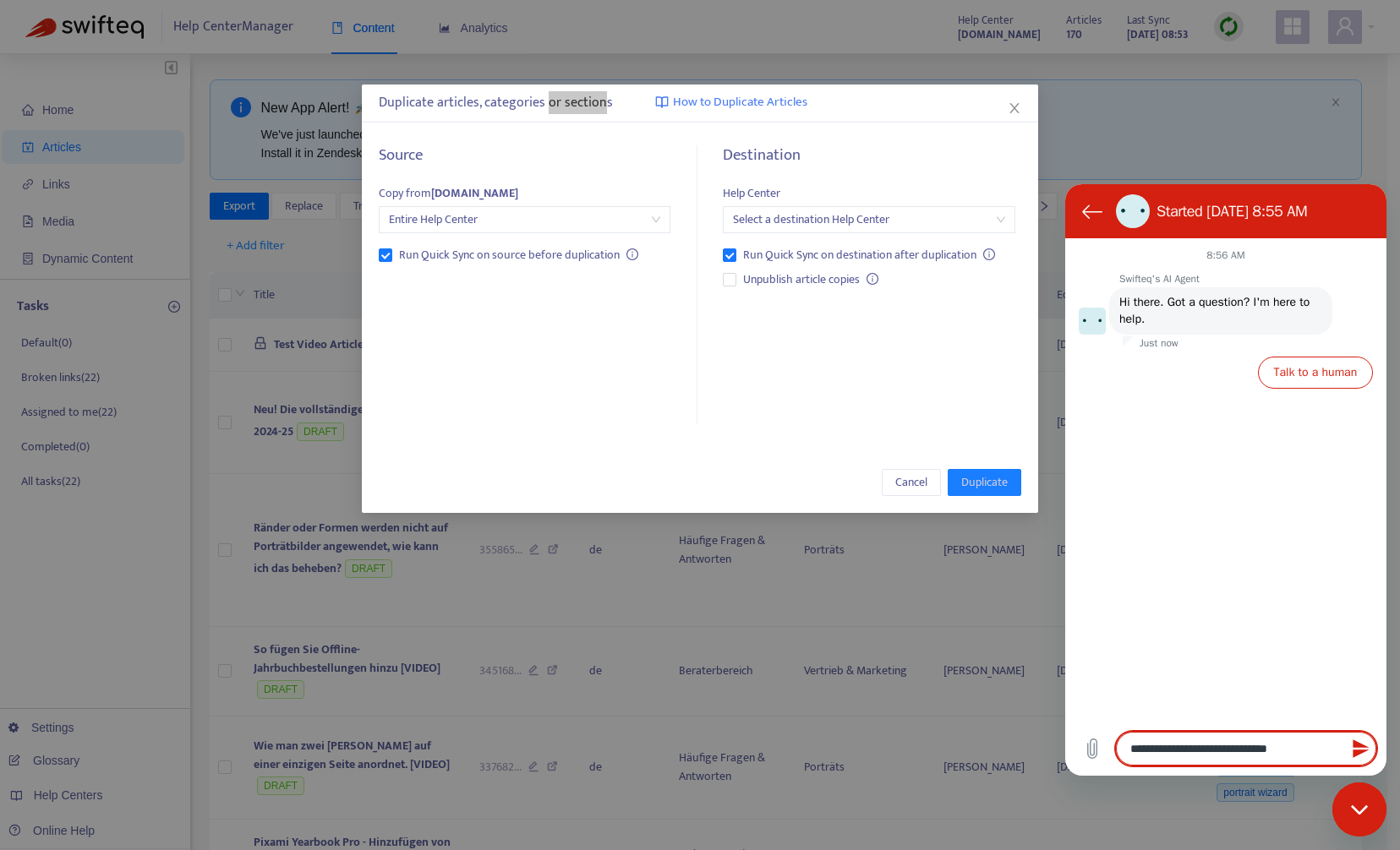 type on "**********" 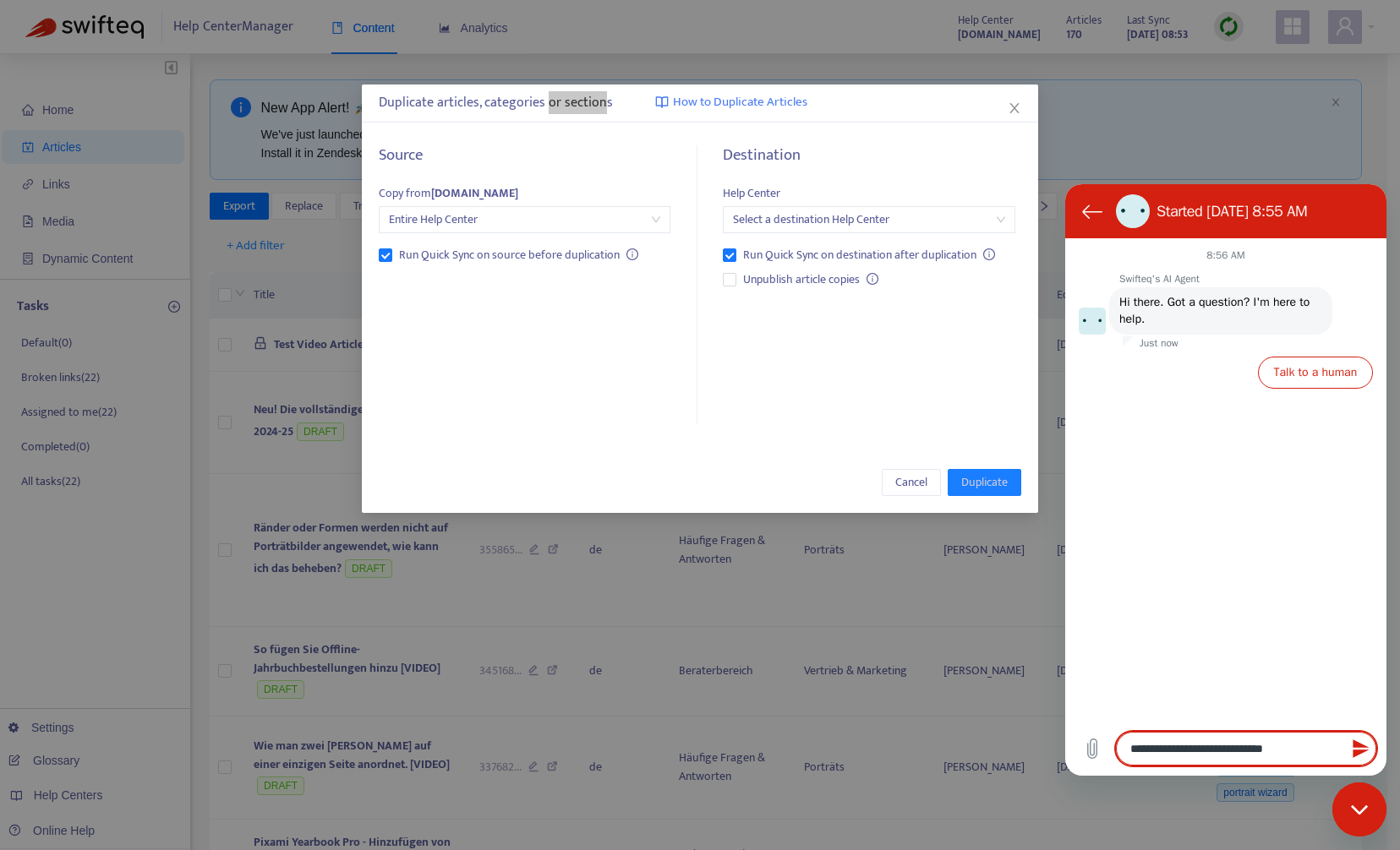type on "**********" 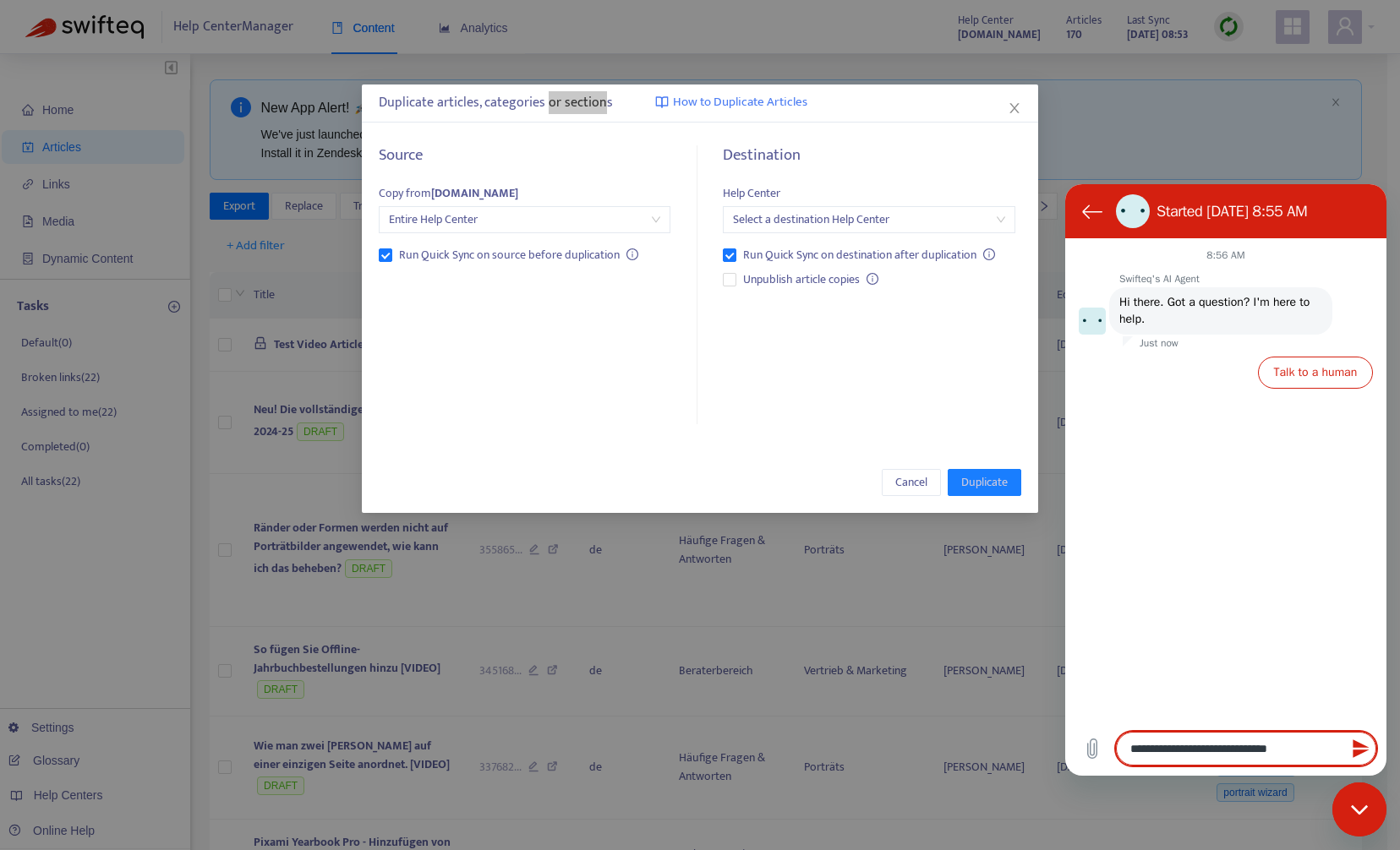type on "**********" 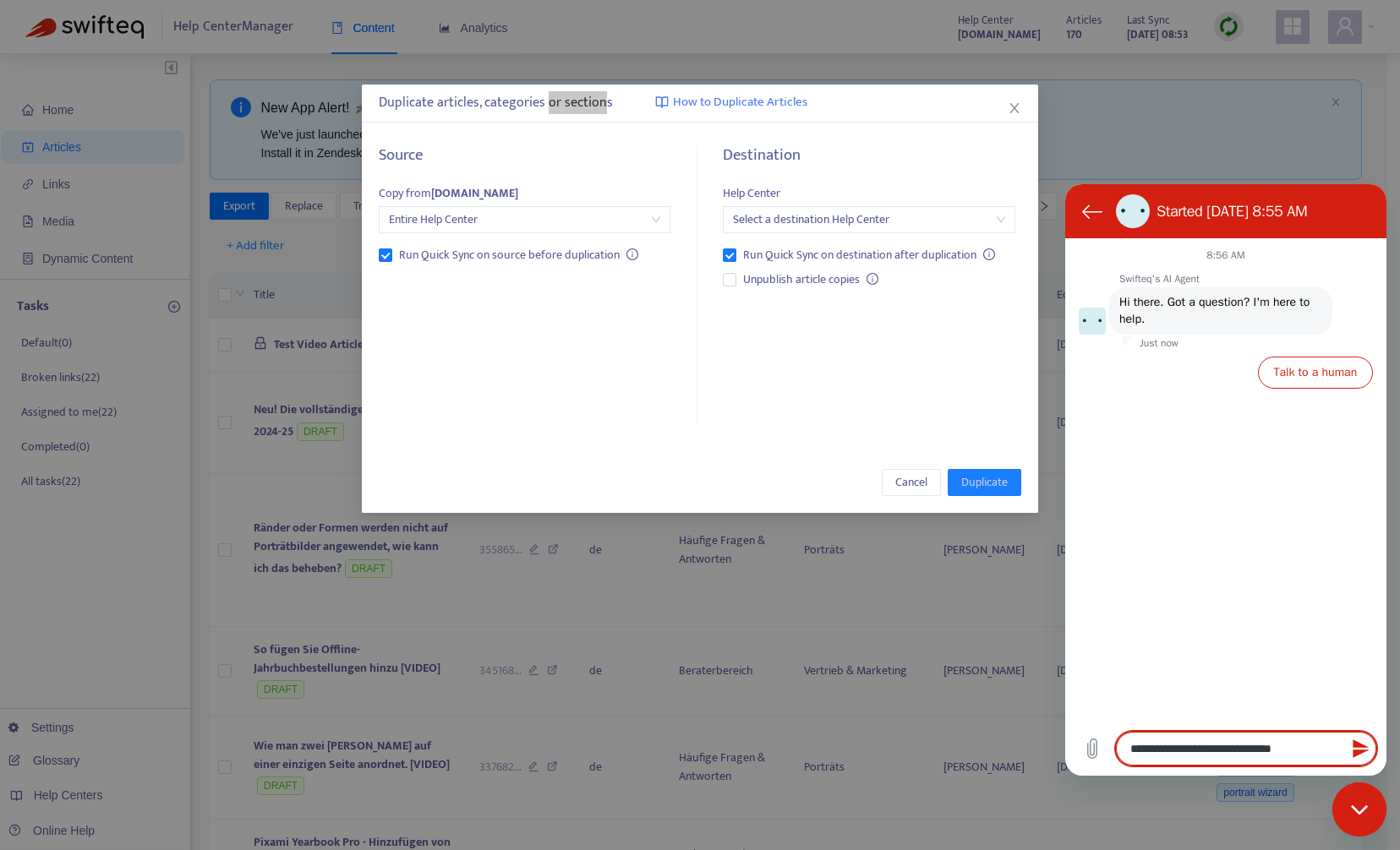 type on "**********" 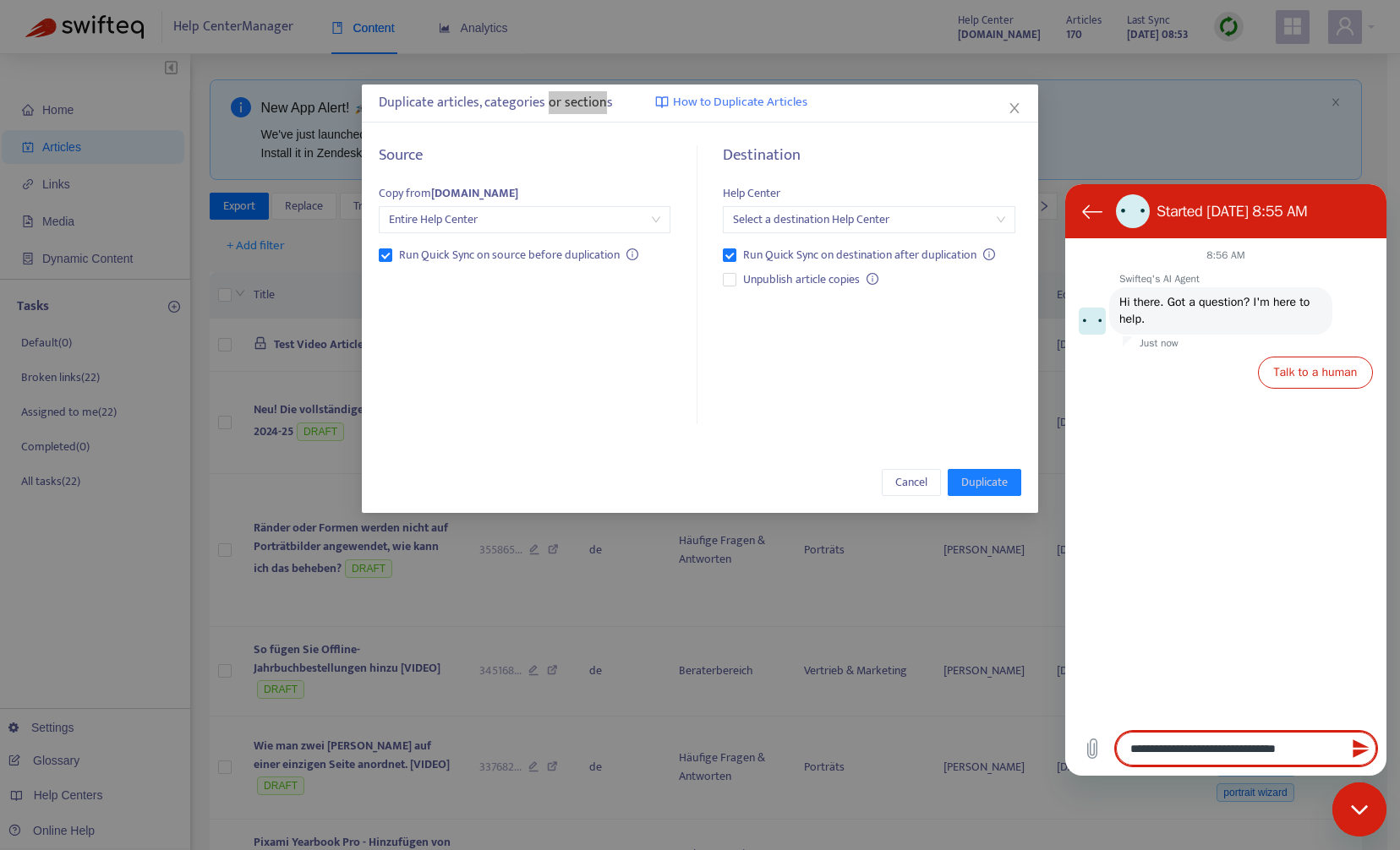 type on "**********" 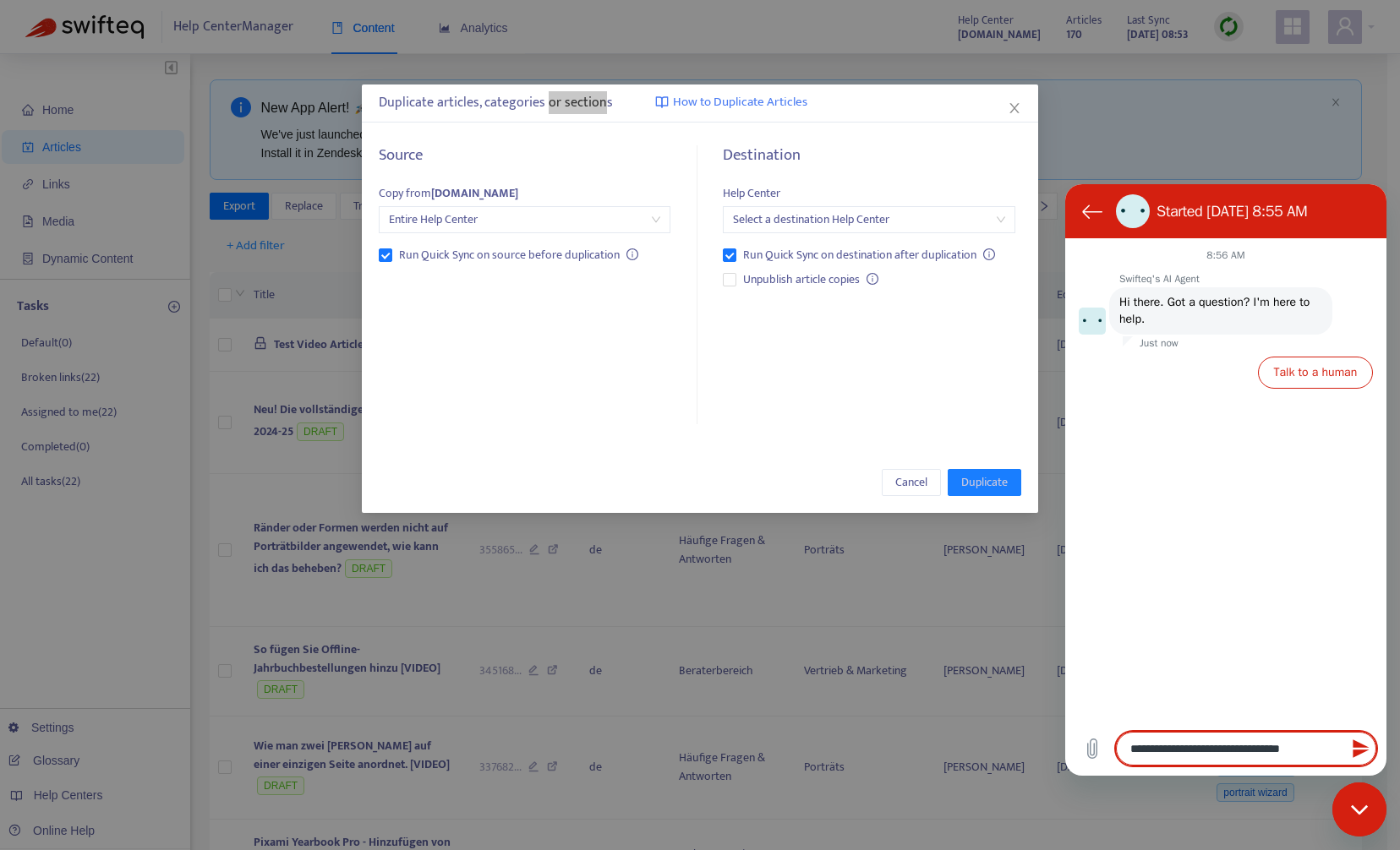 type on "**********" 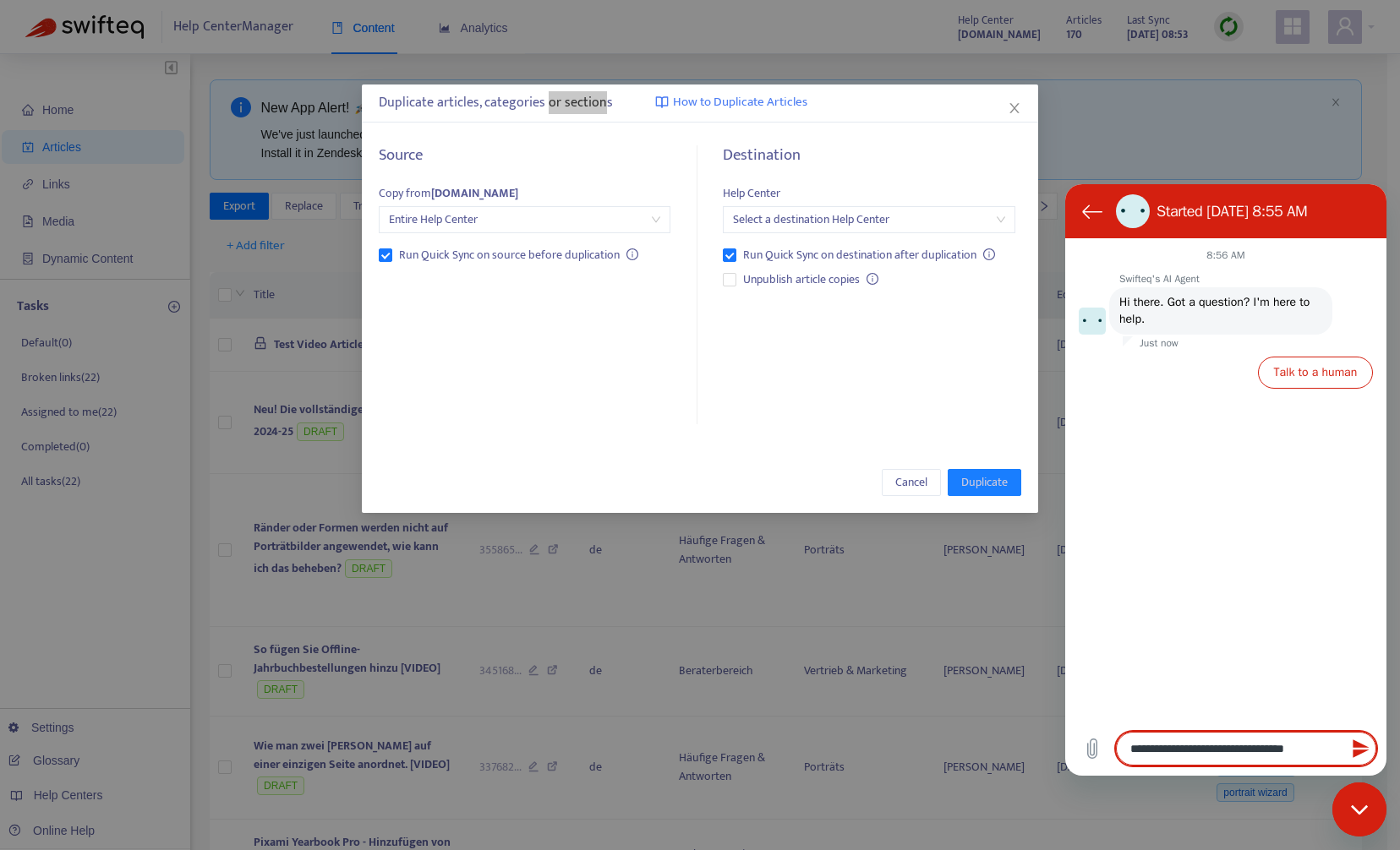 type on "**********" 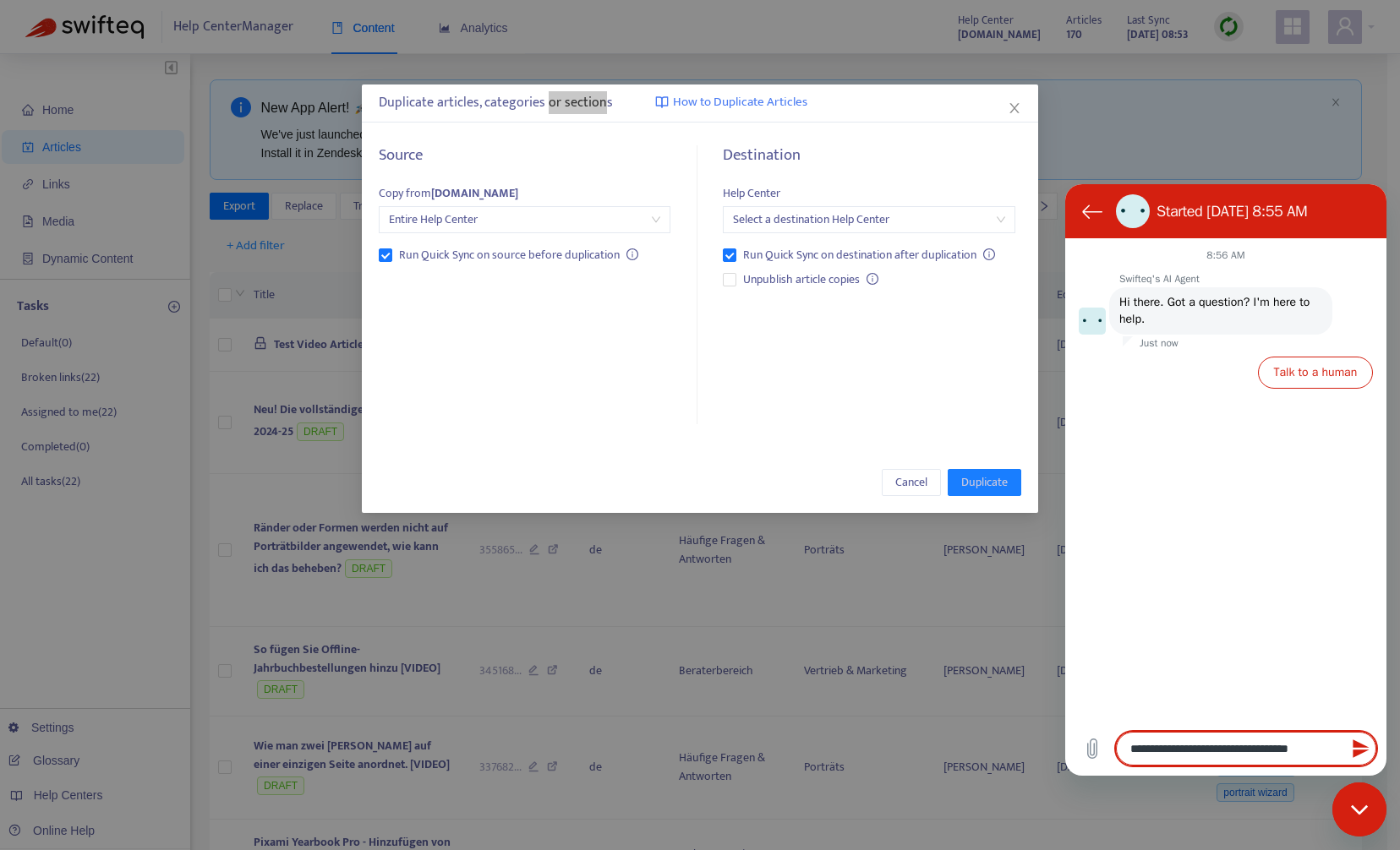 type on "**********" 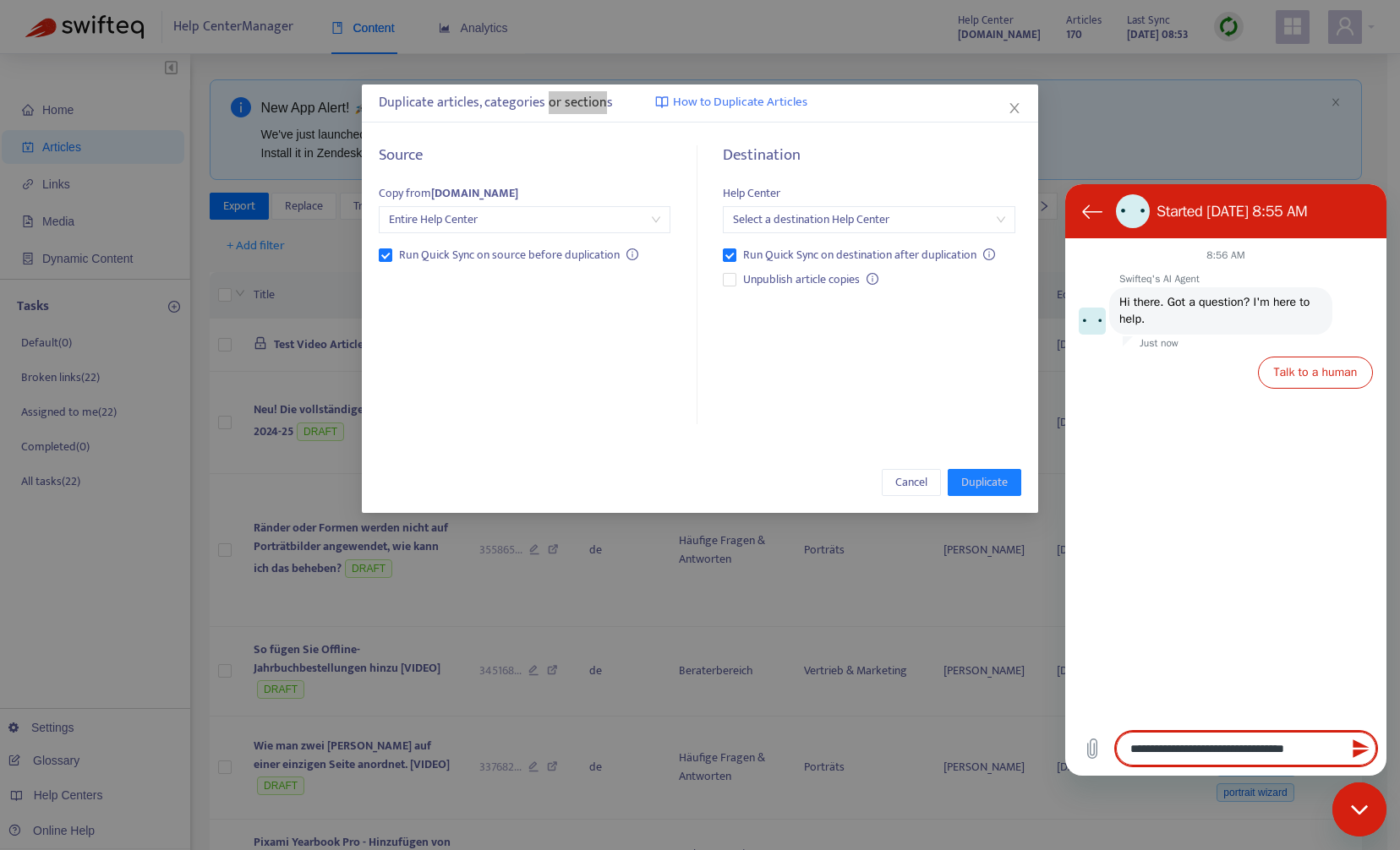 type on "**********" 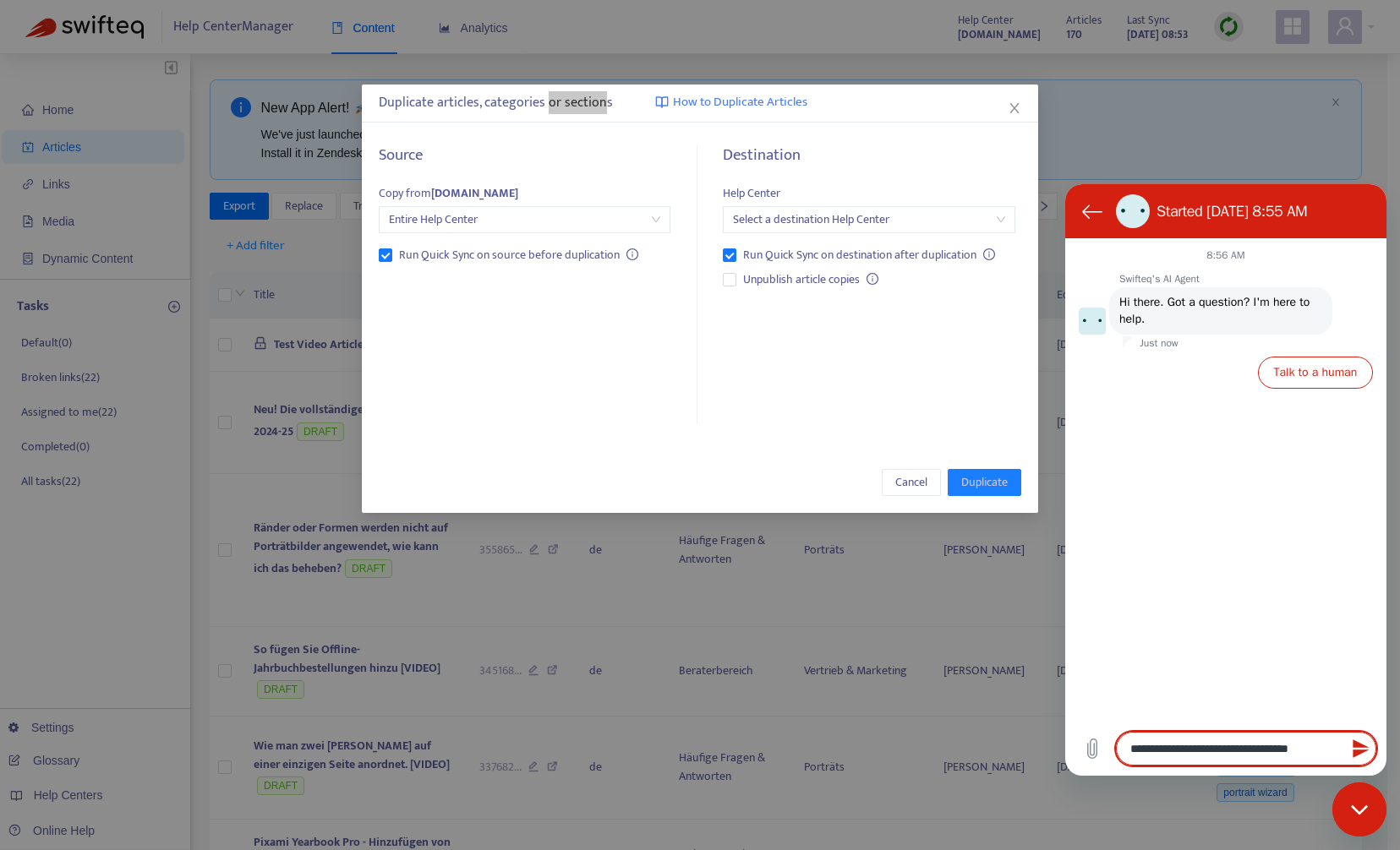 type on "*" 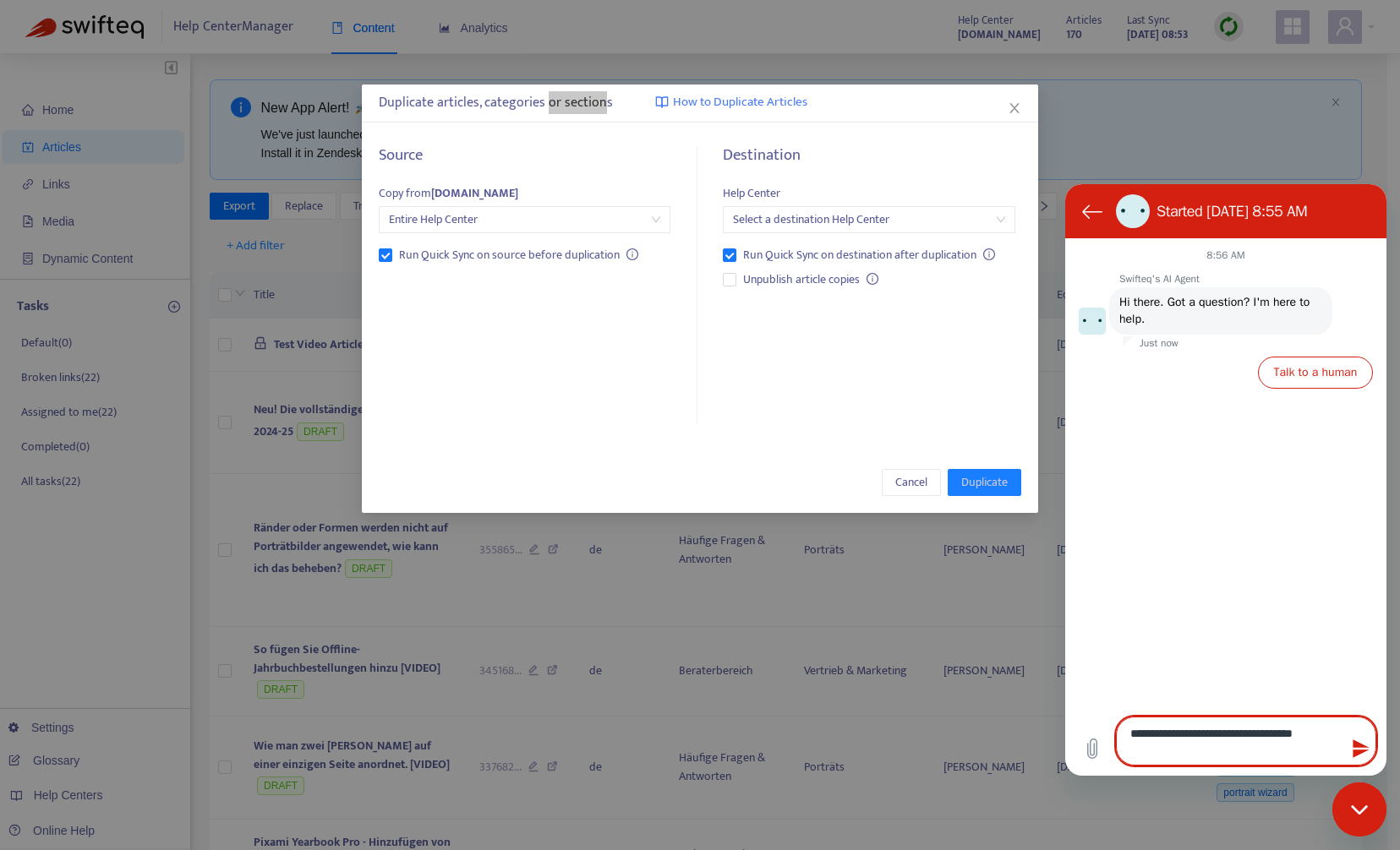 type on "**********" 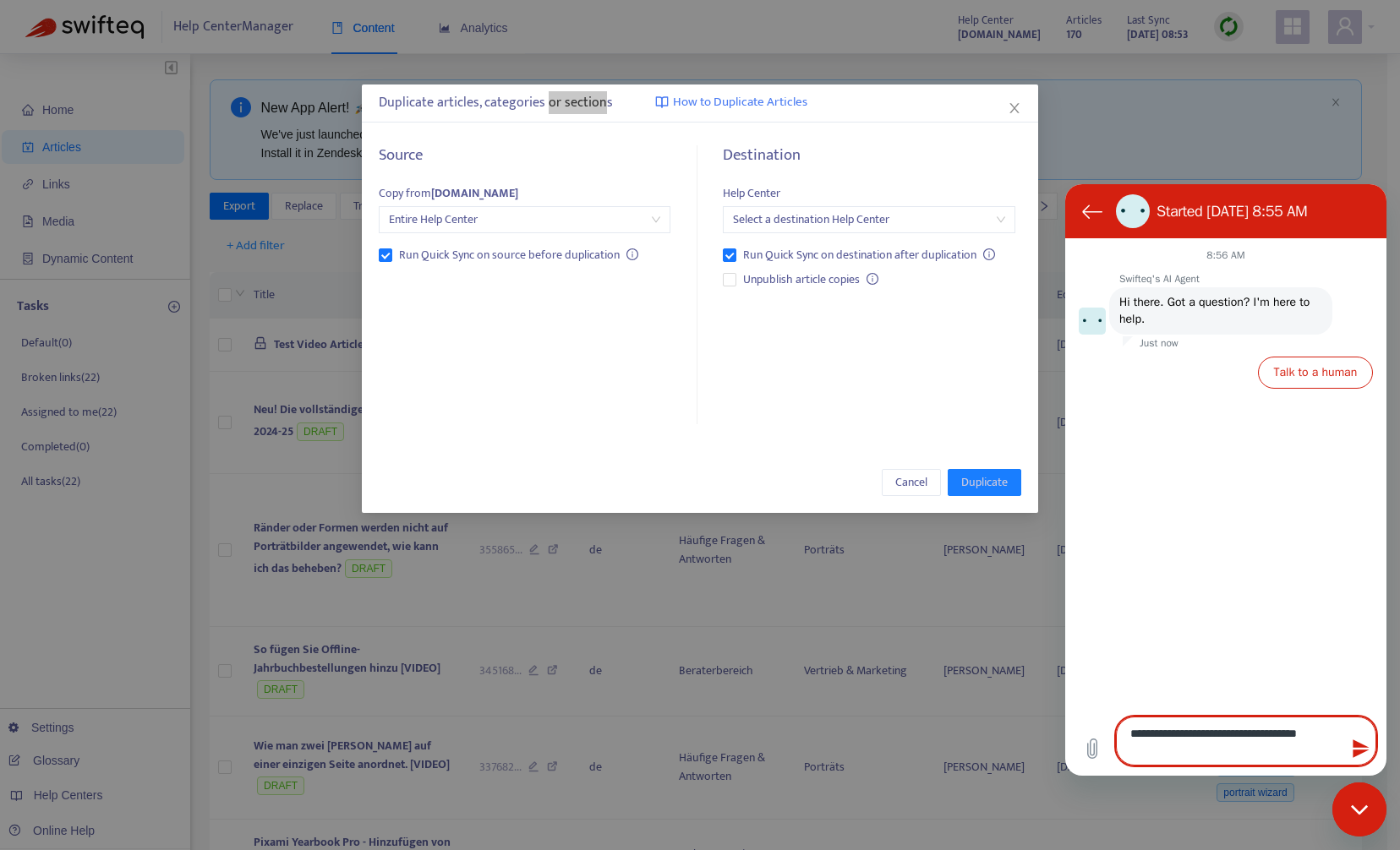 type on "**********" 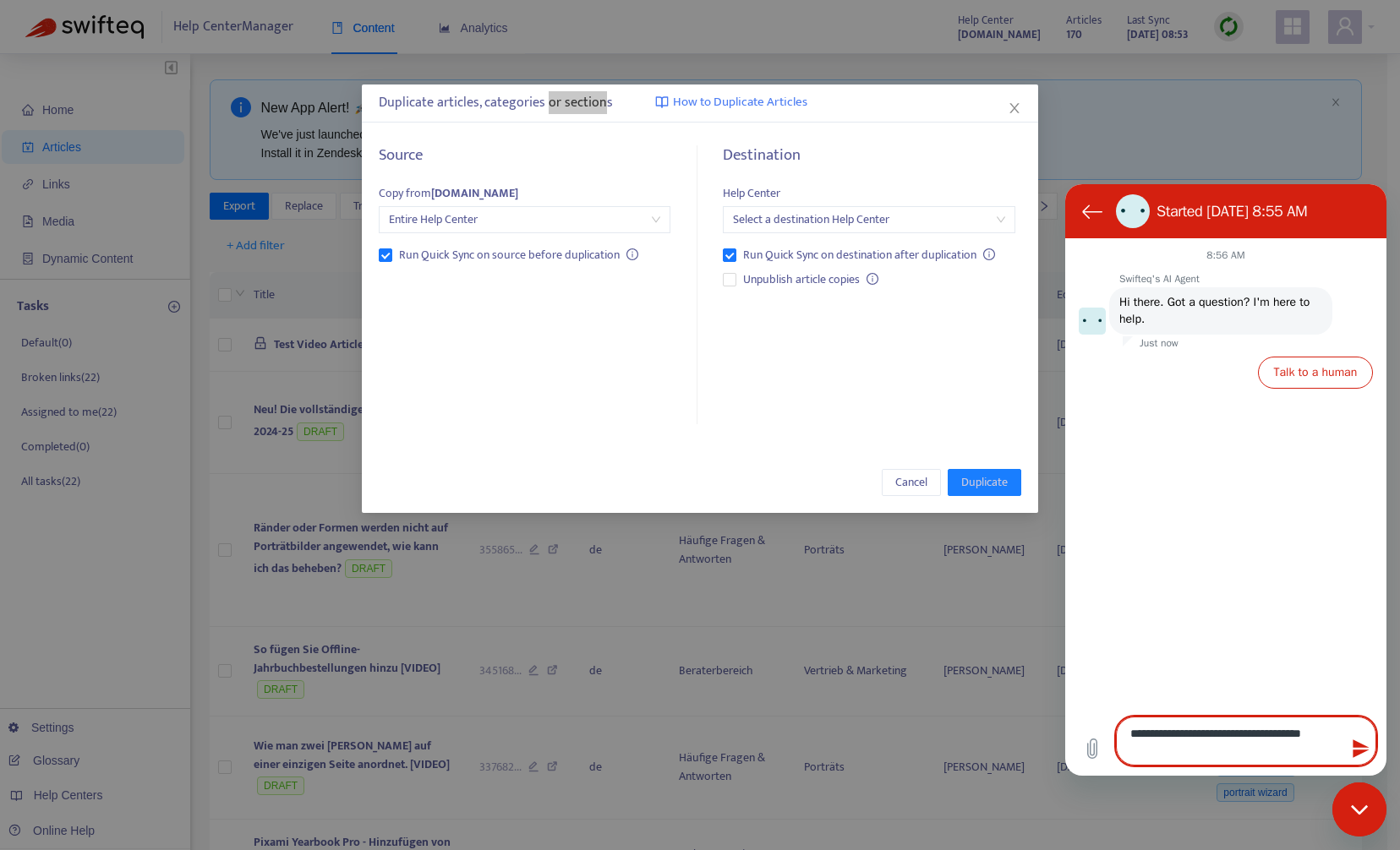 type on "**********" 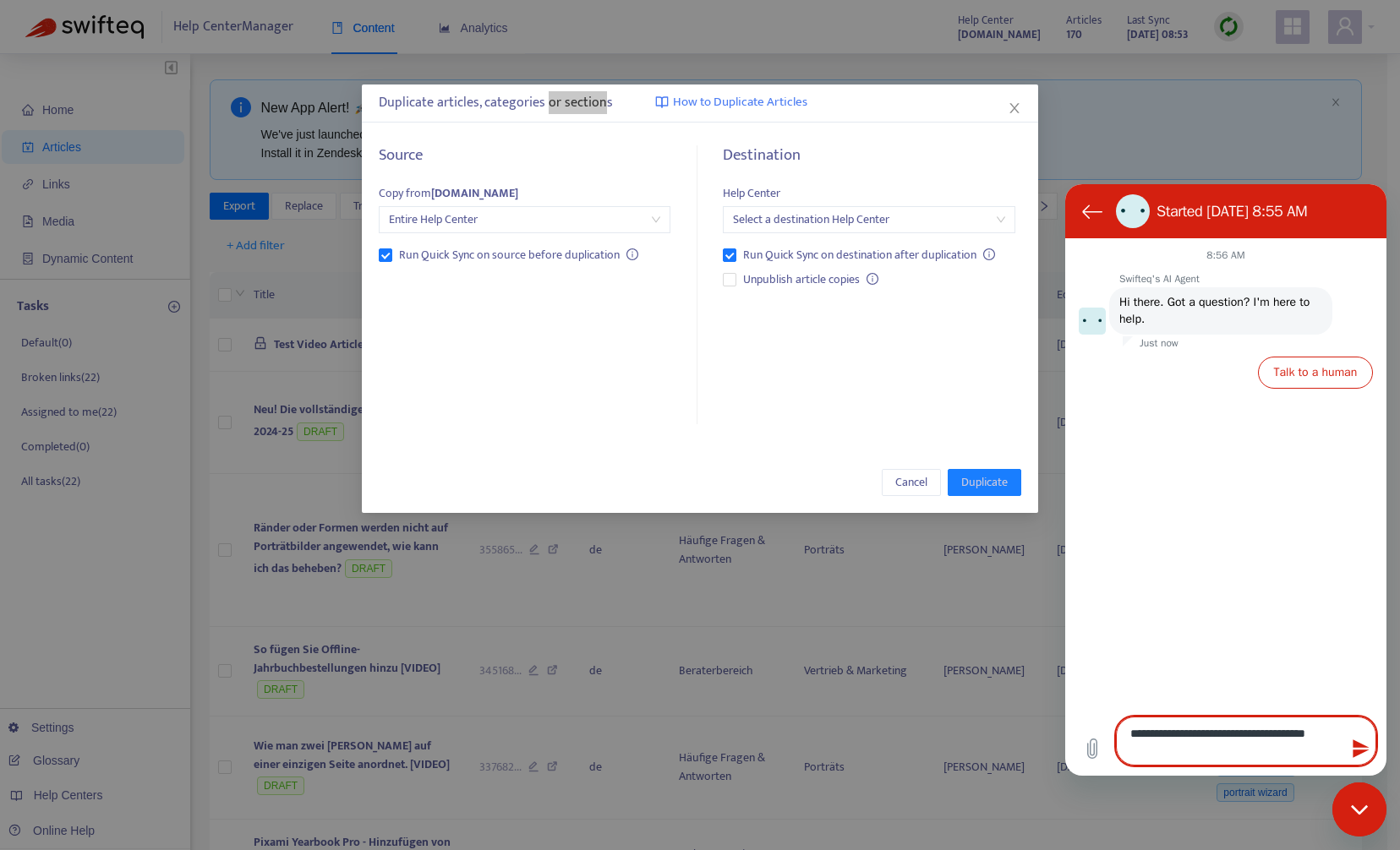 type on "**********" 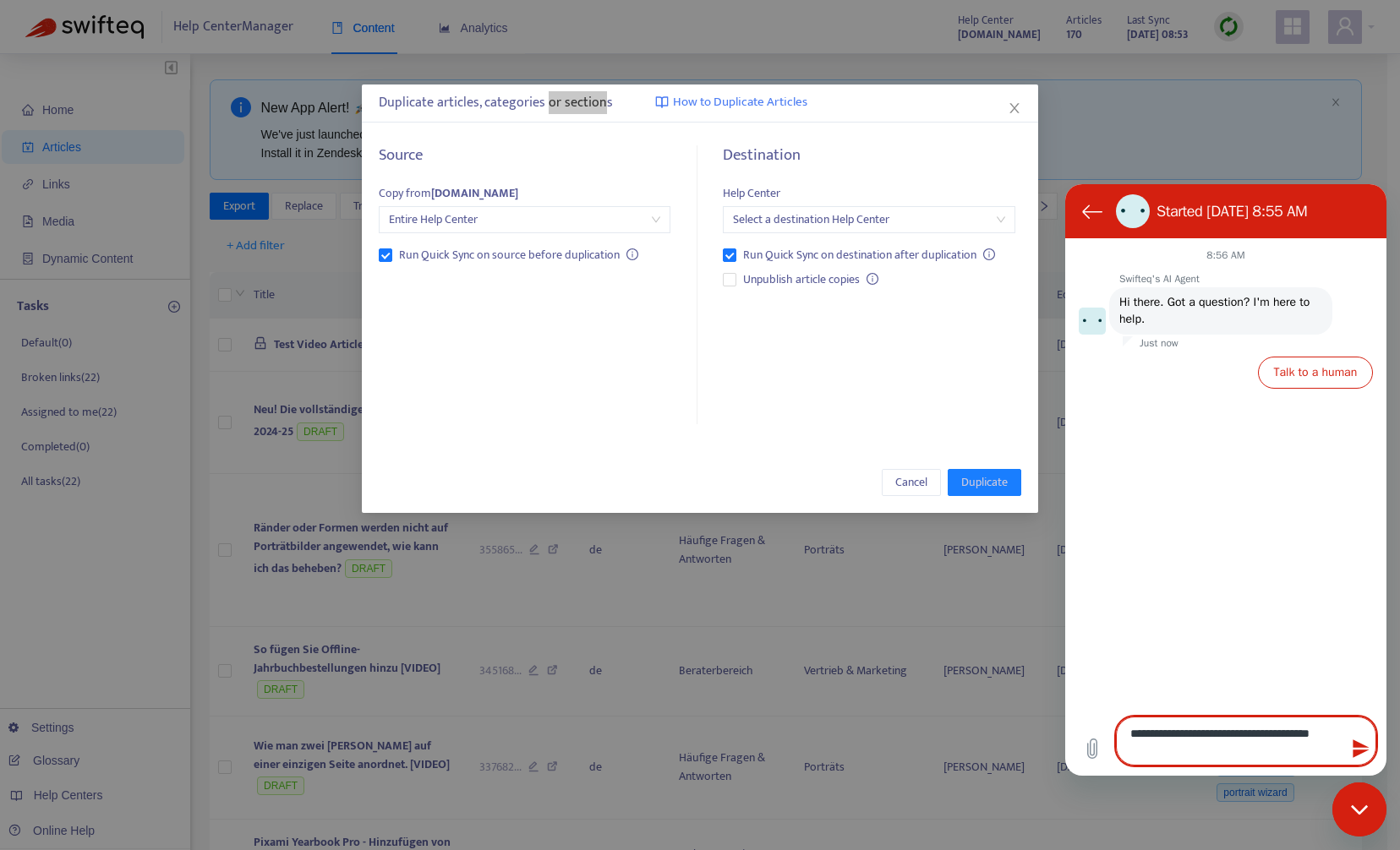 type on "*" 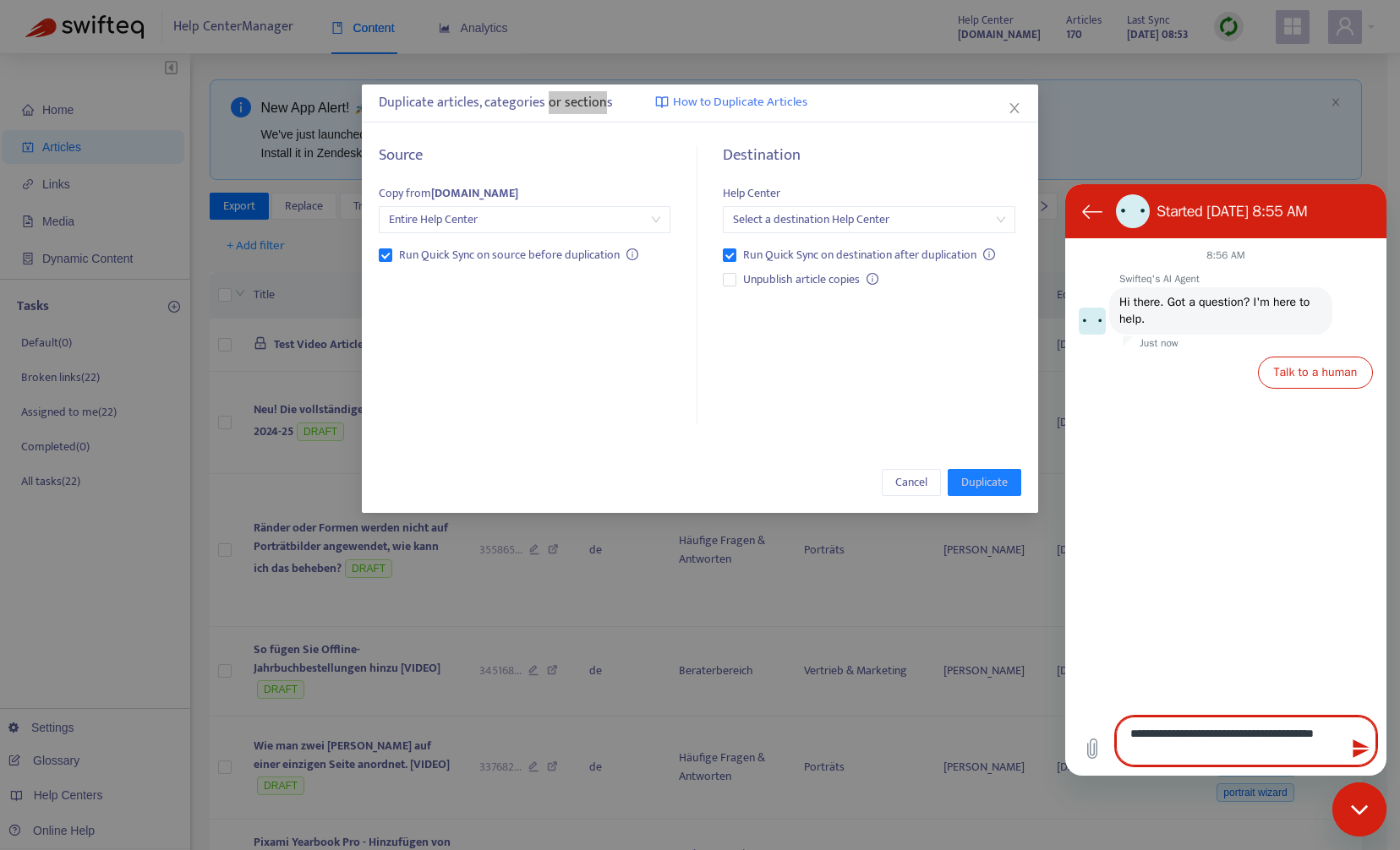 type on "**********" 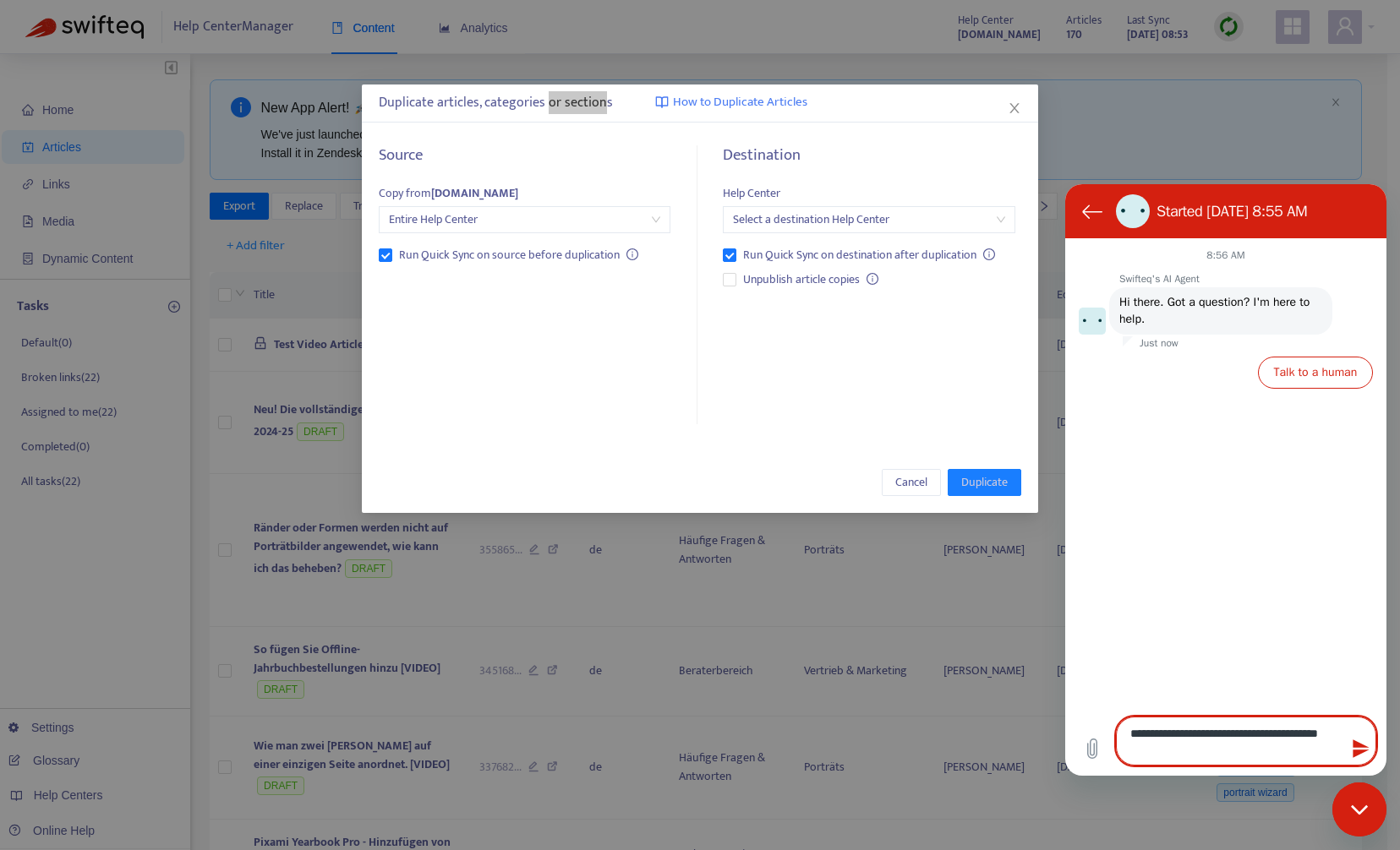 type on "**********" 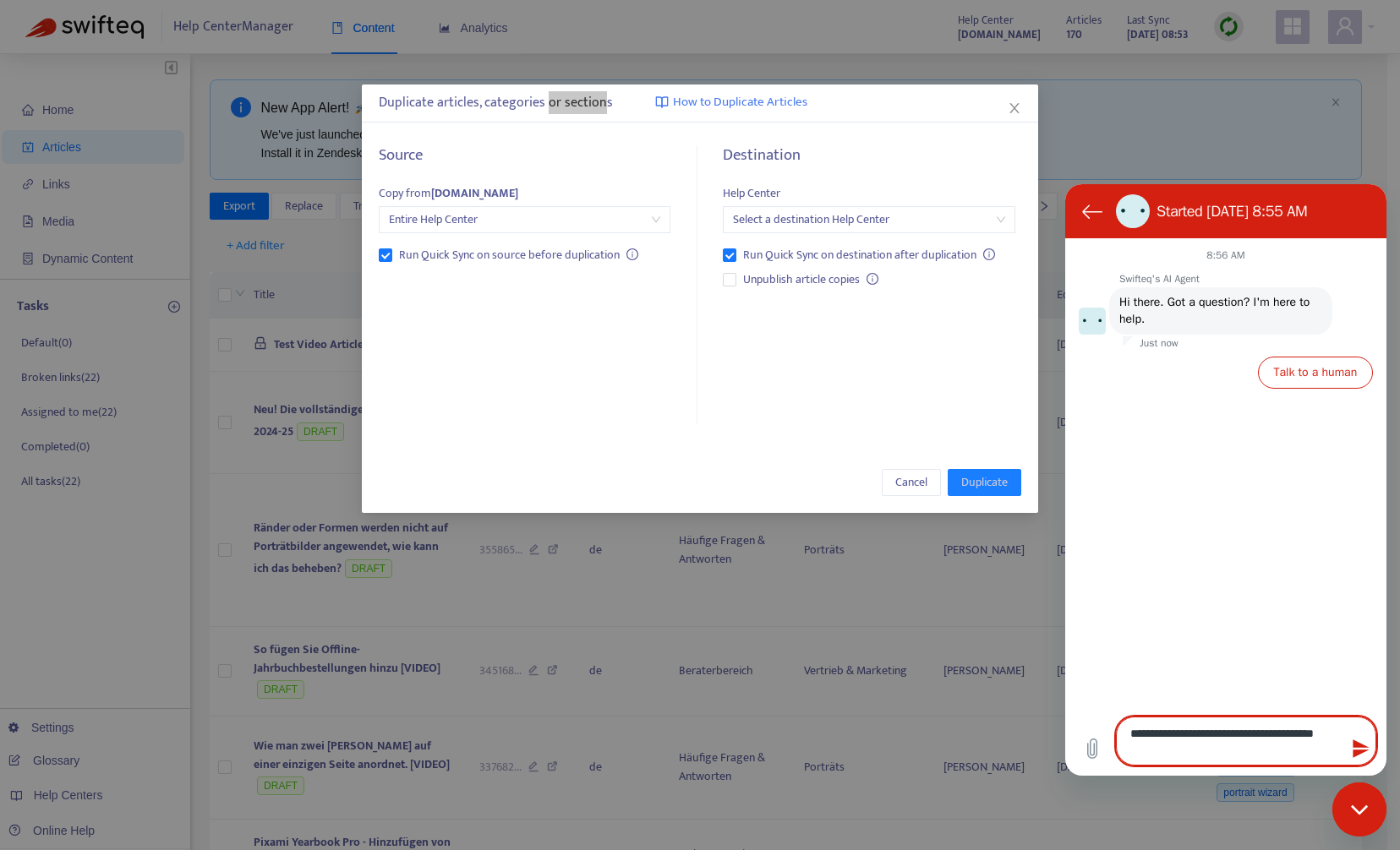 type on "**********" 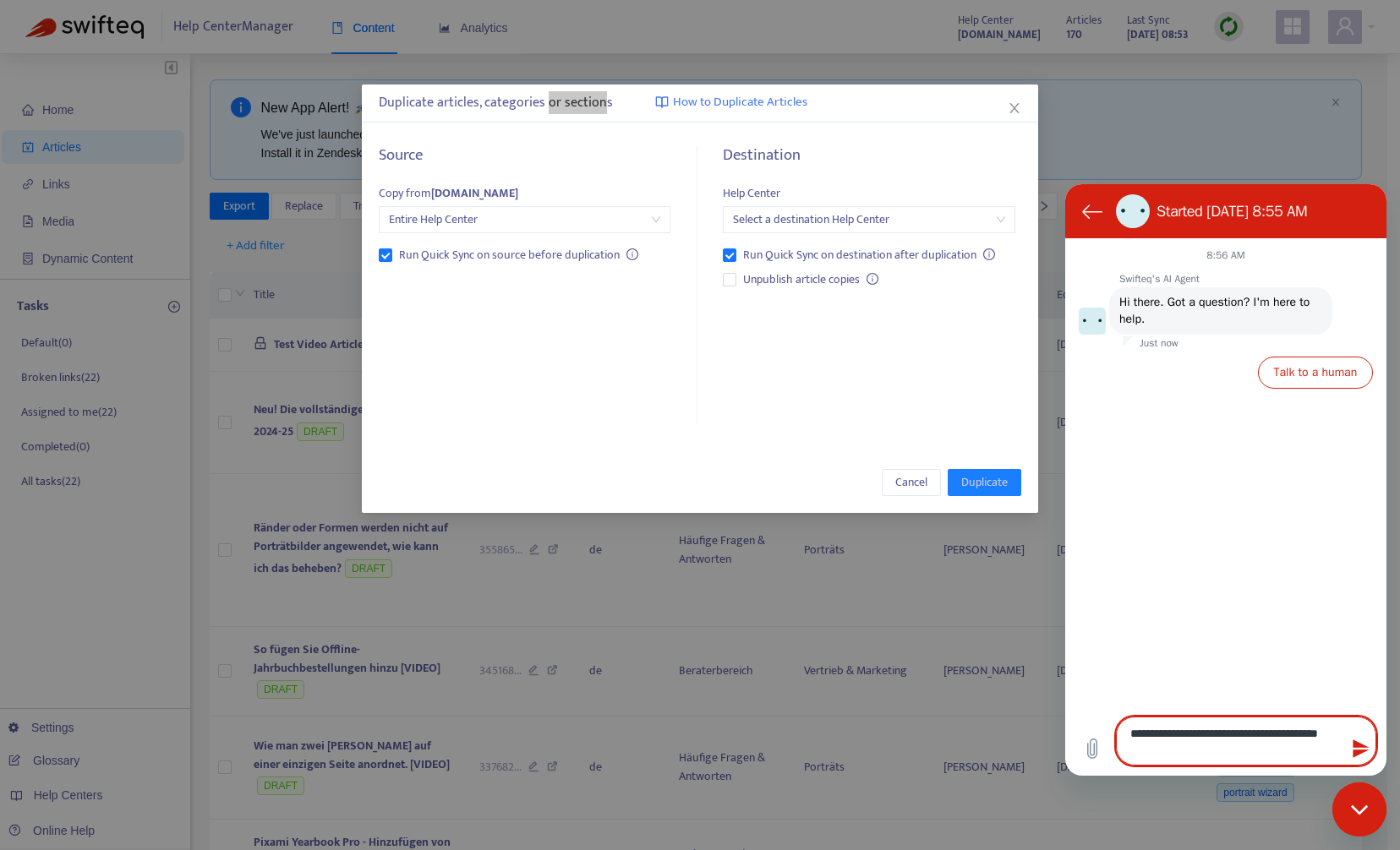 type on "**********" 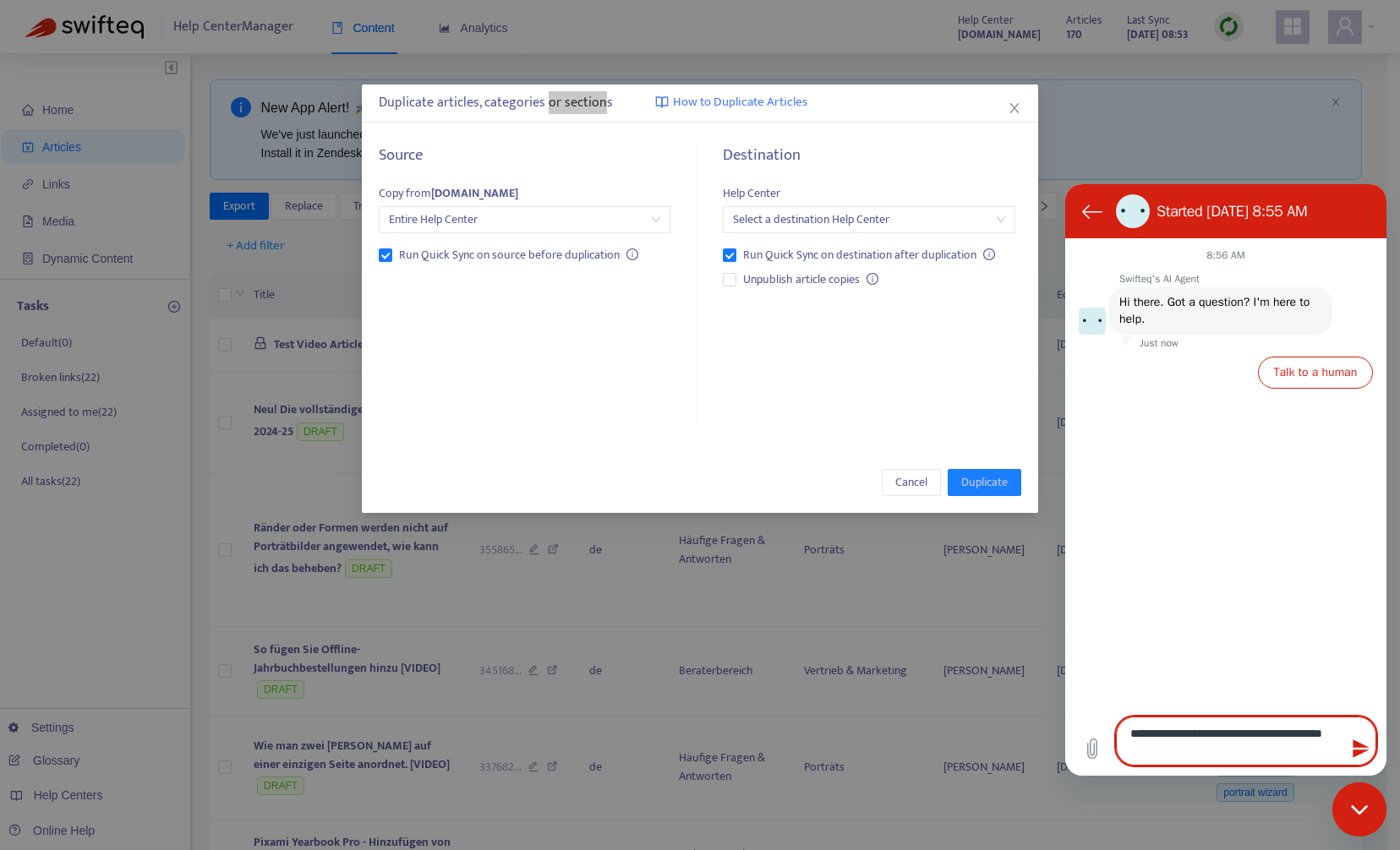 type on "**********" 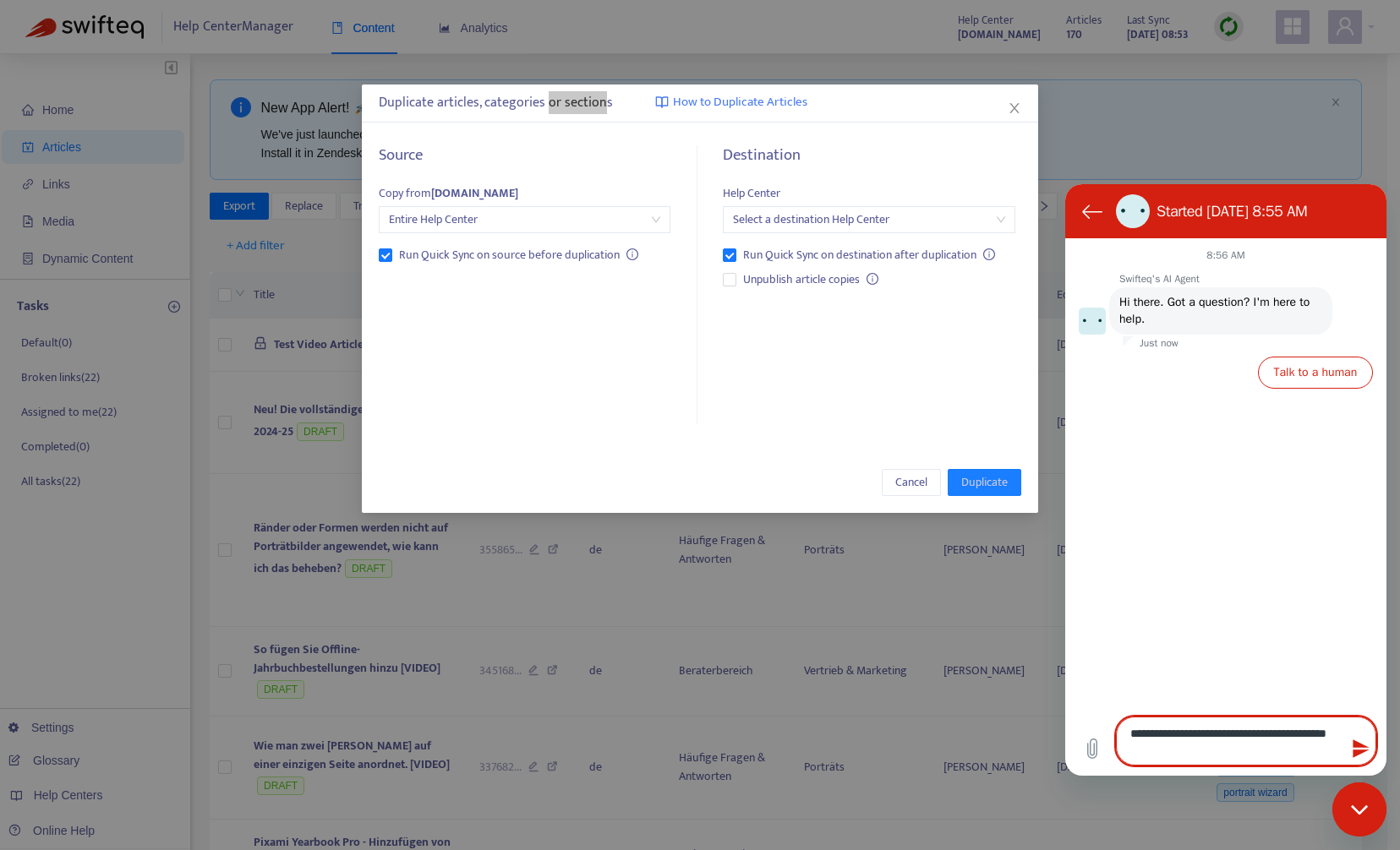 type on "**********" 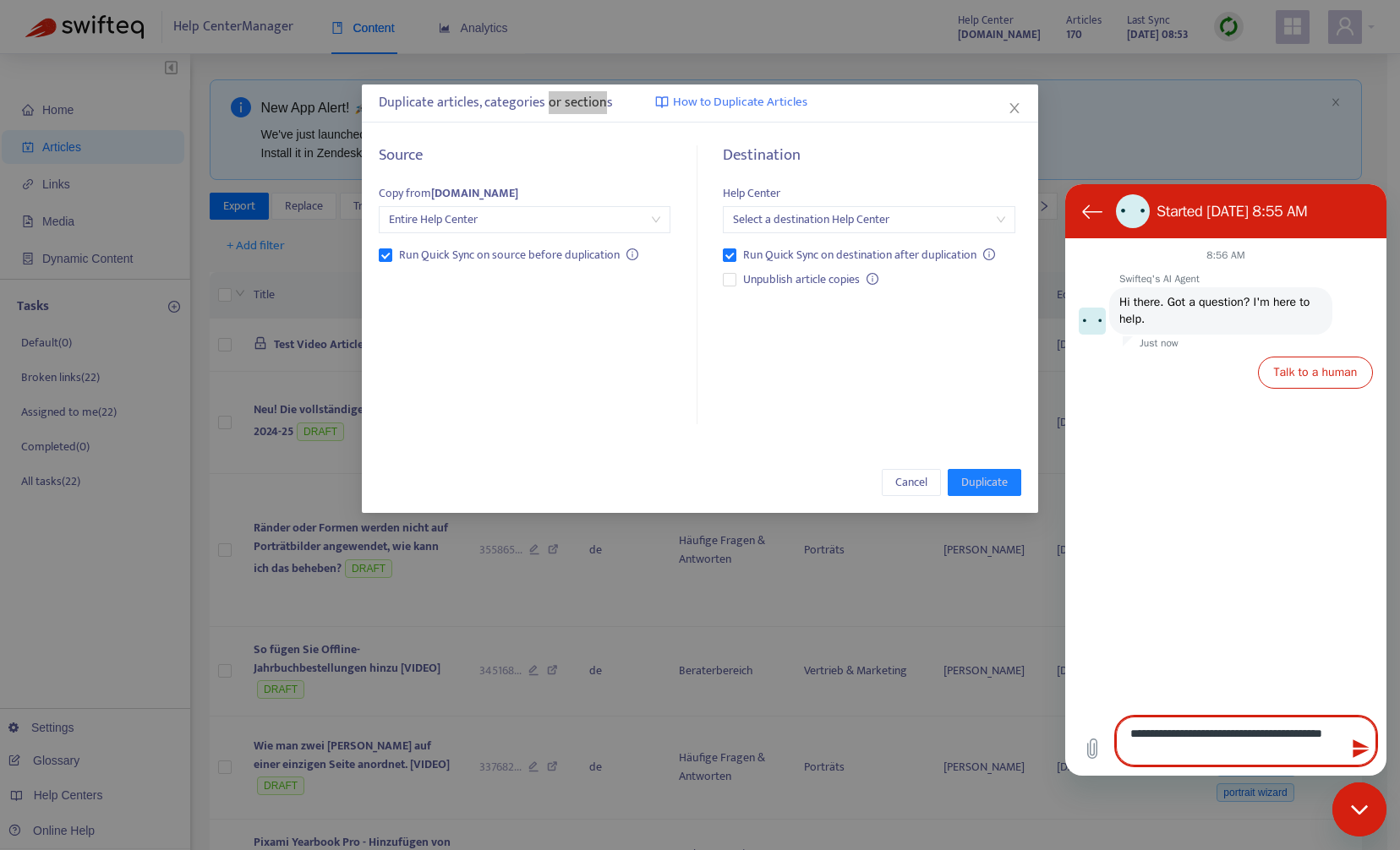 type on "**********" 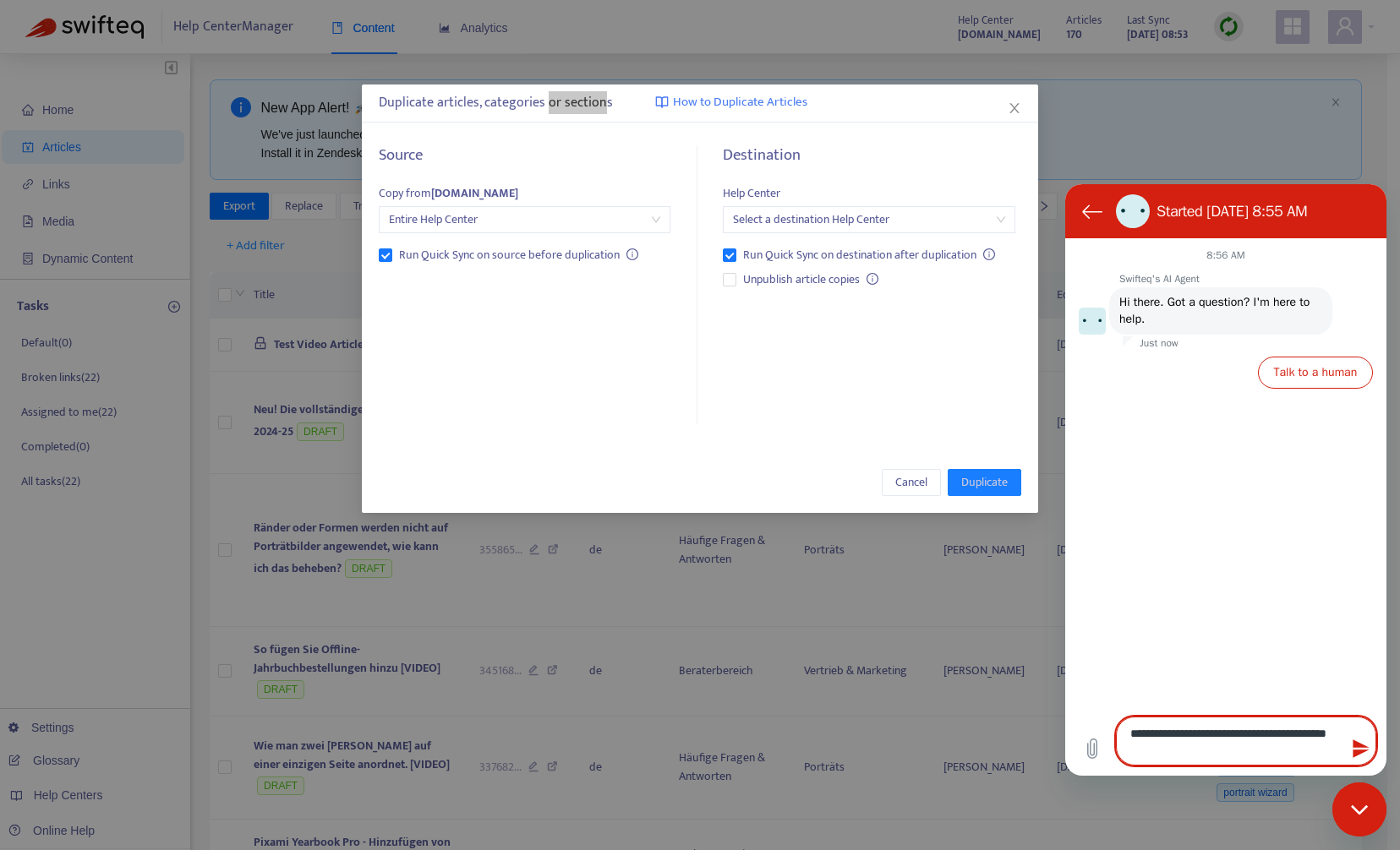 type on "**********" 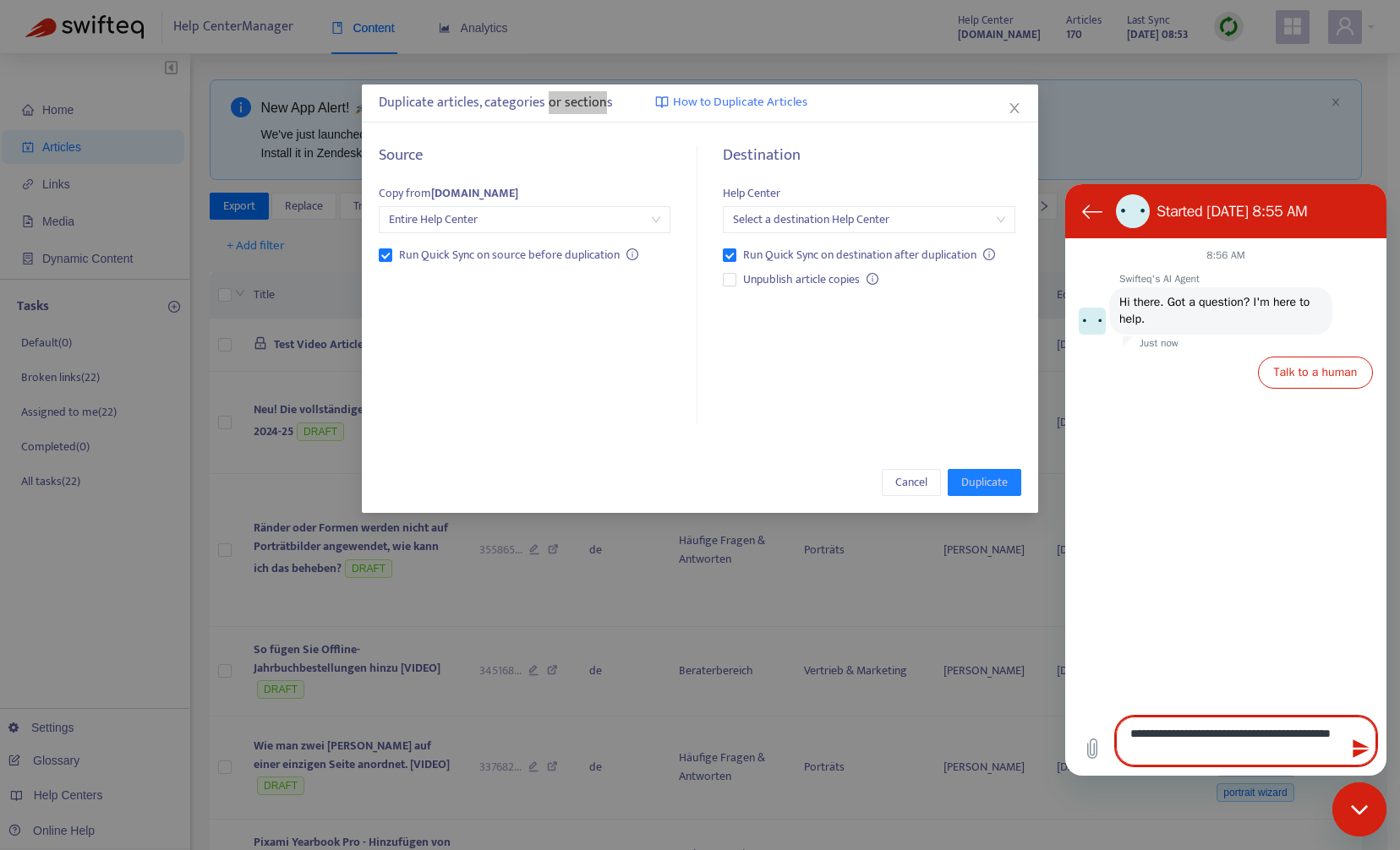 type on "**********" 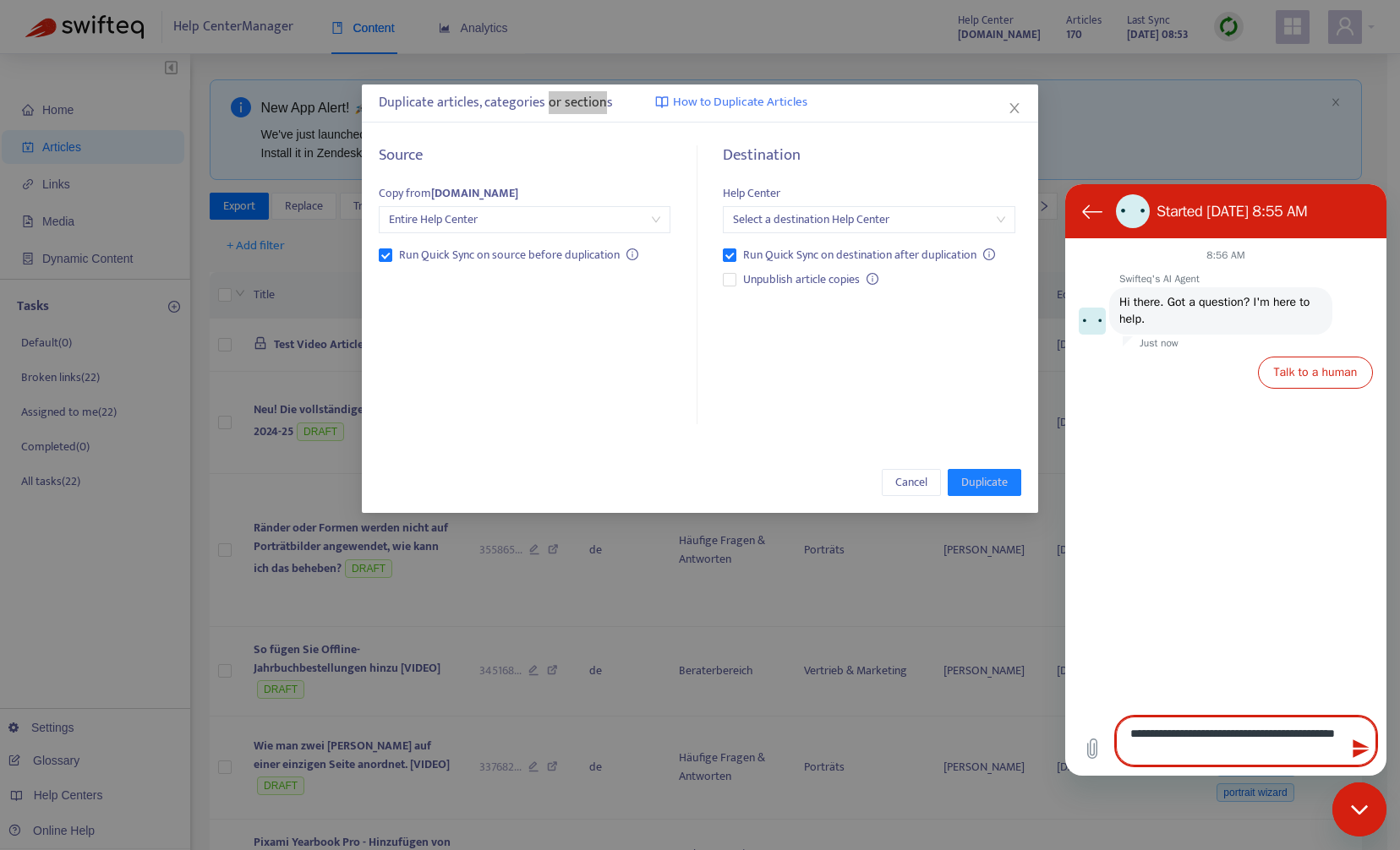type on "**********" 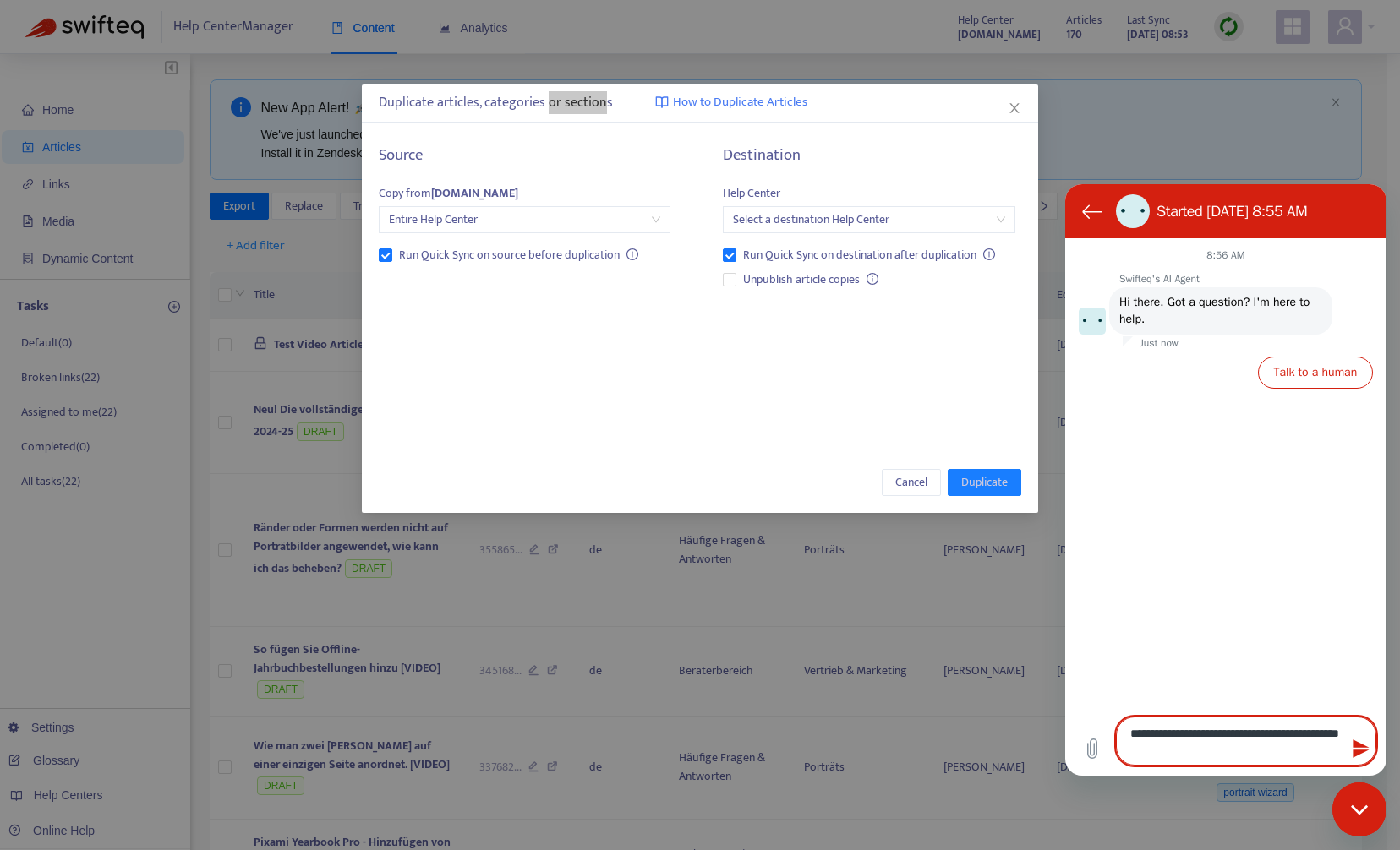 type on "**********" 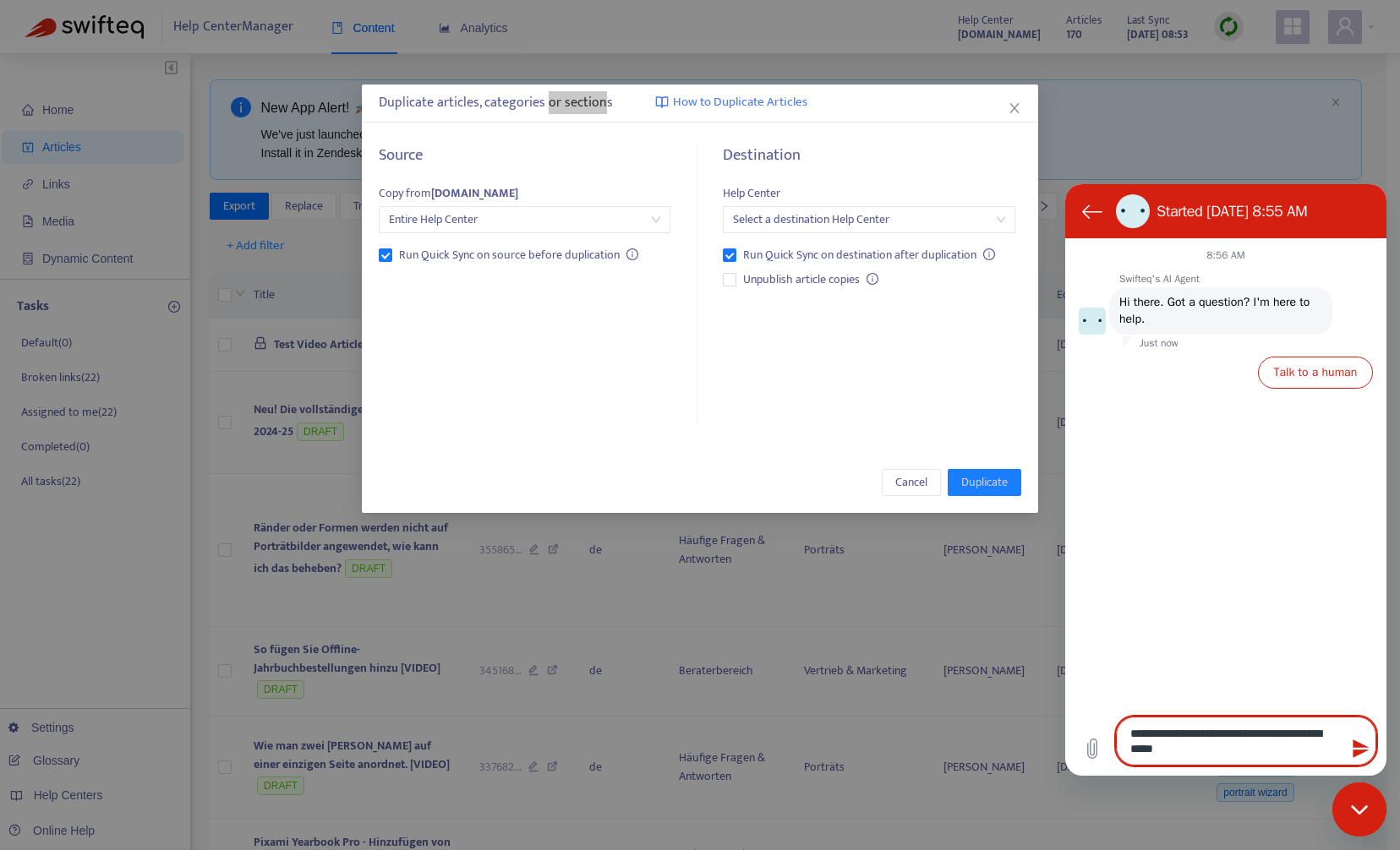type on "**********" 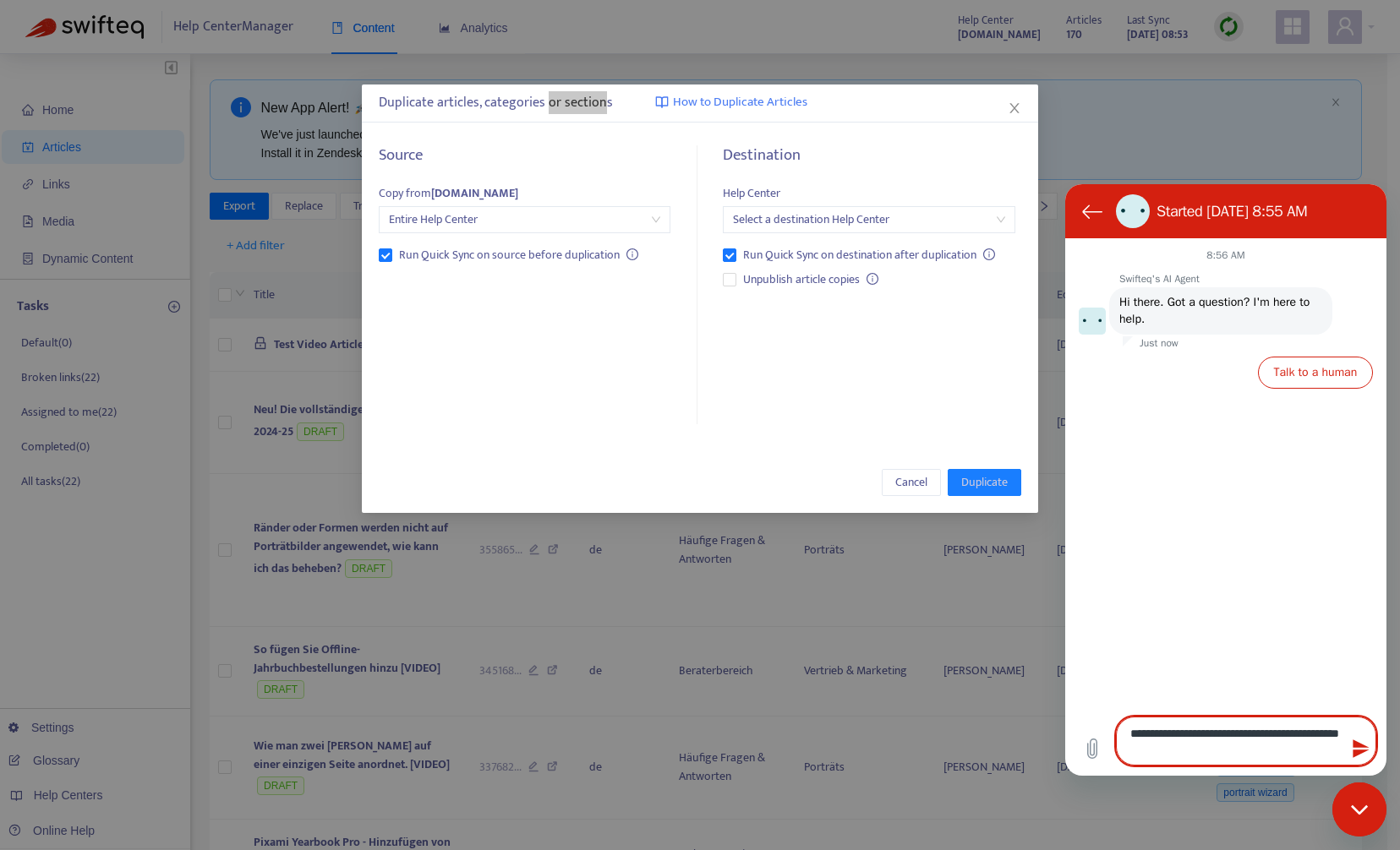 type on "**********" 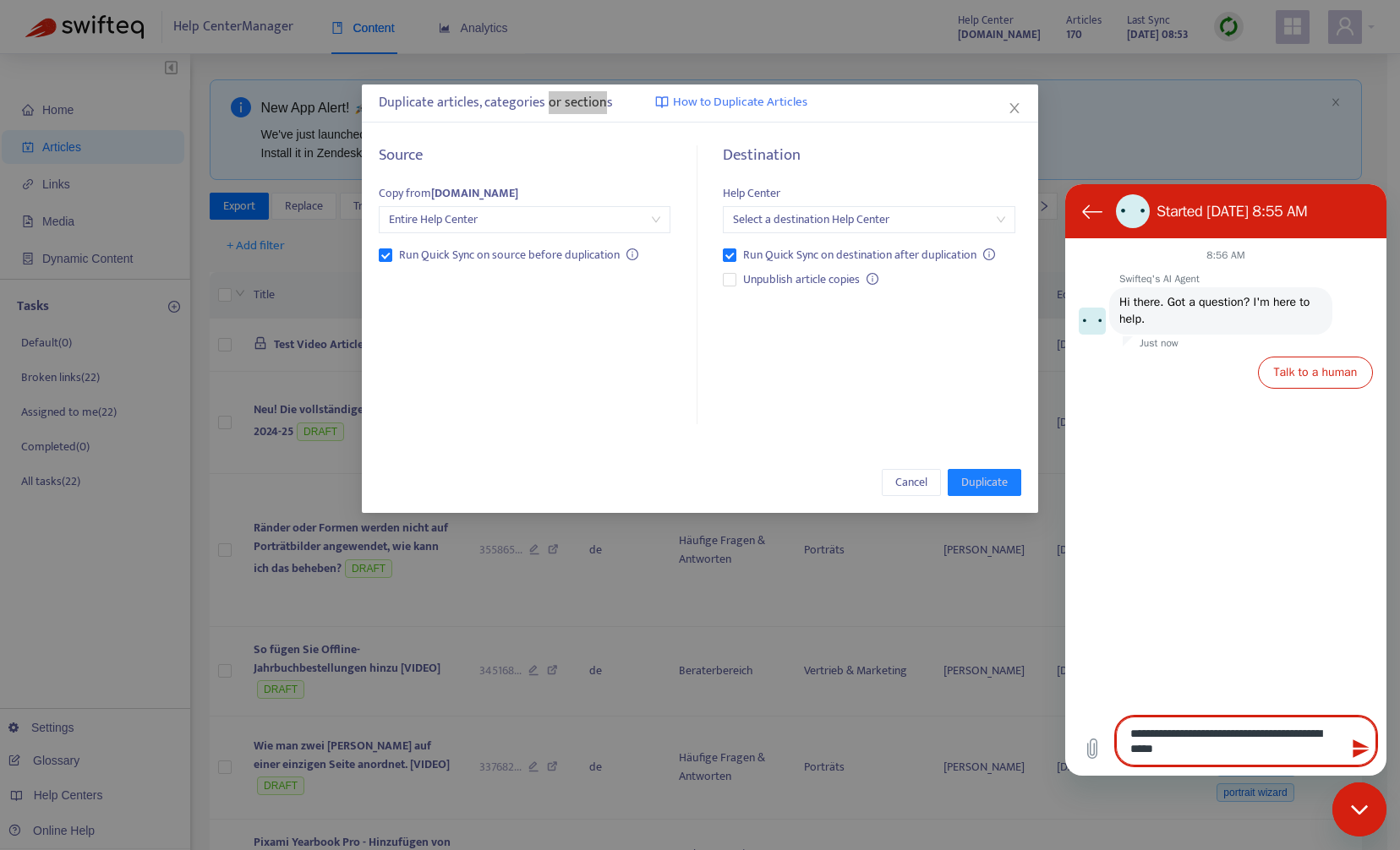 type on "**********" 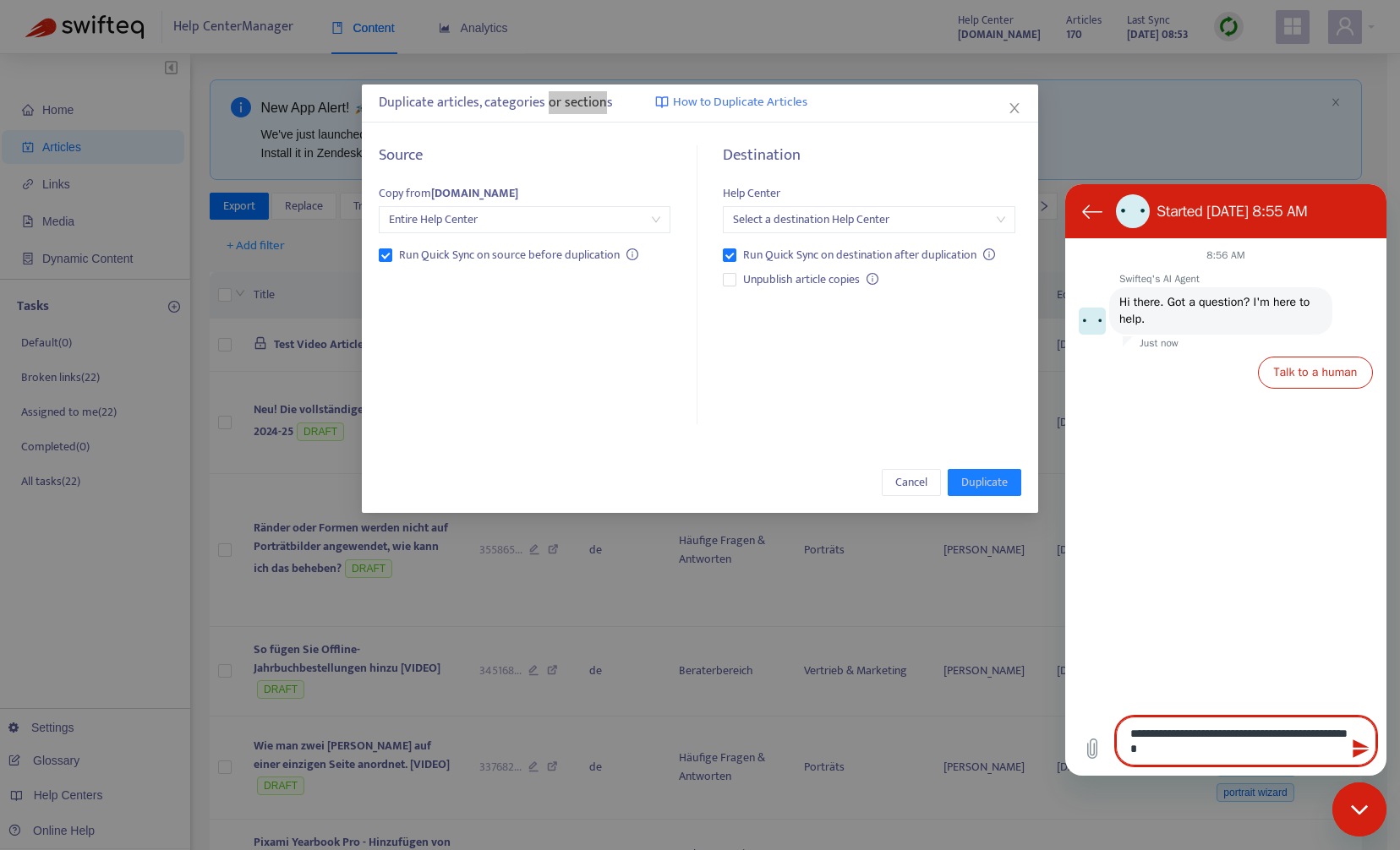 type on "**********" 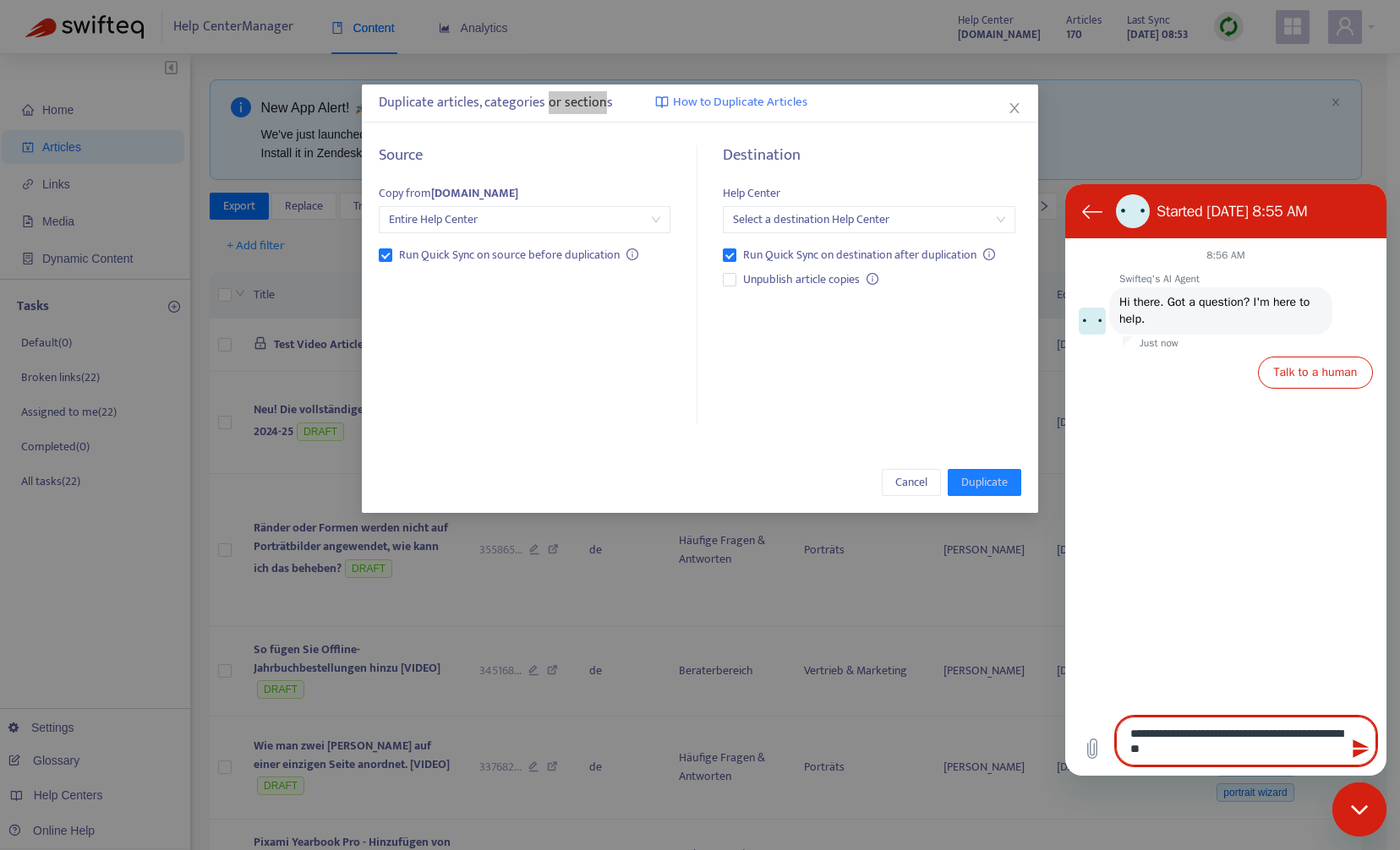 type on "**********" 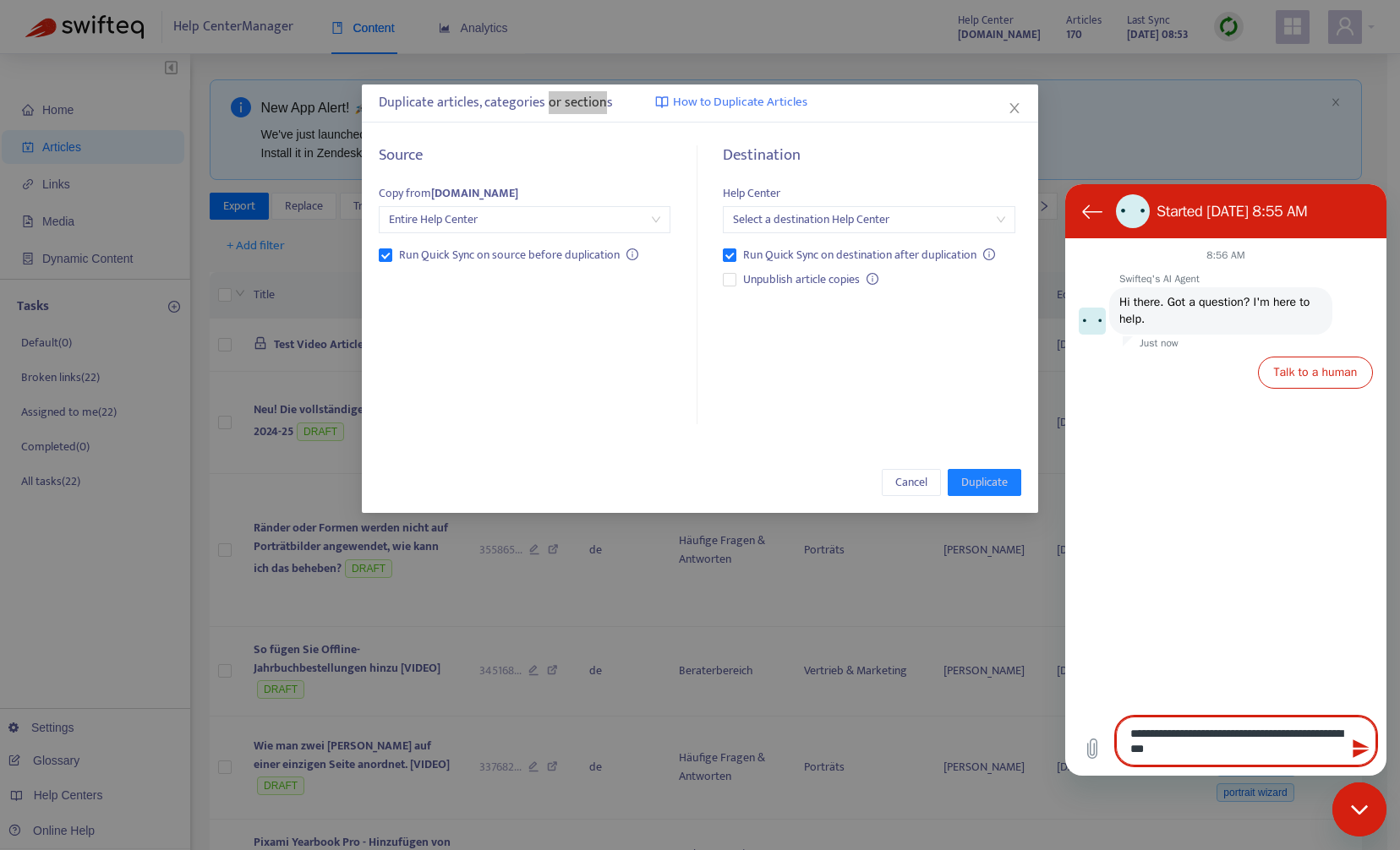 type on "**********" 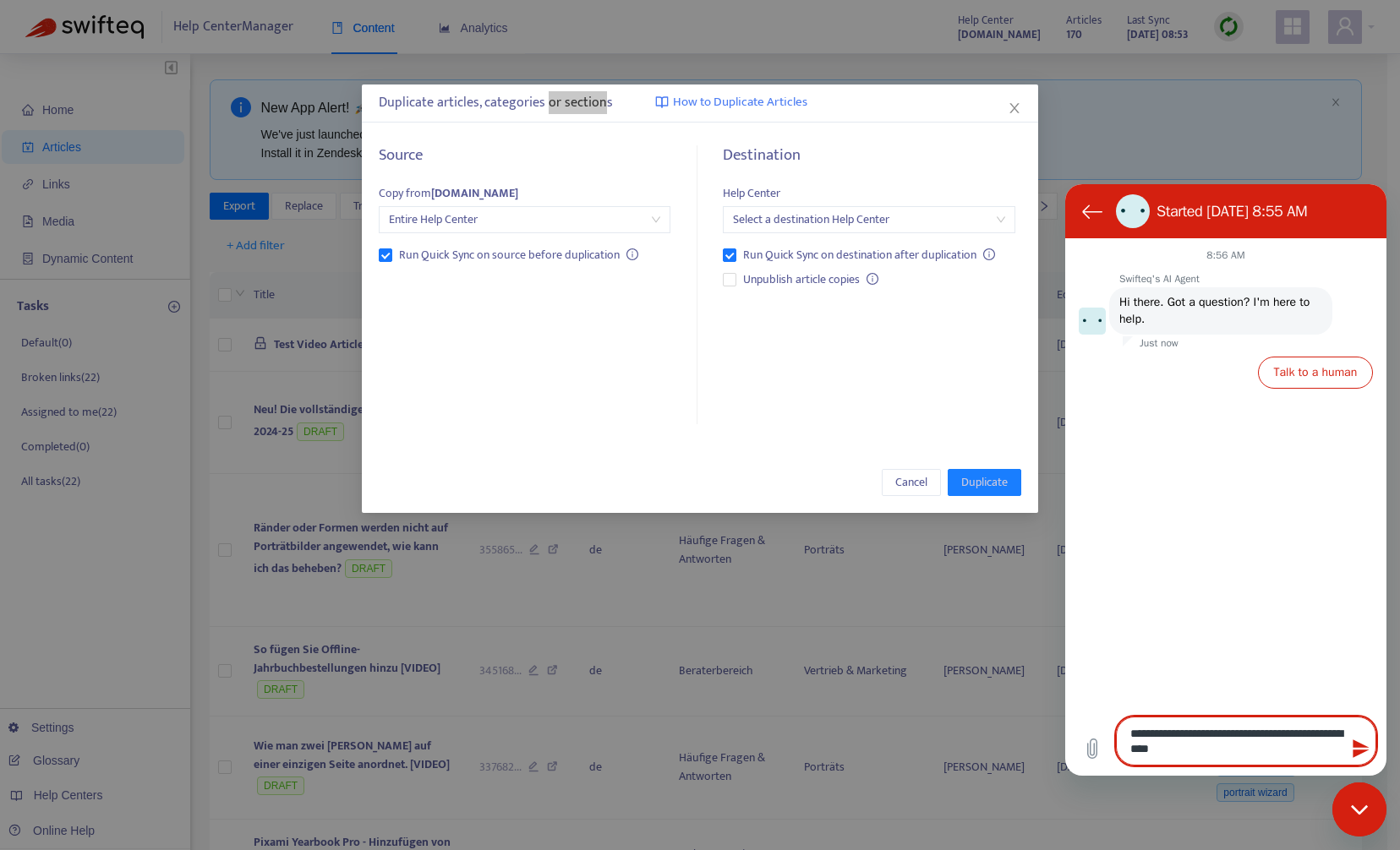 type on "**********" 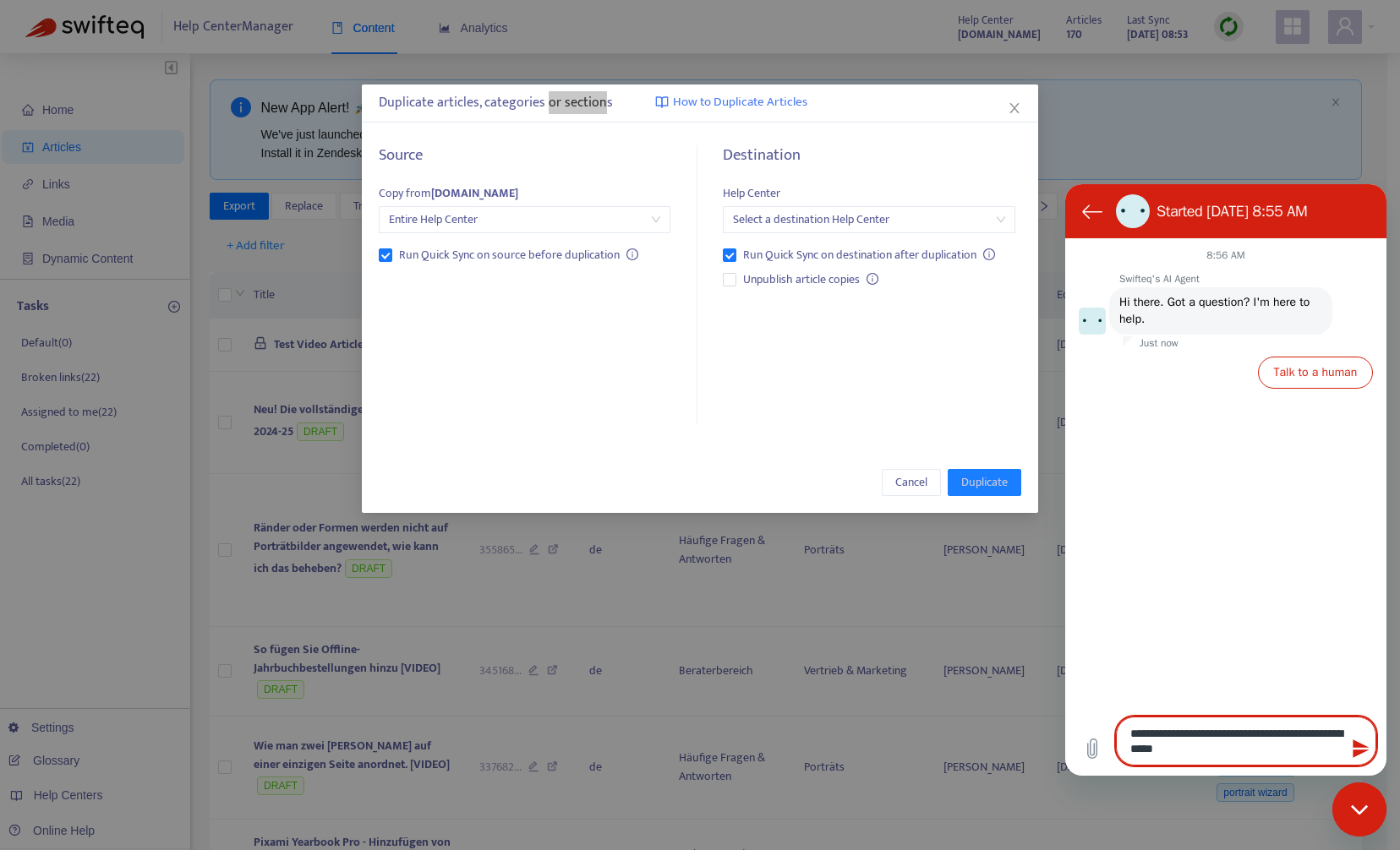 type on "**********" 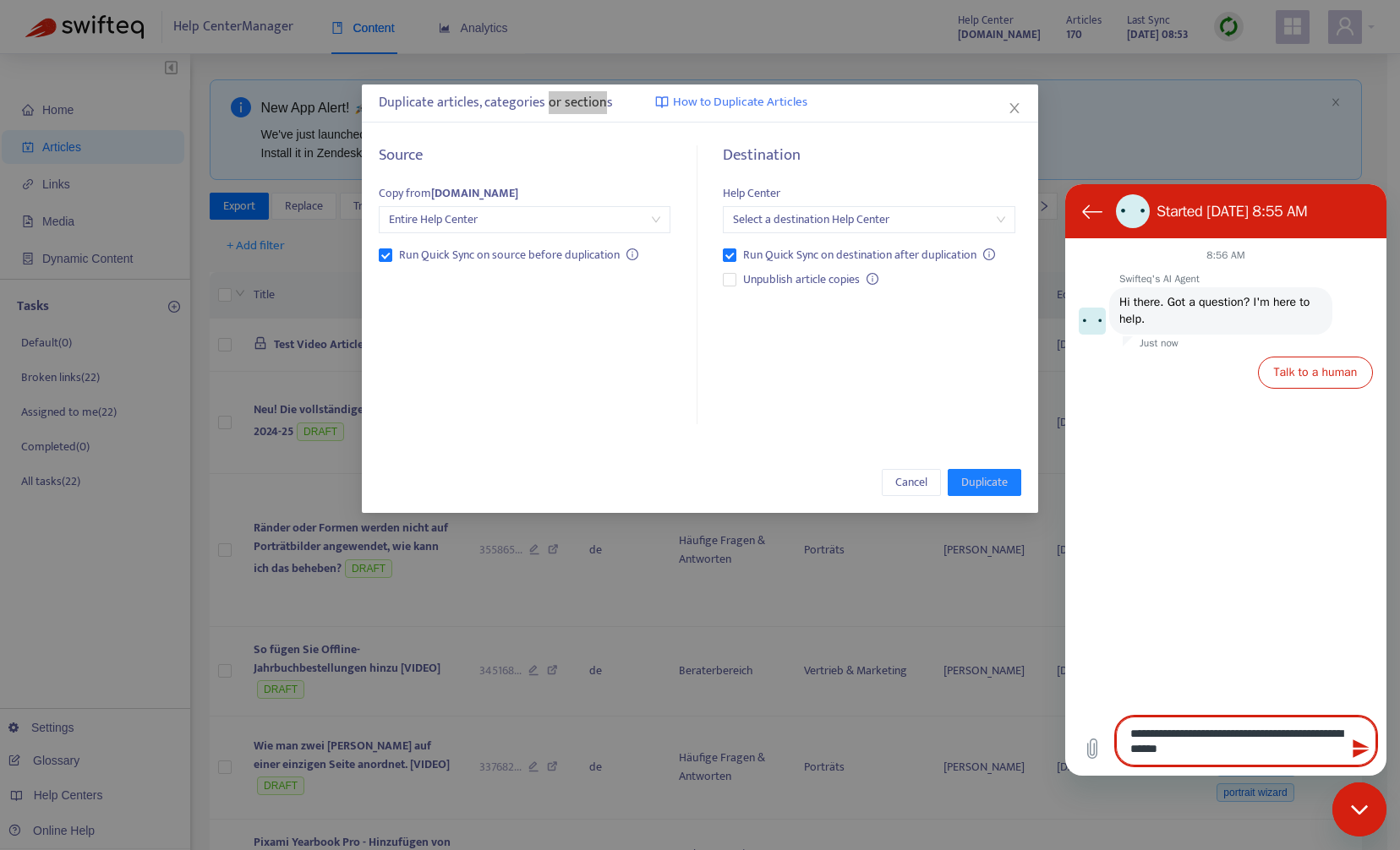type on "*" 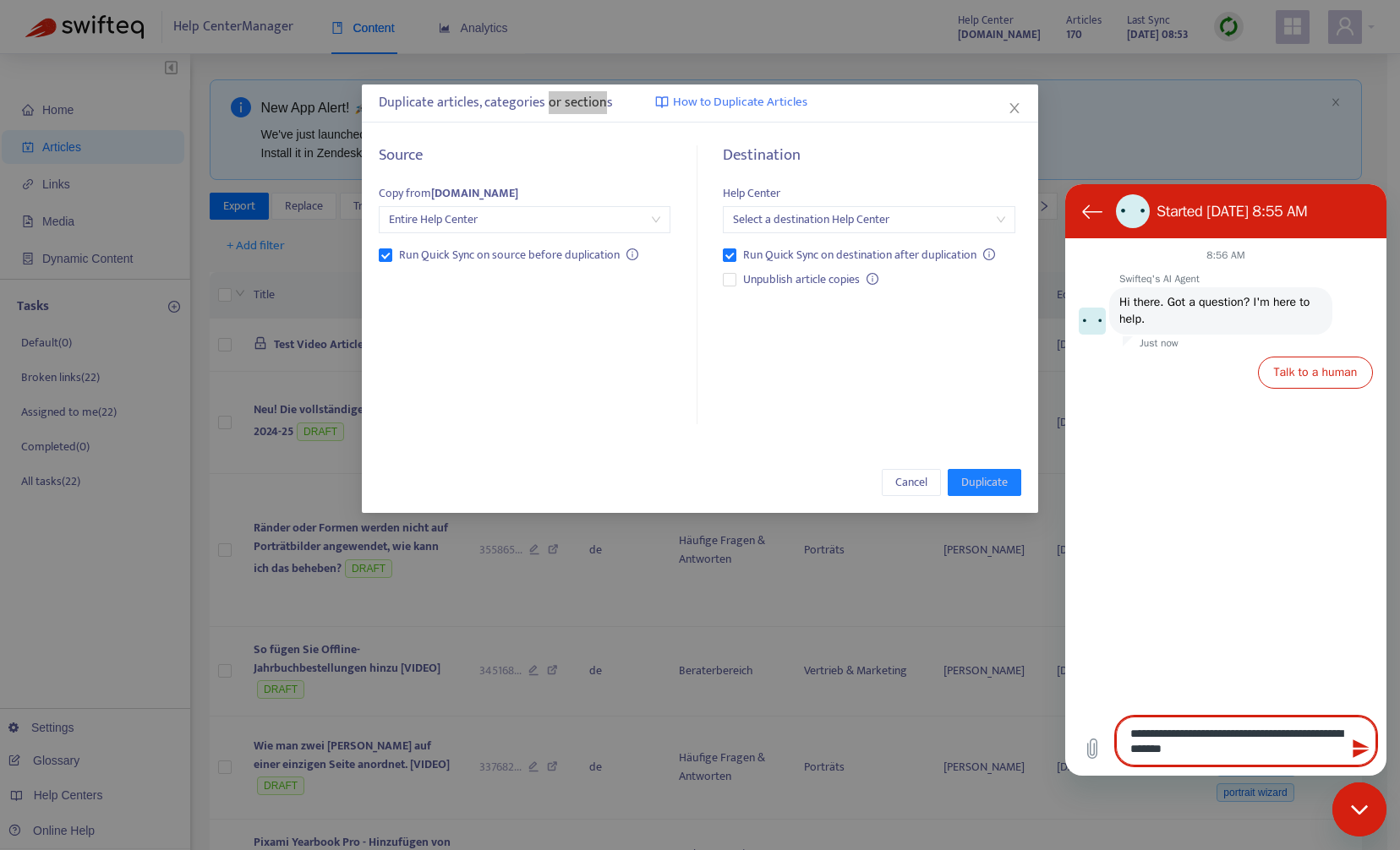 type on "**********" 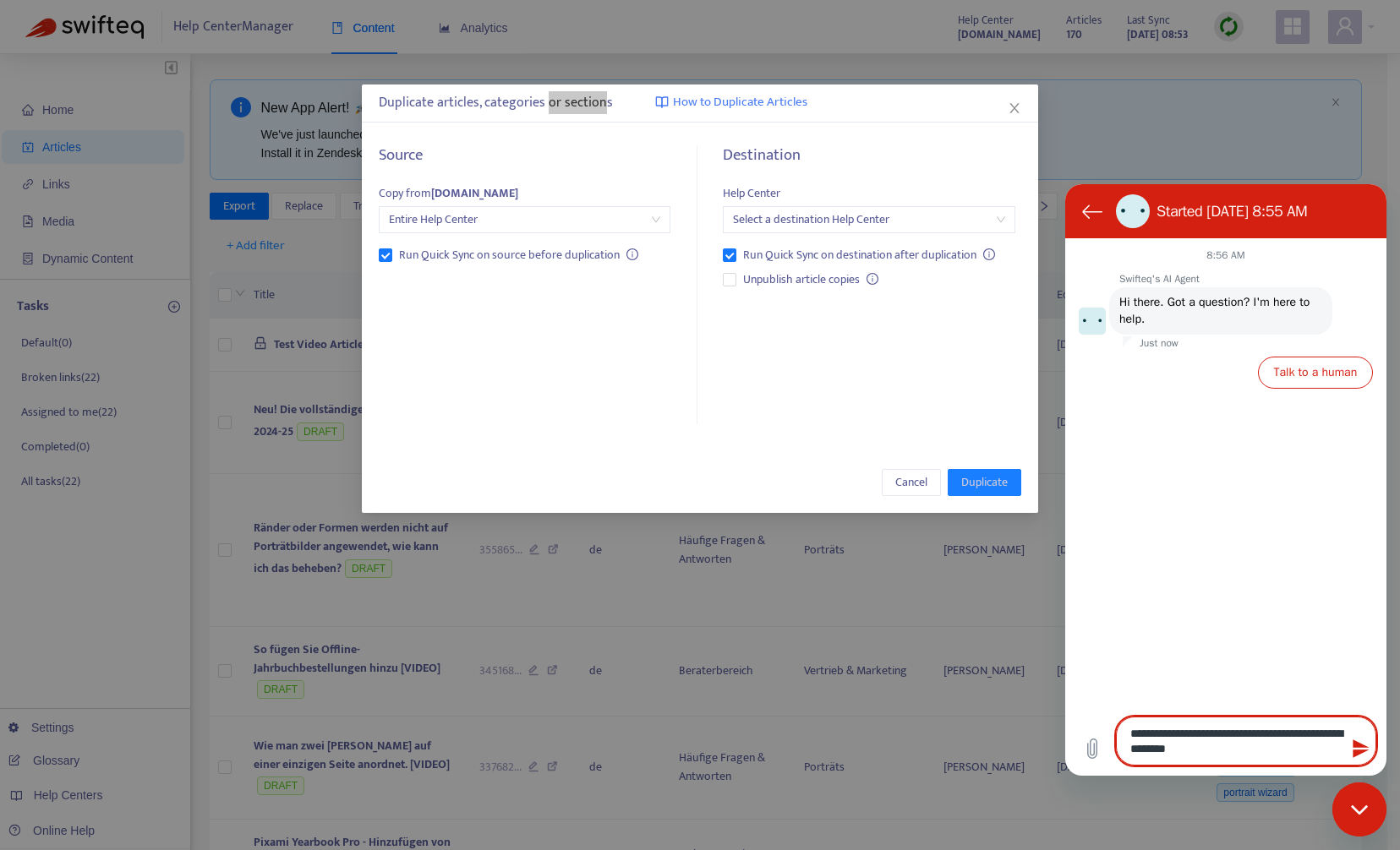 type on "**********" 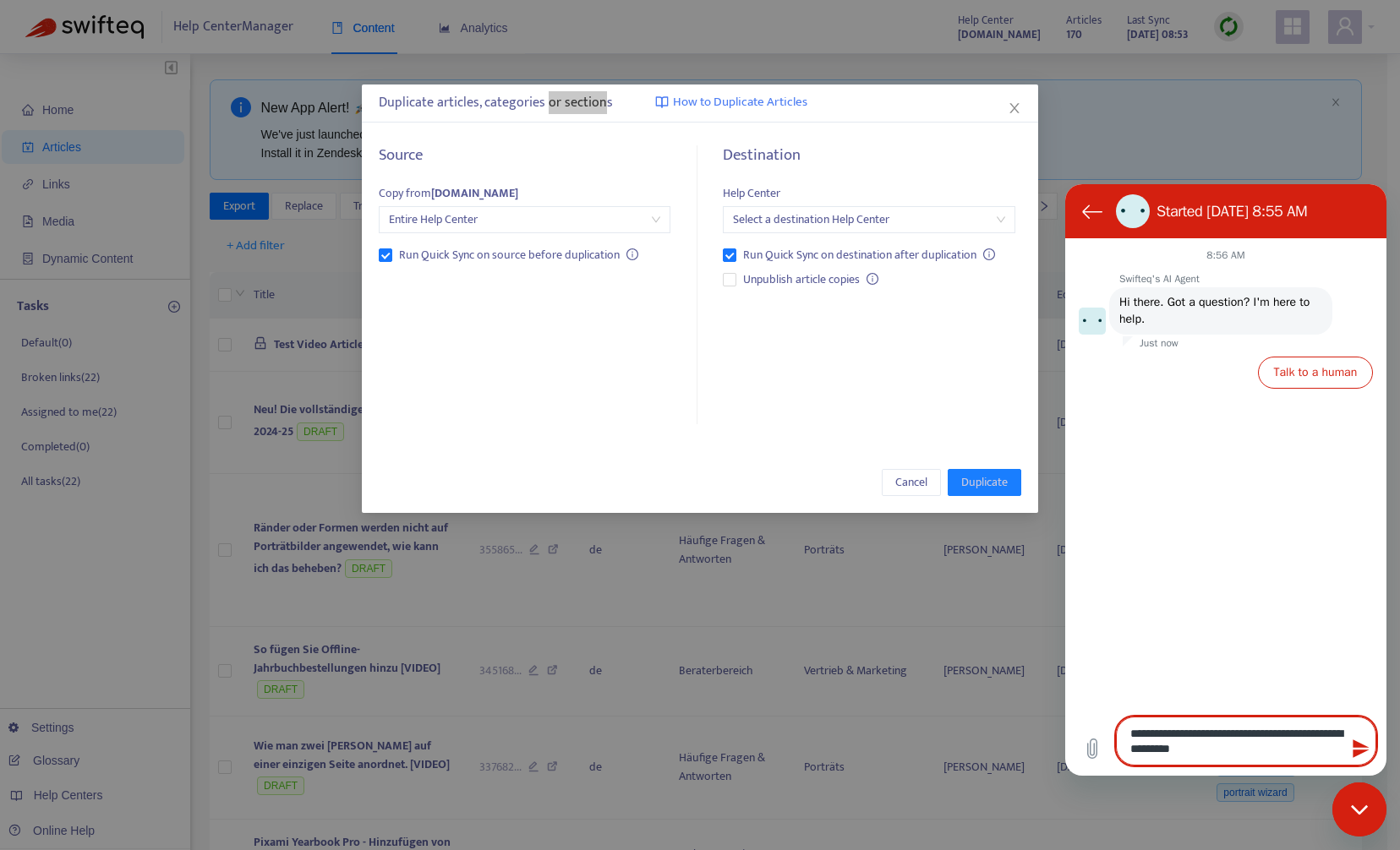 type on "**********" 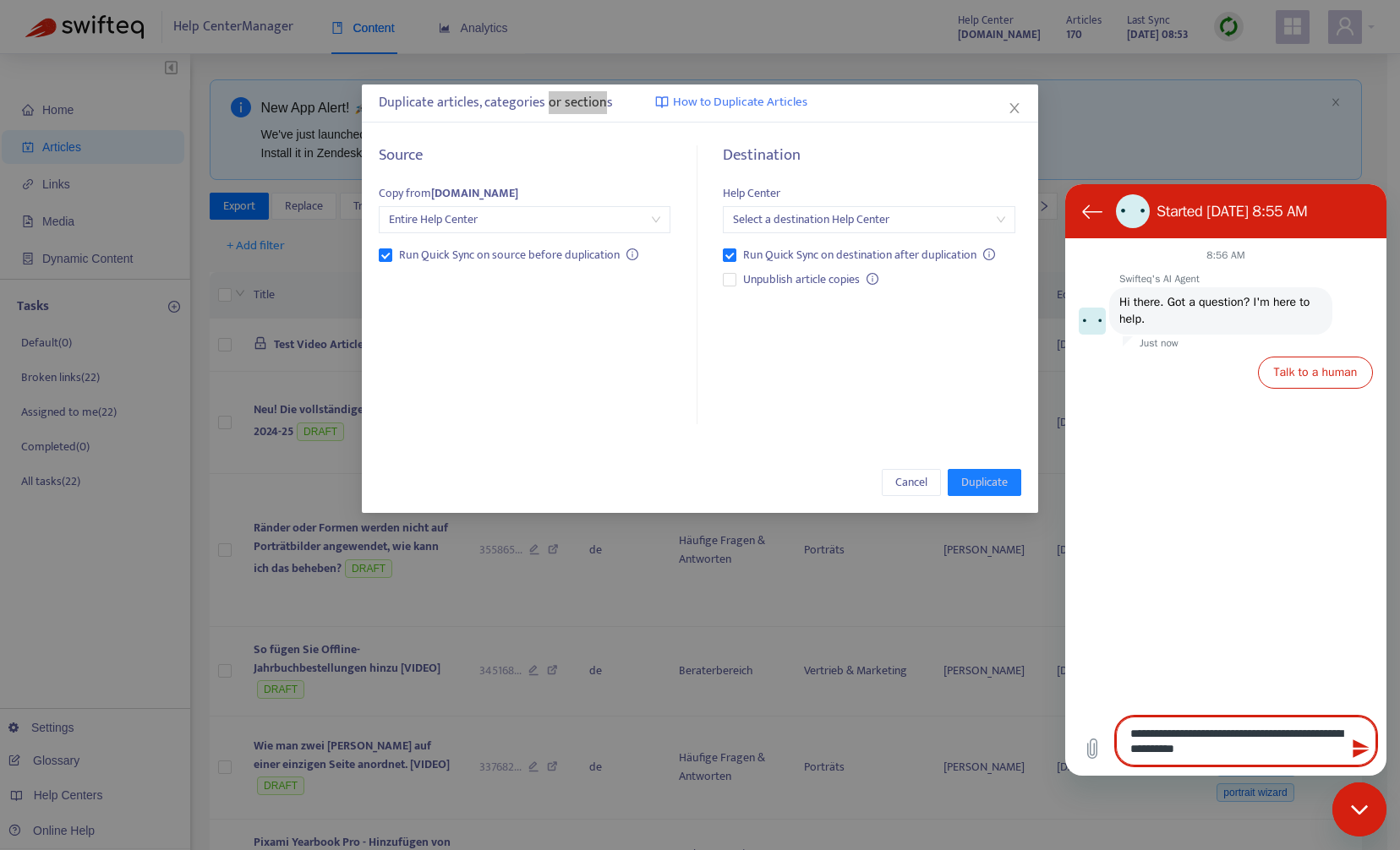 type on "*" 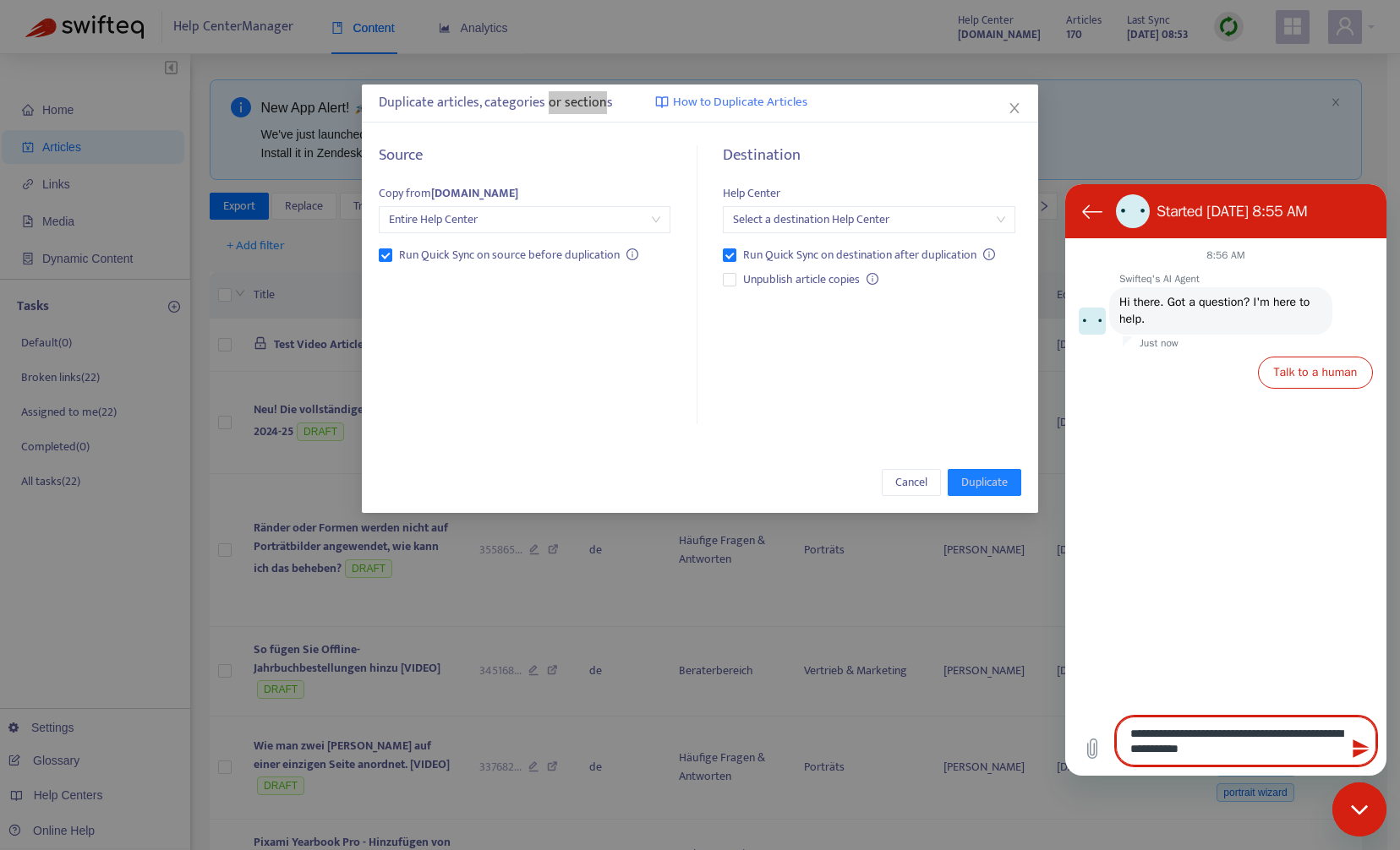 type on "**********" 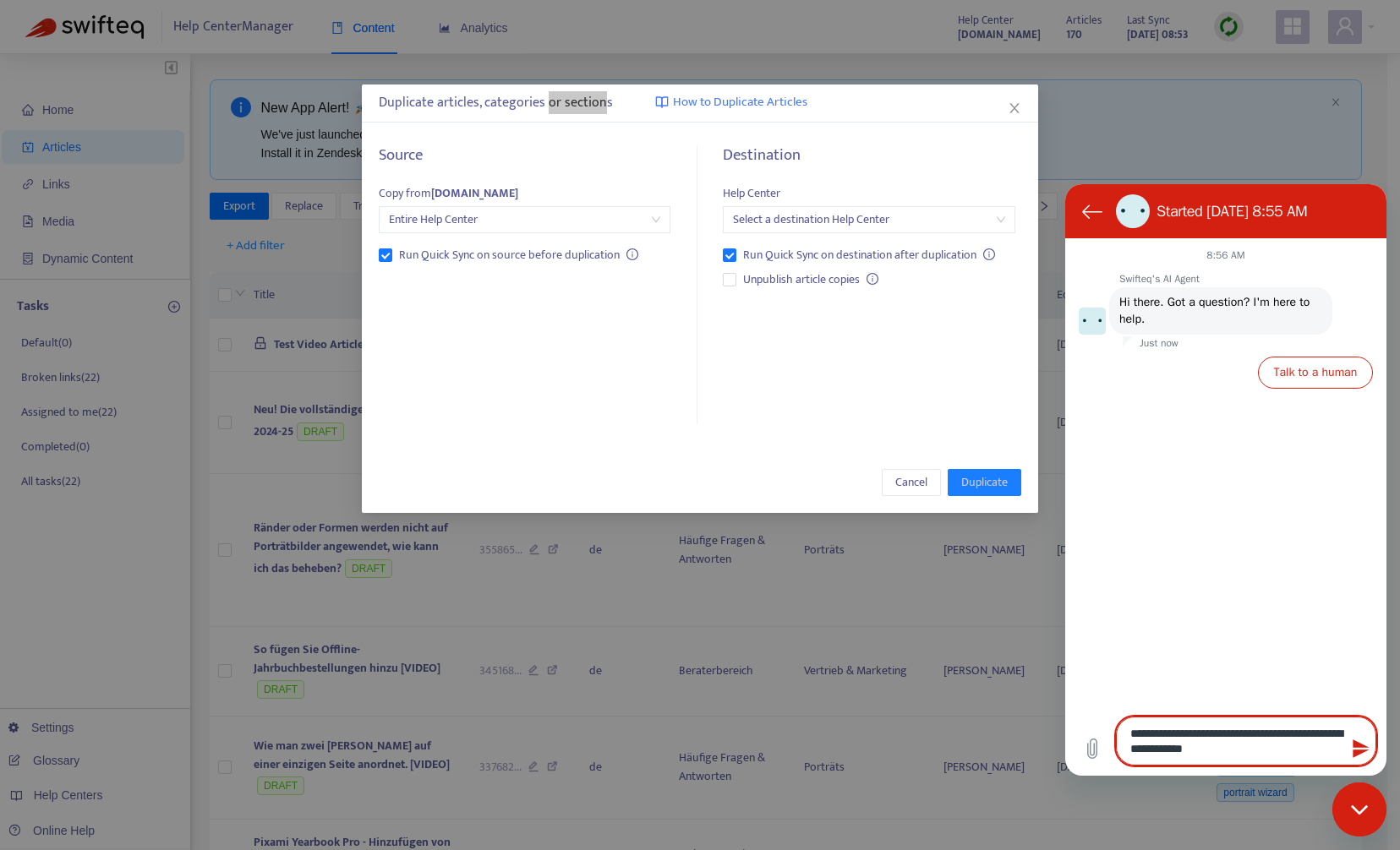 type on "**********" 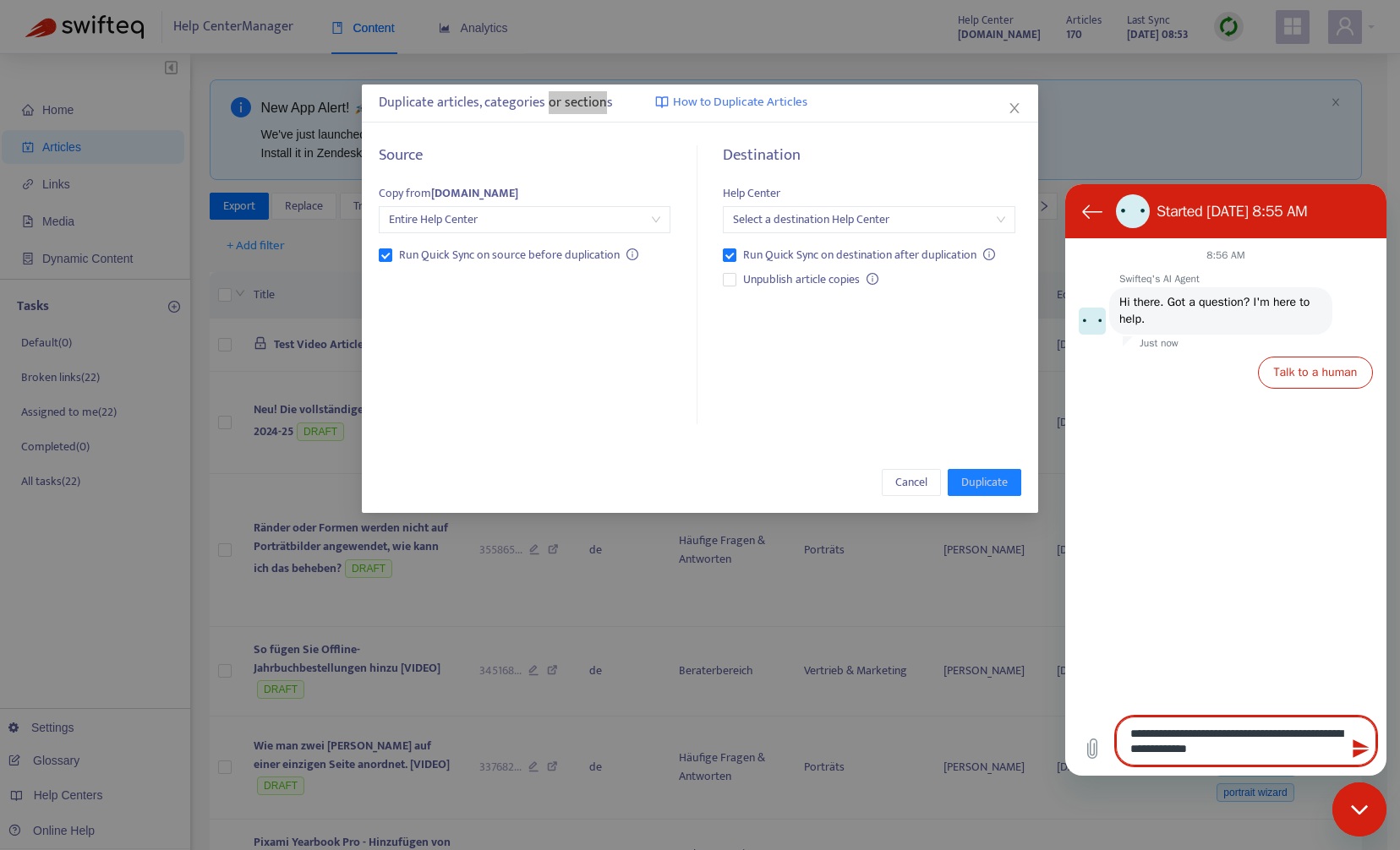 type on "**********" 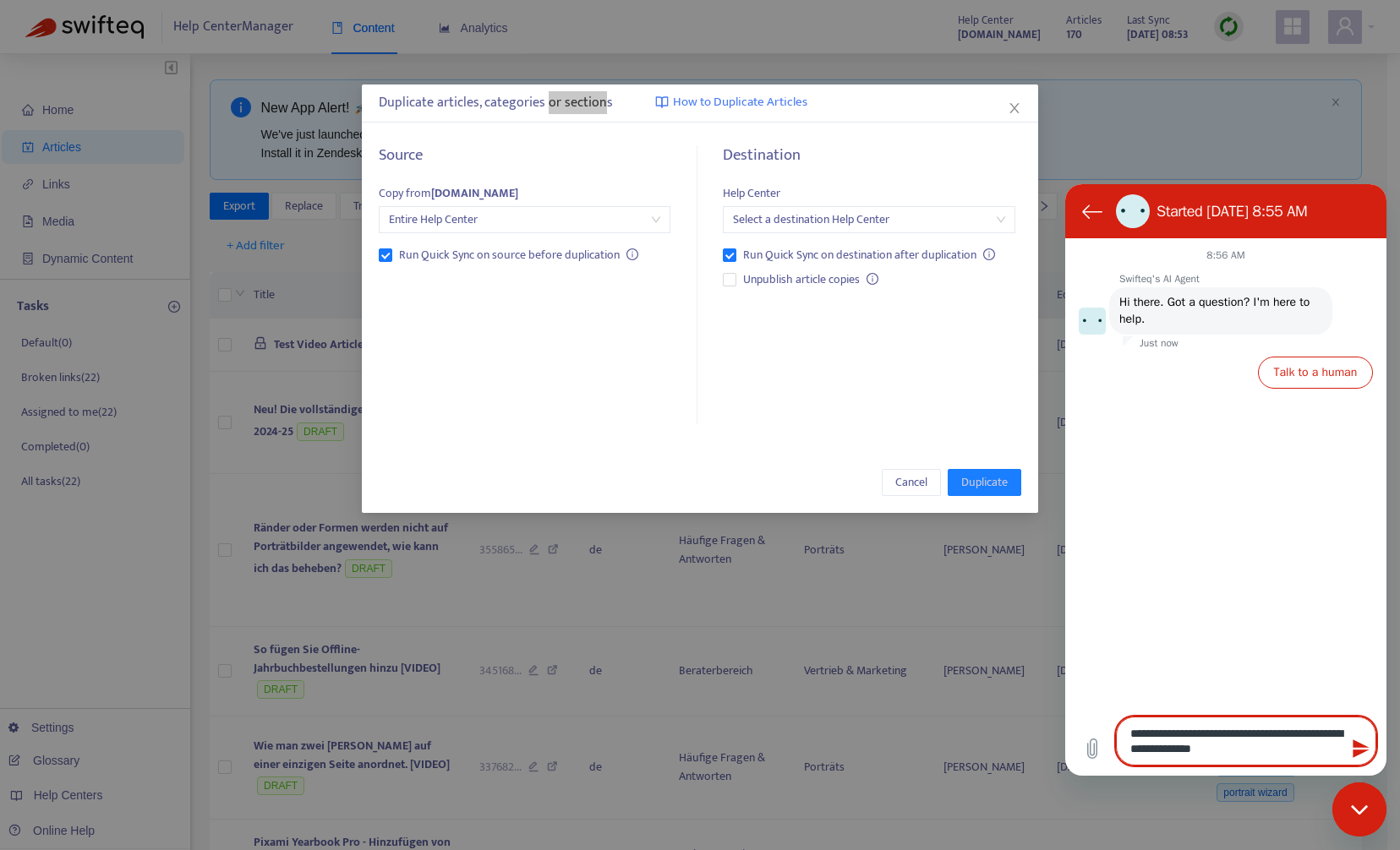 type on "**********" 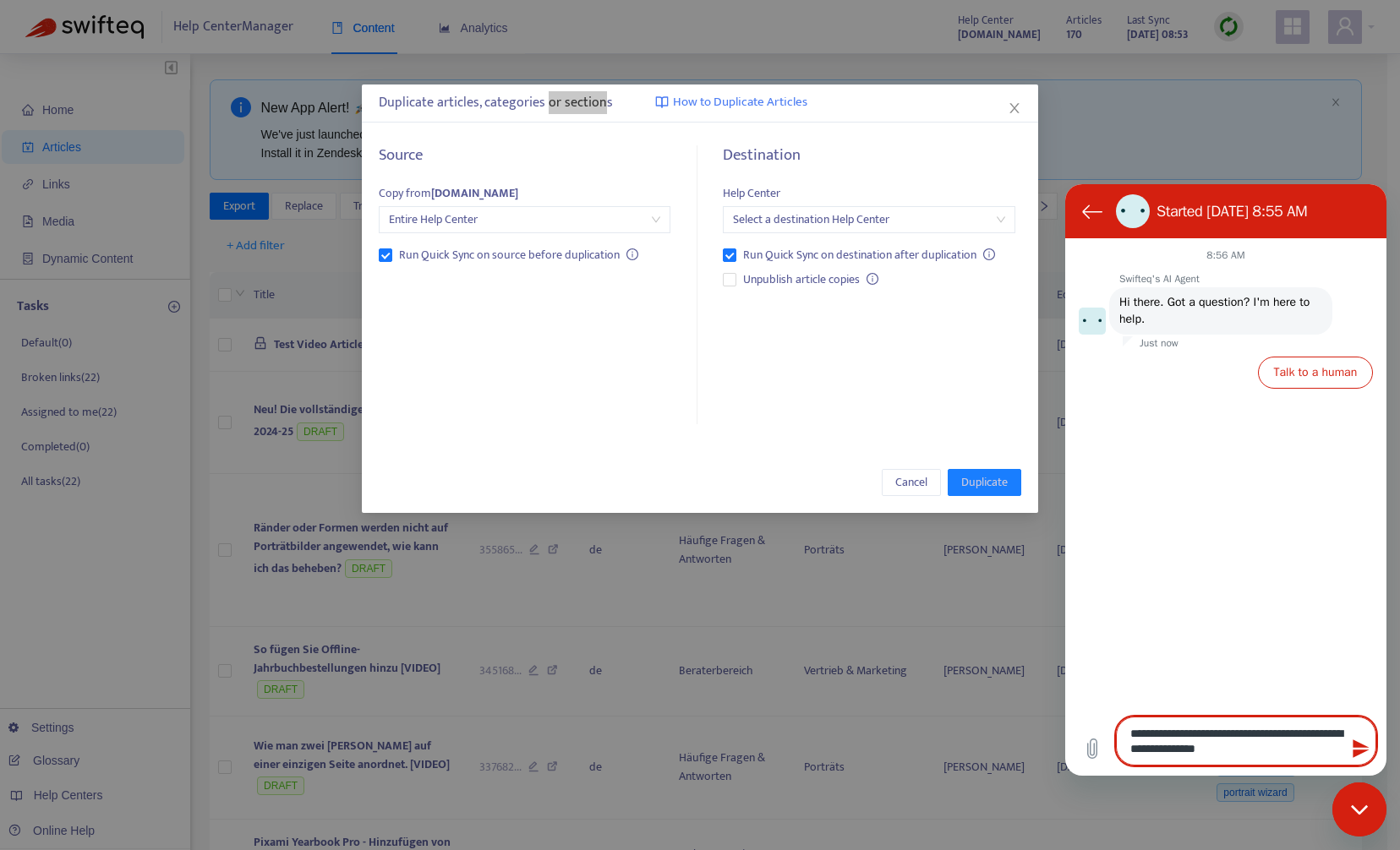 type on "**********" 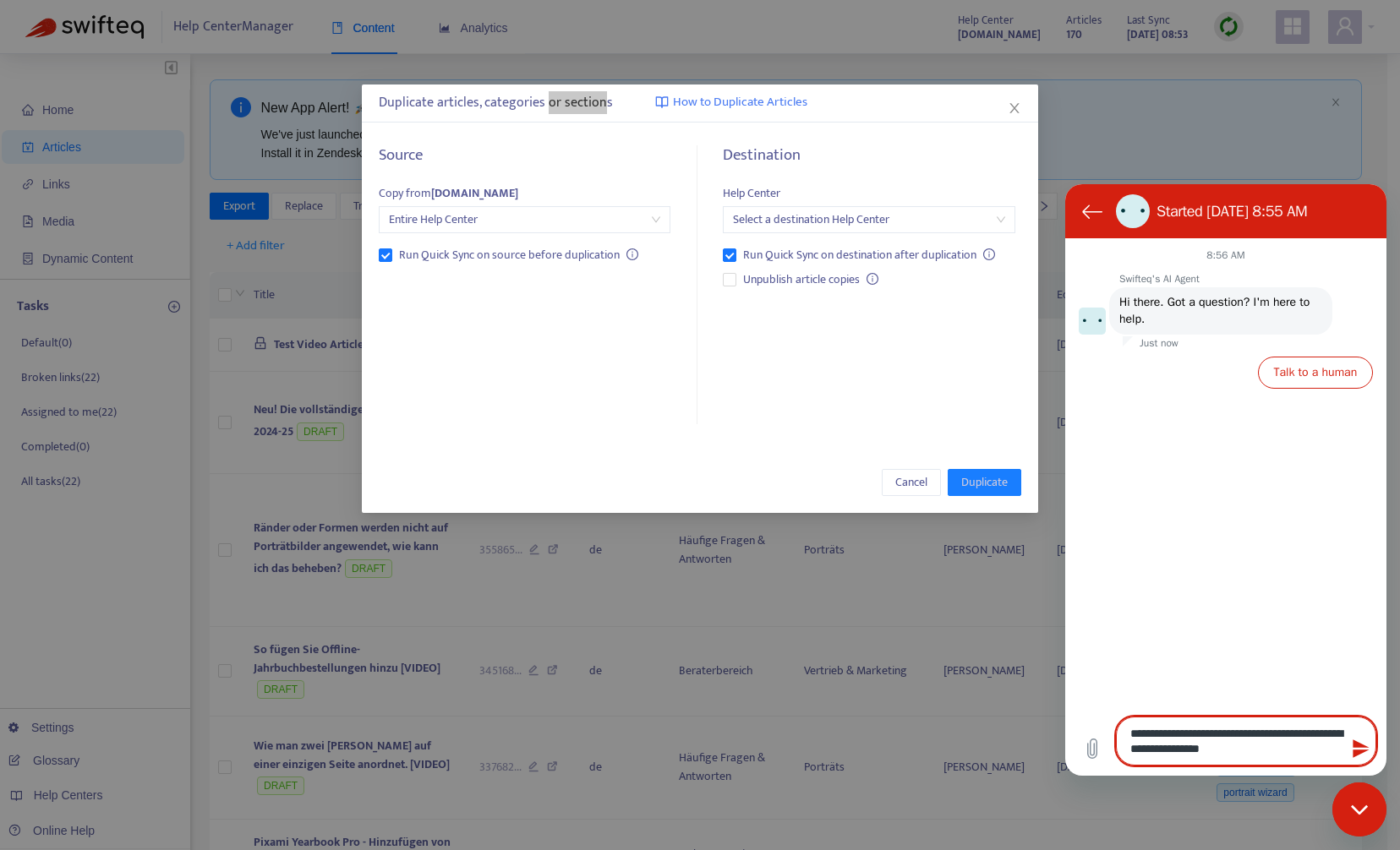 type on "**********" 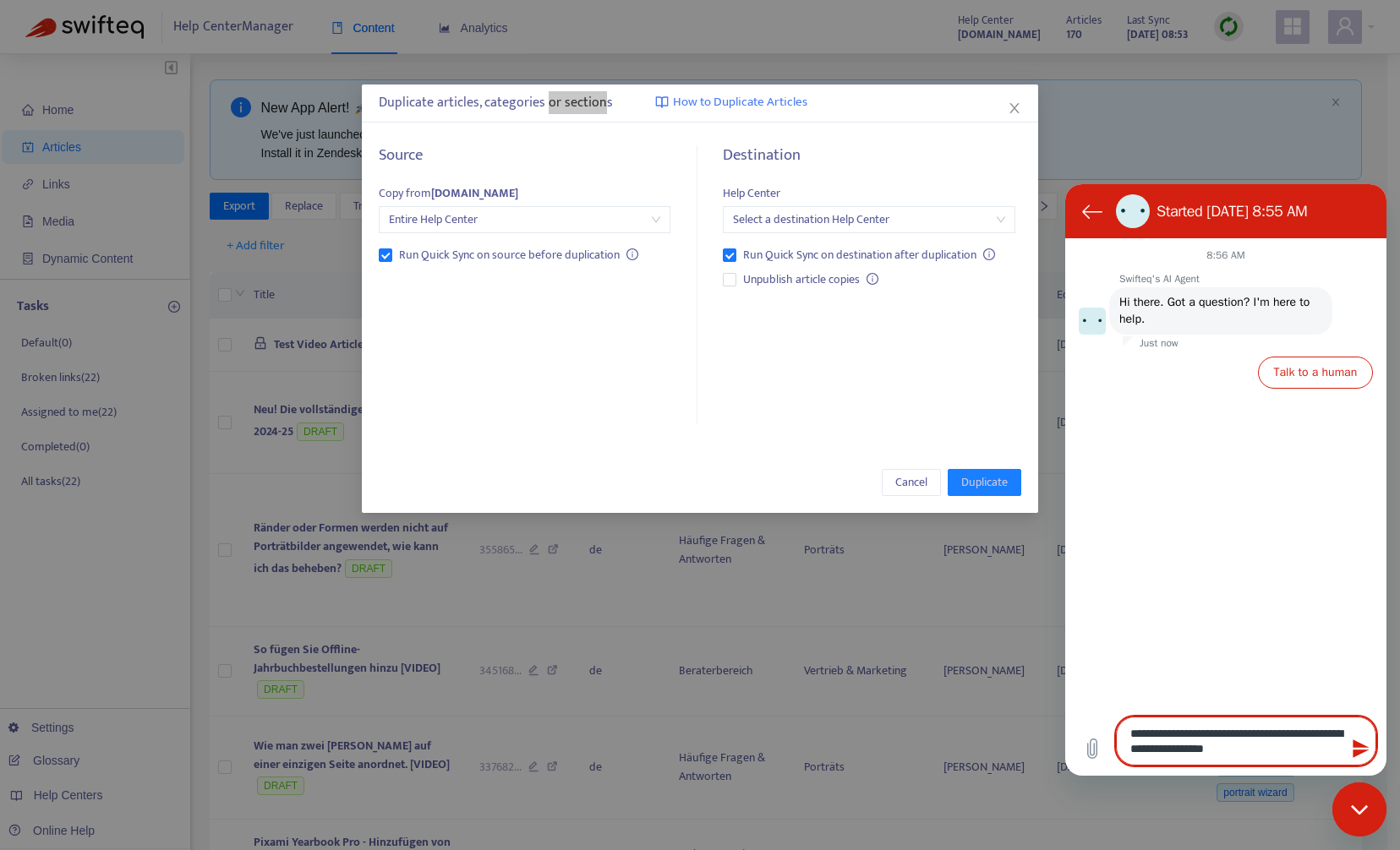 type on "**********" 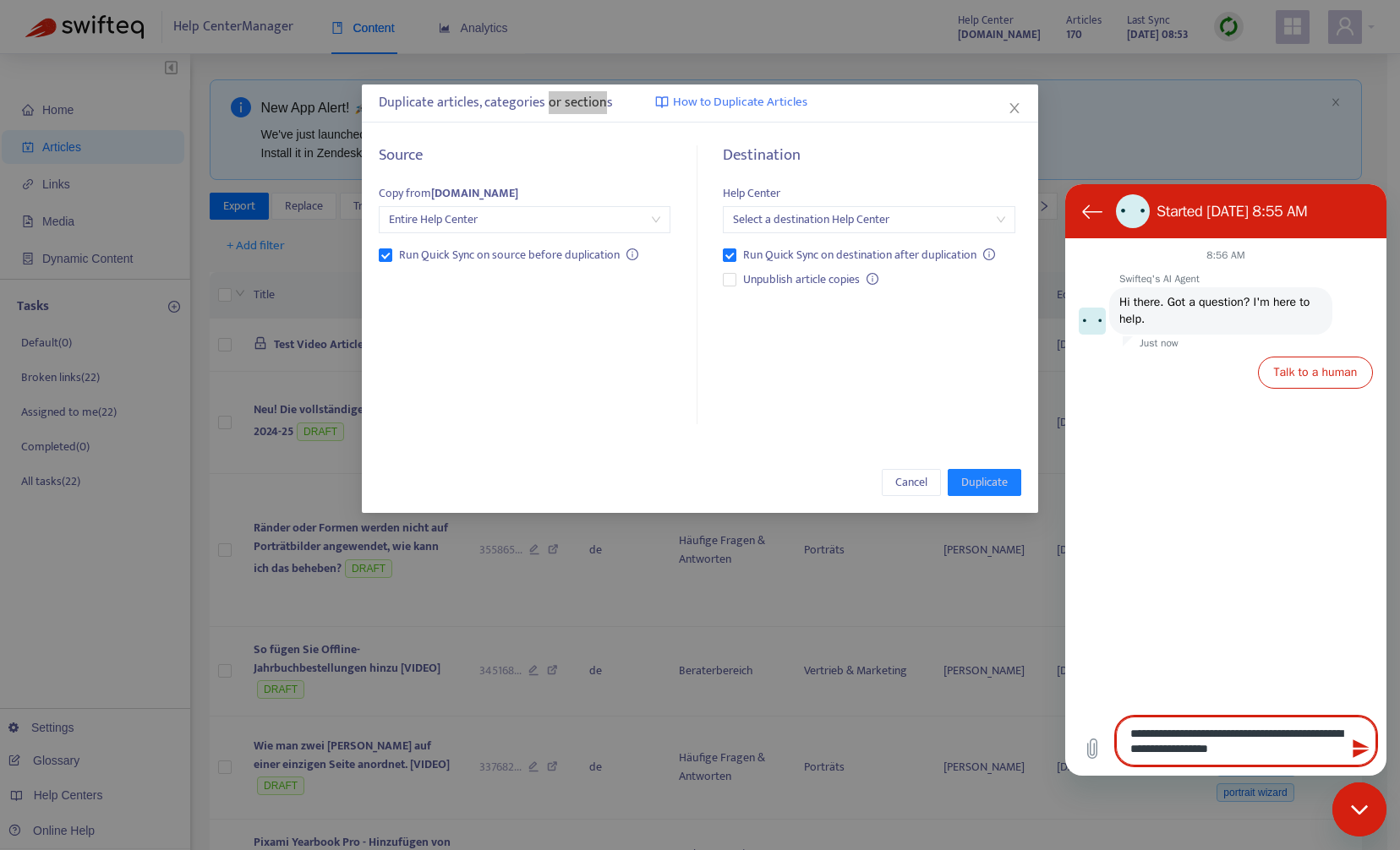type on "**********" 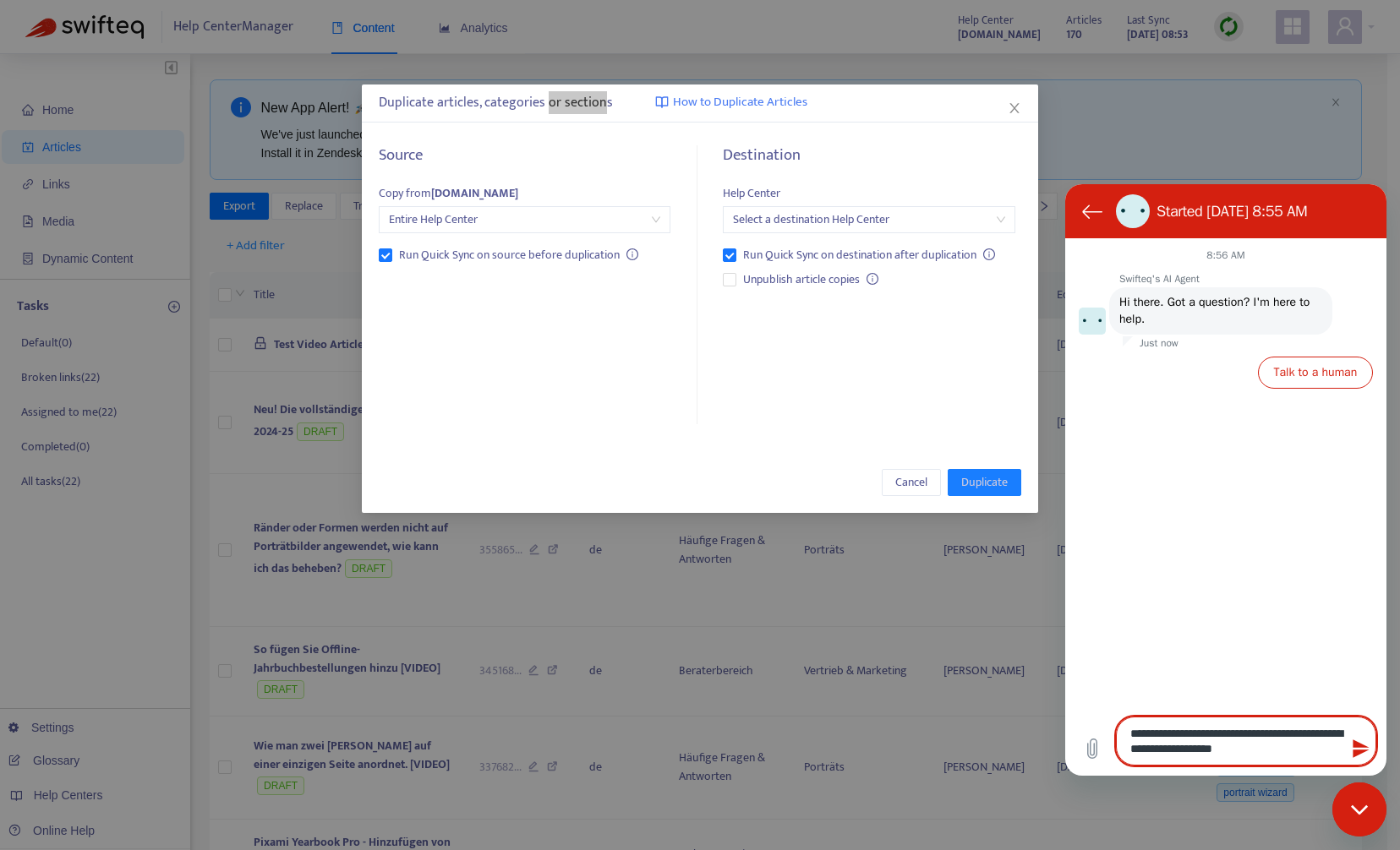 type on "**********" 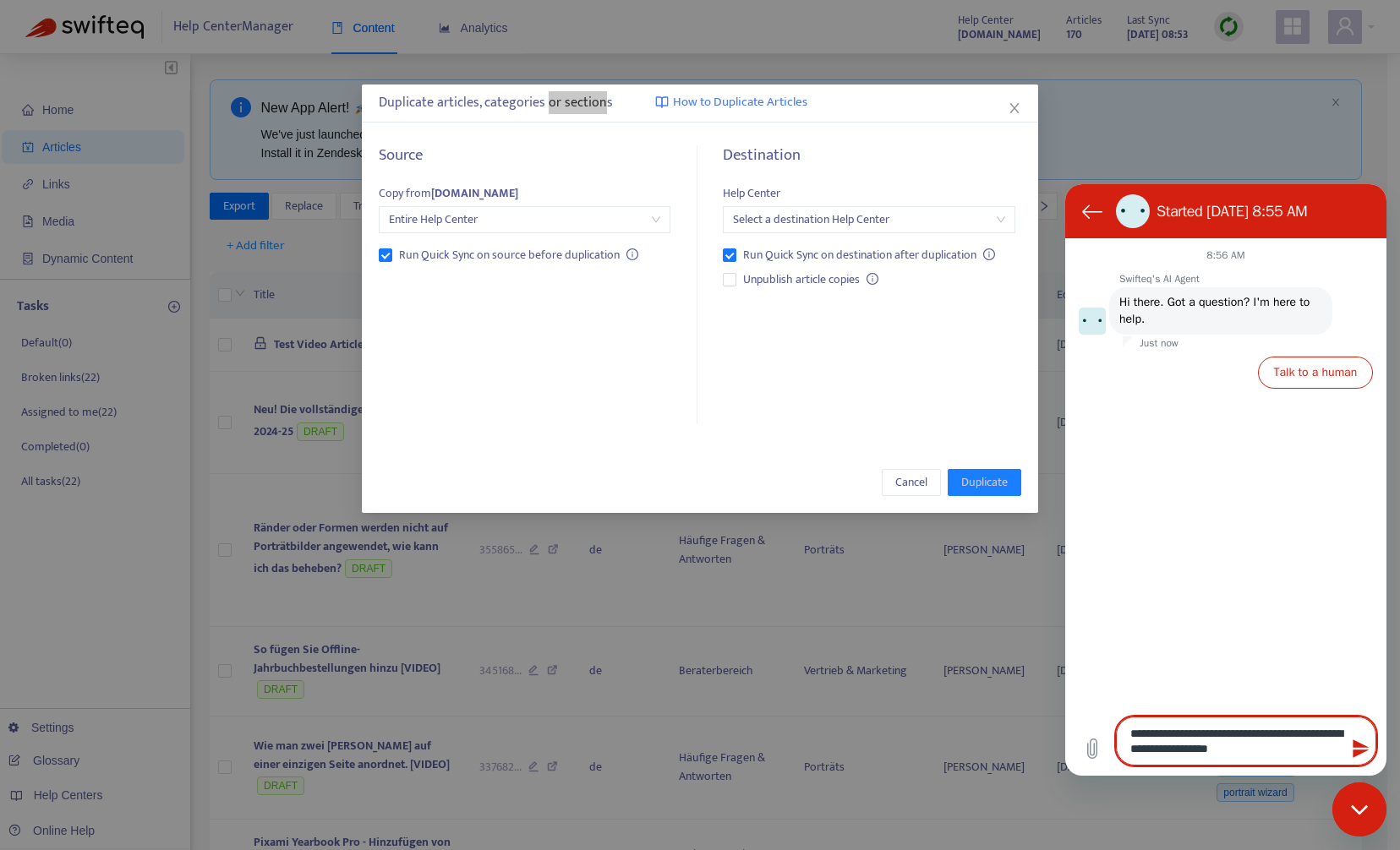 type on "**********" 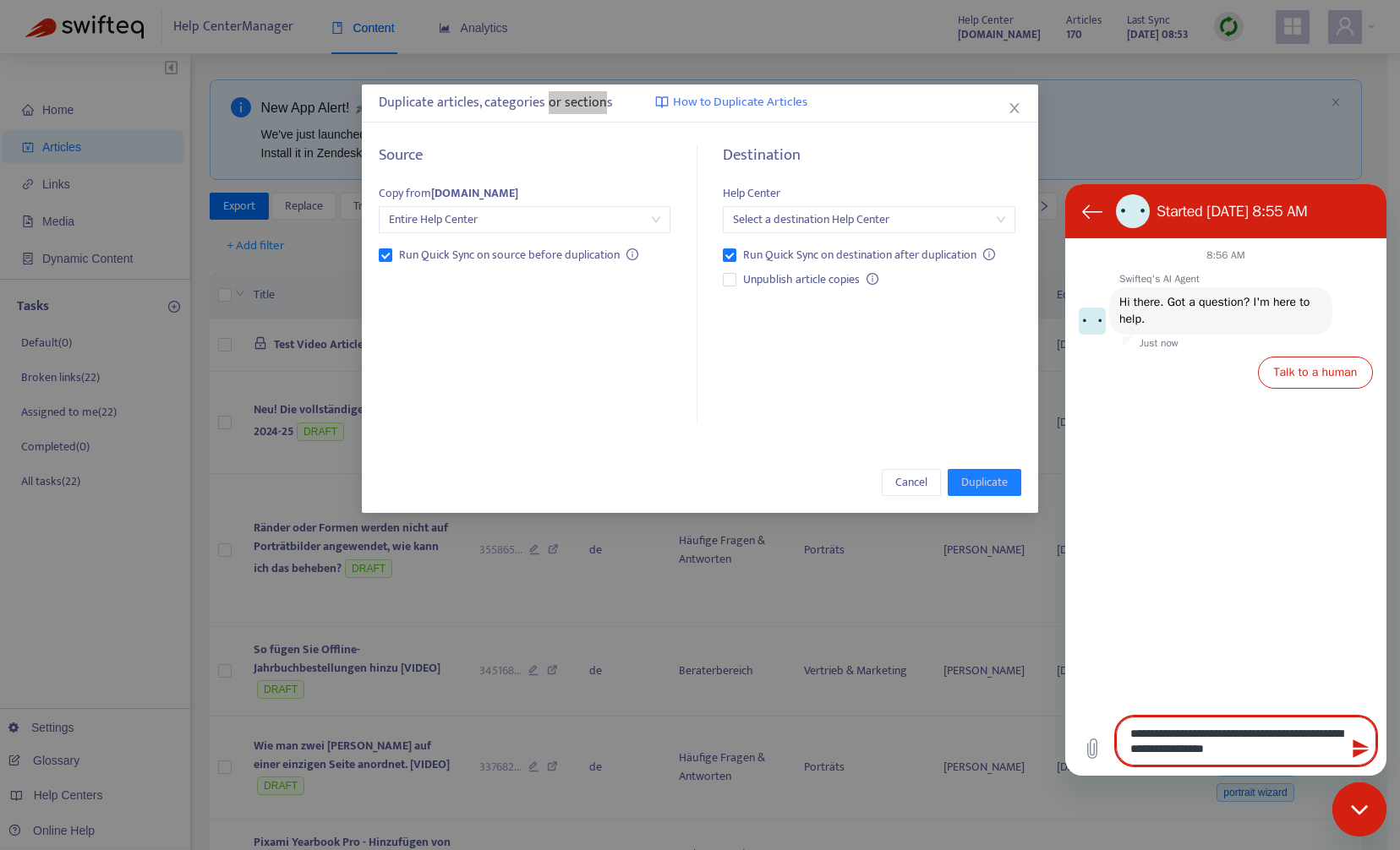type on "**********" 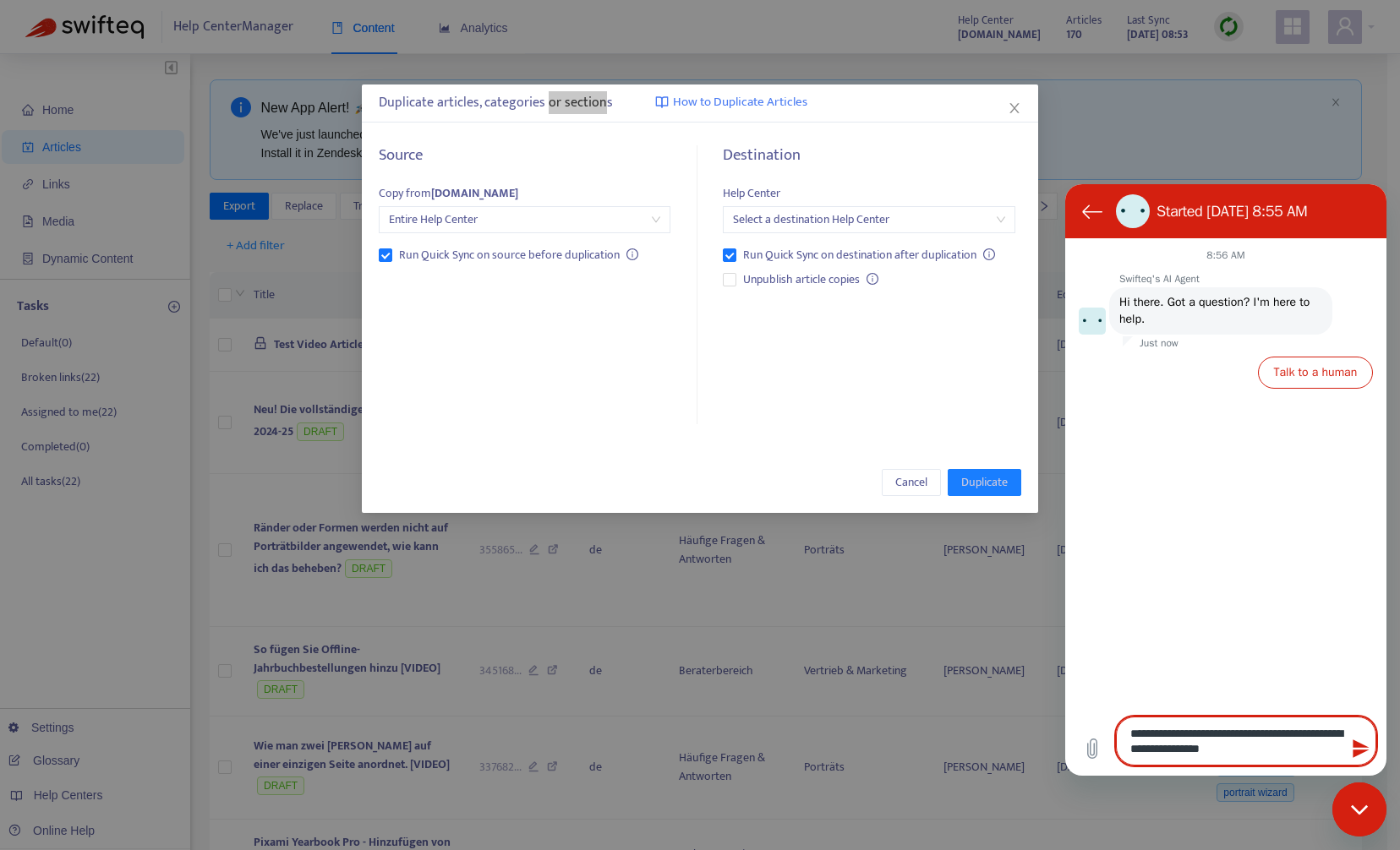 type on "**********" 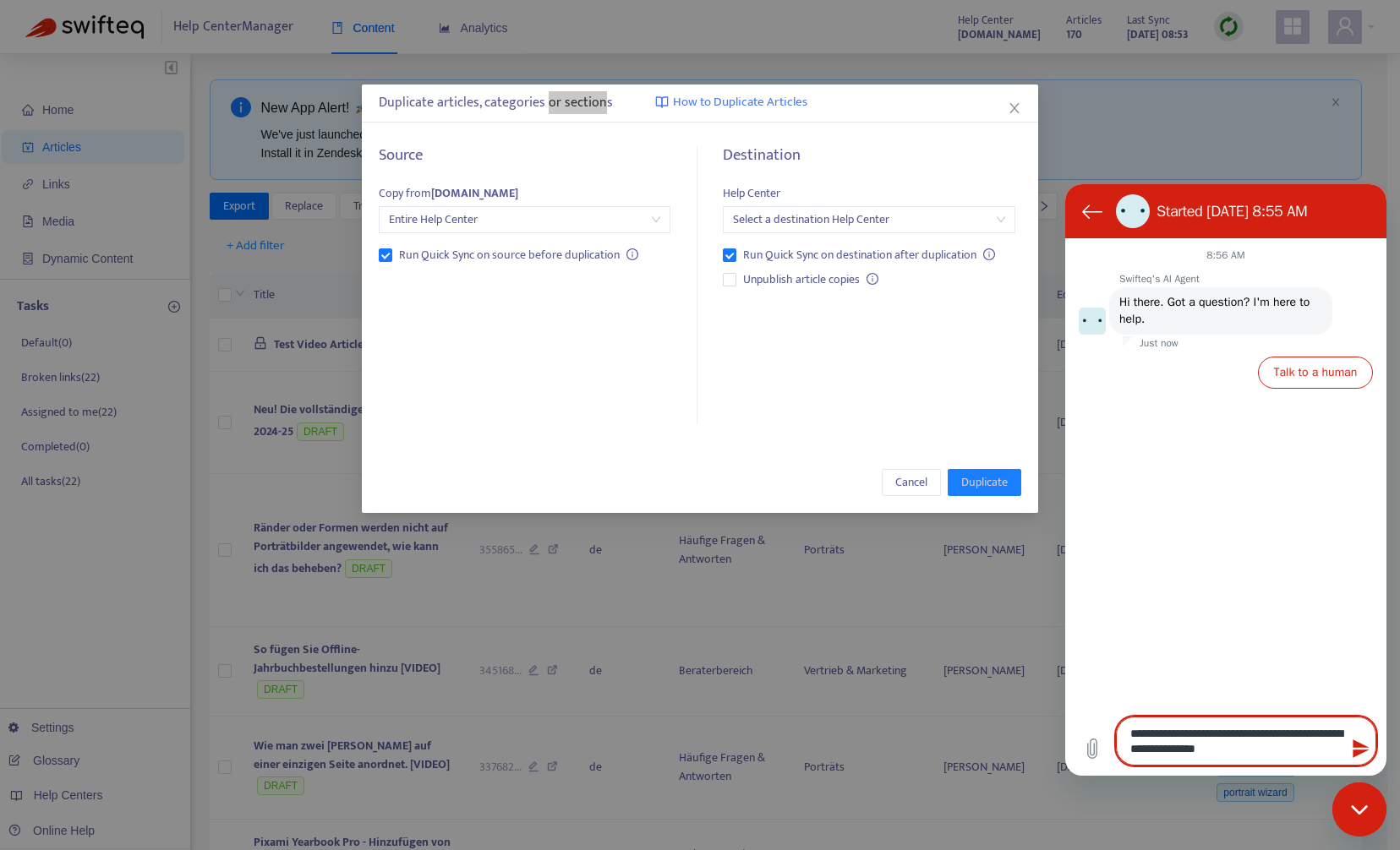 type on "**********" 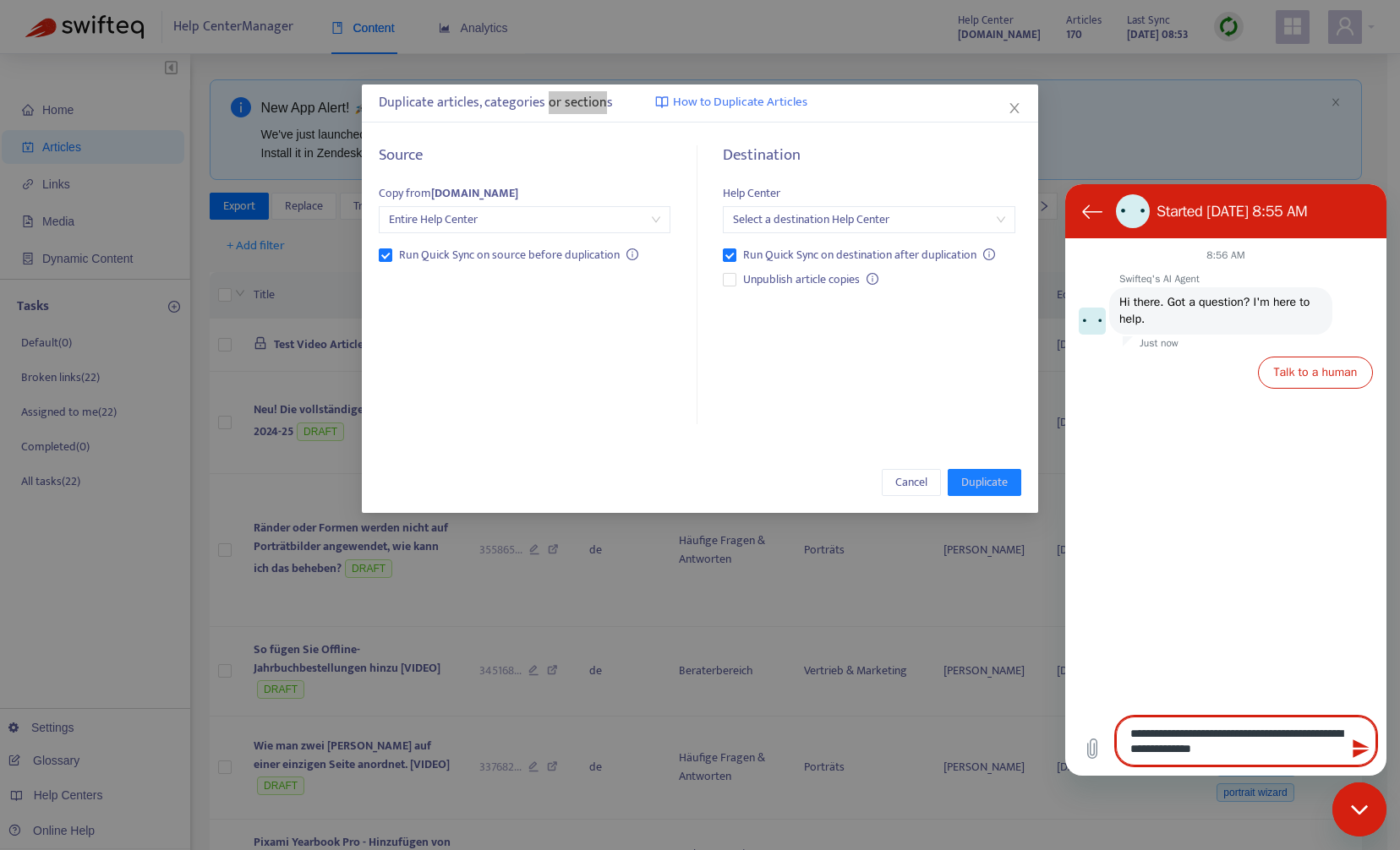 type on "**********" 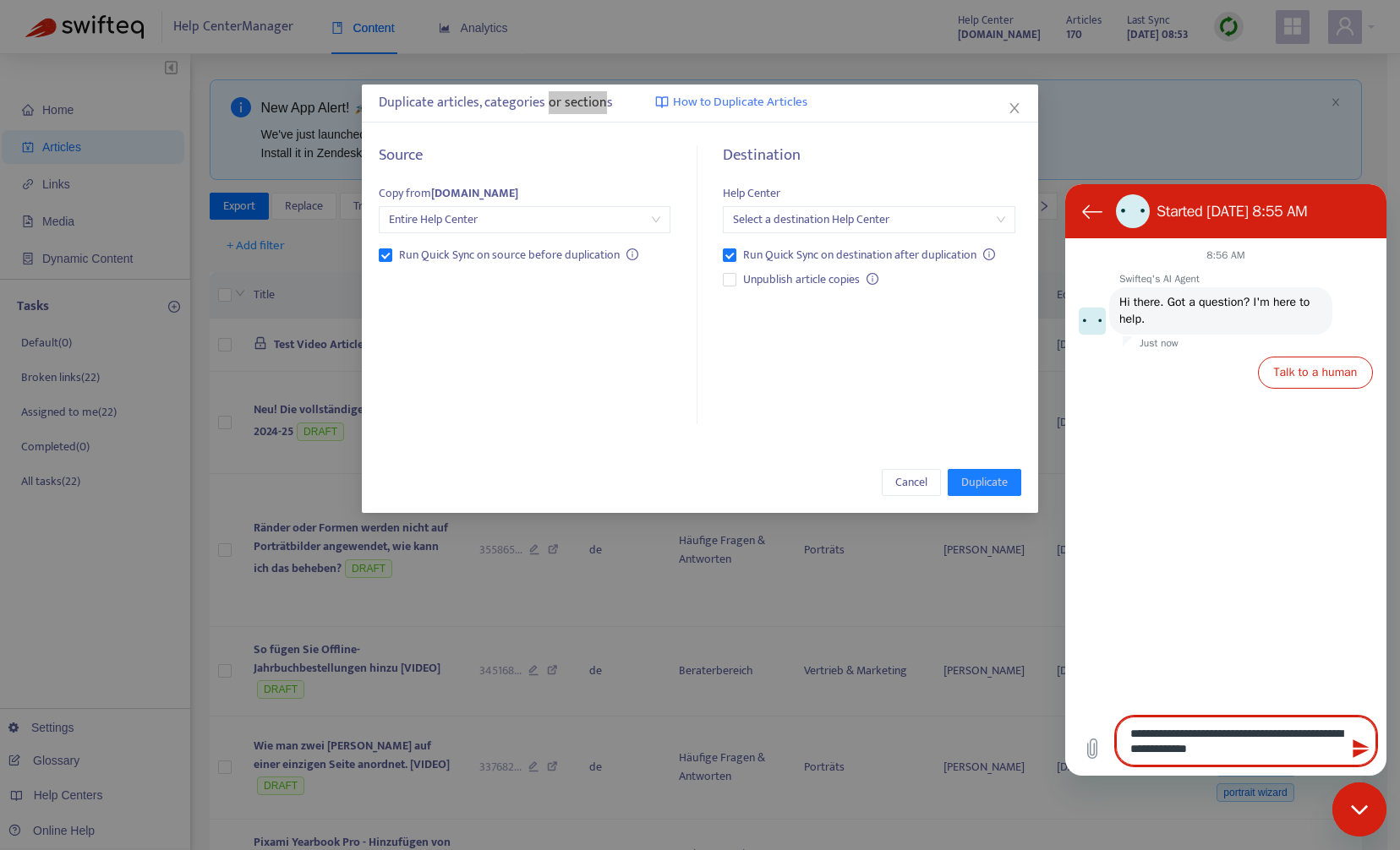 type on "**********" 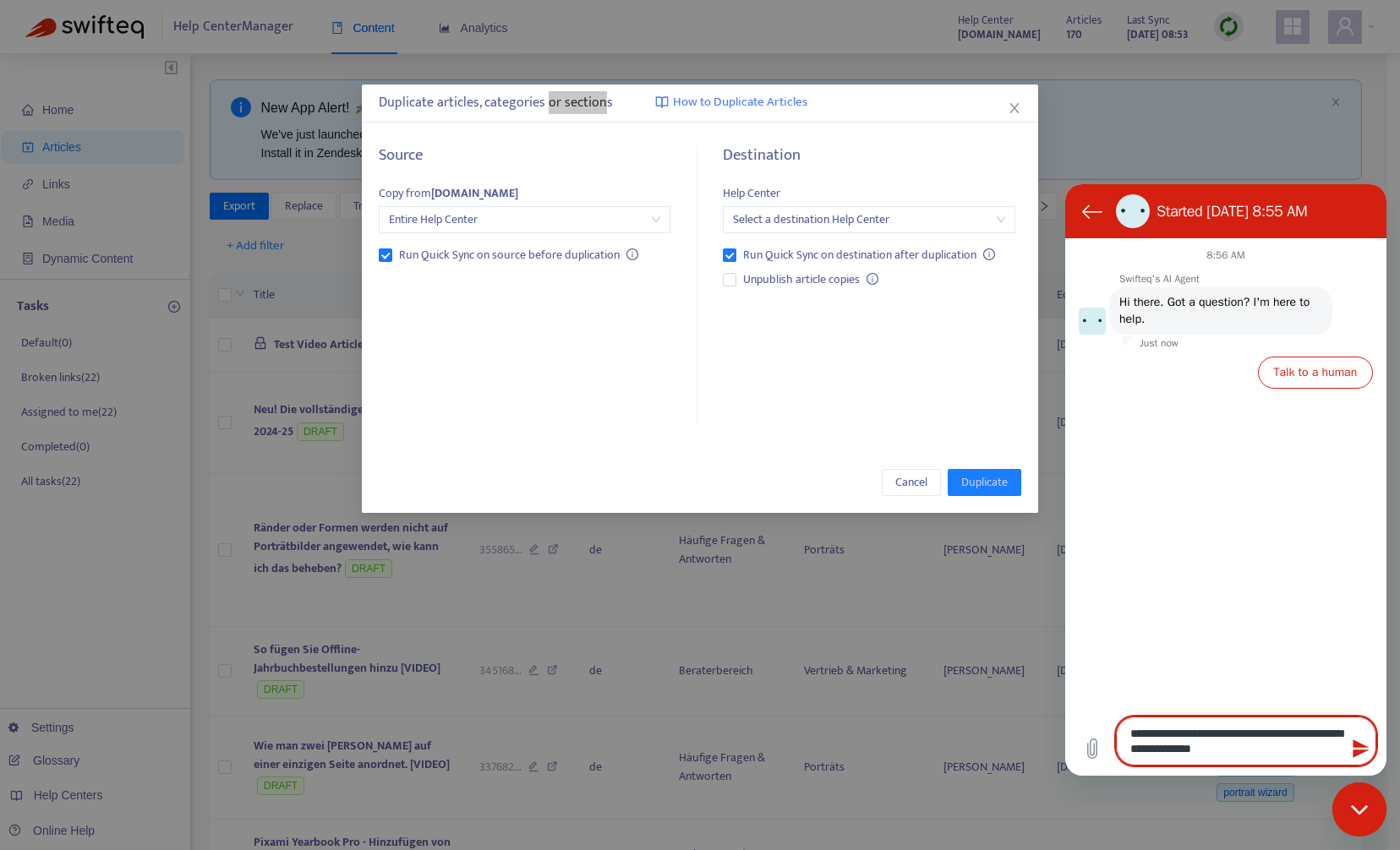 type on "**********" 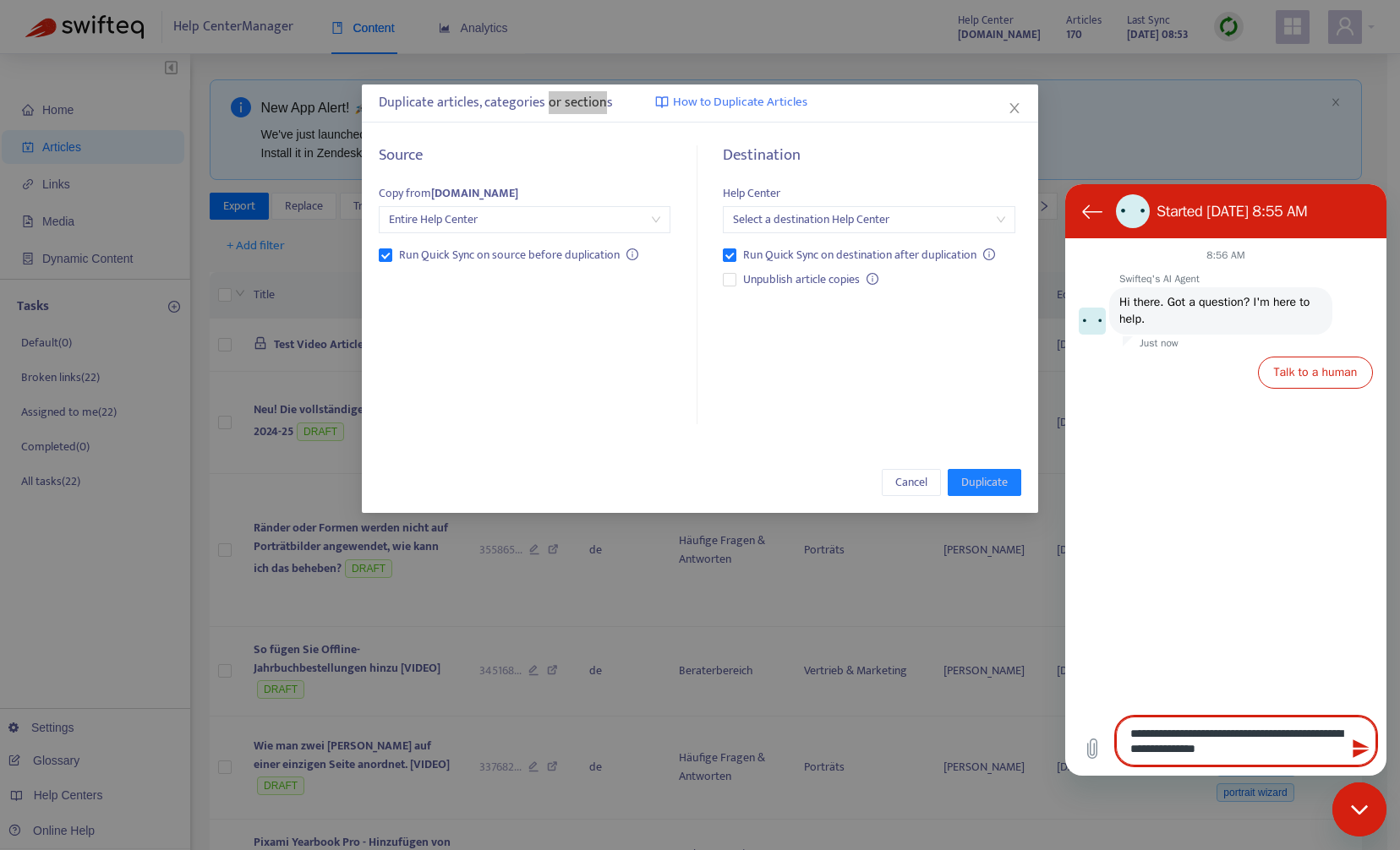 type on "**********" 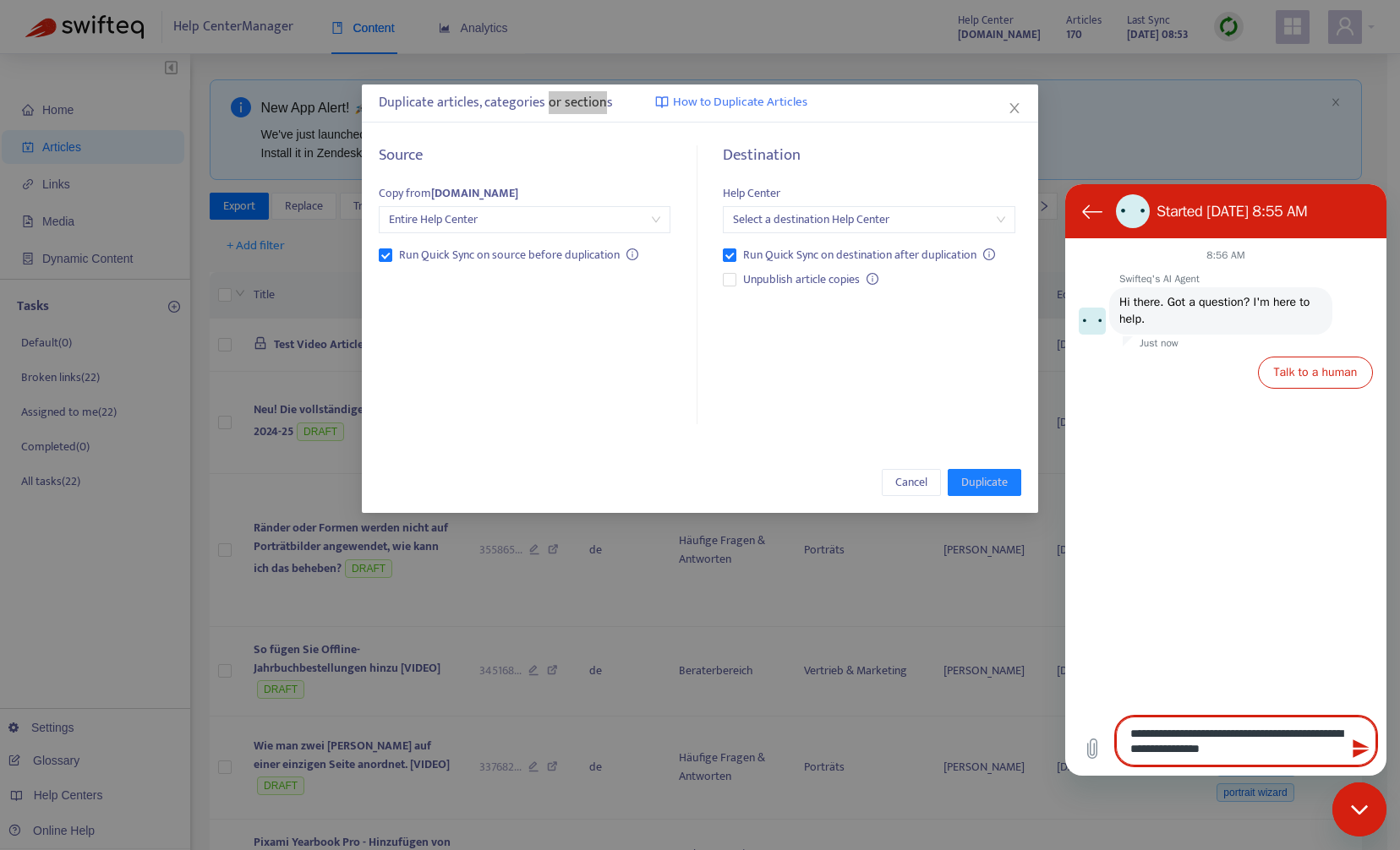type on "**********" 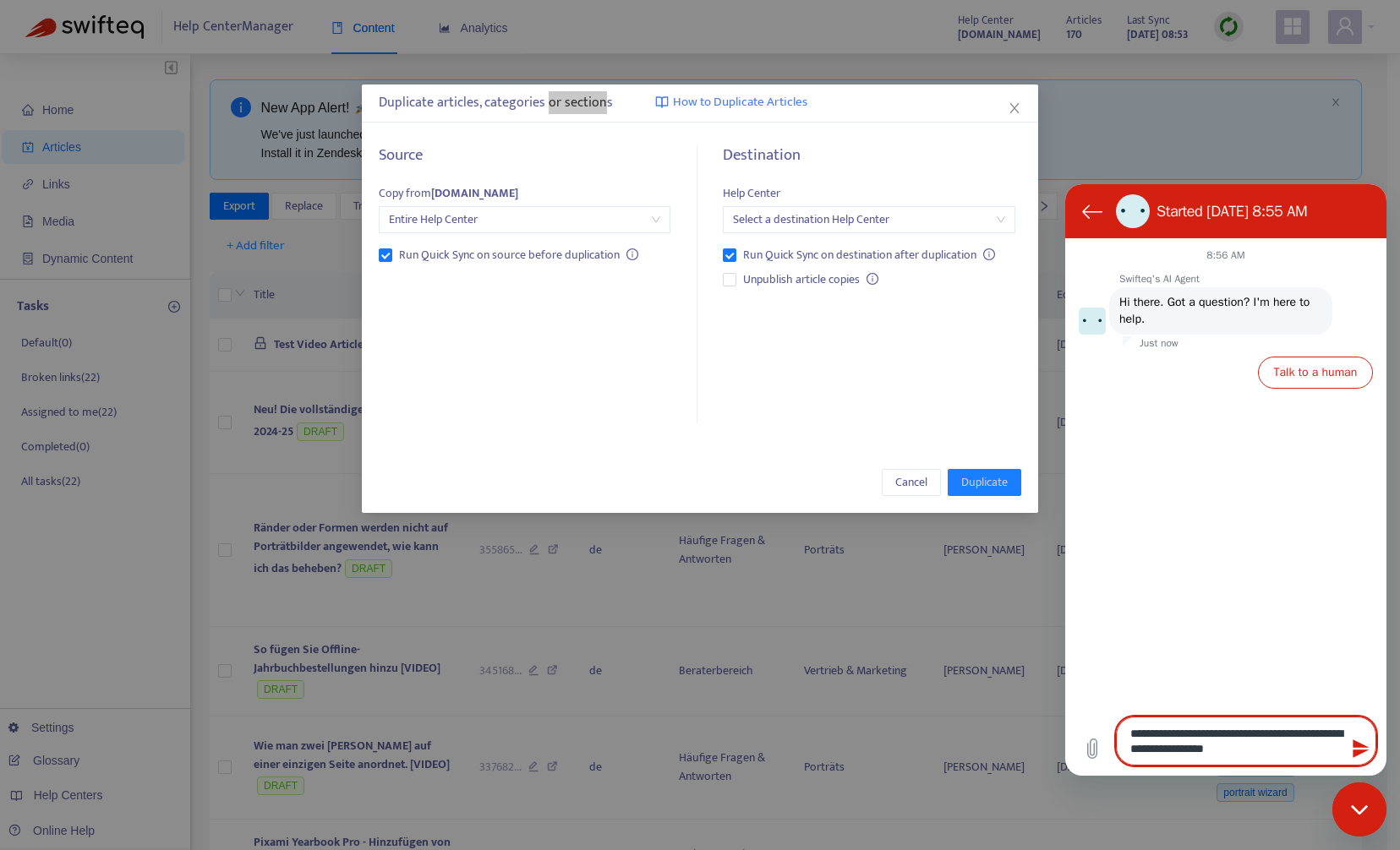 type on "*" 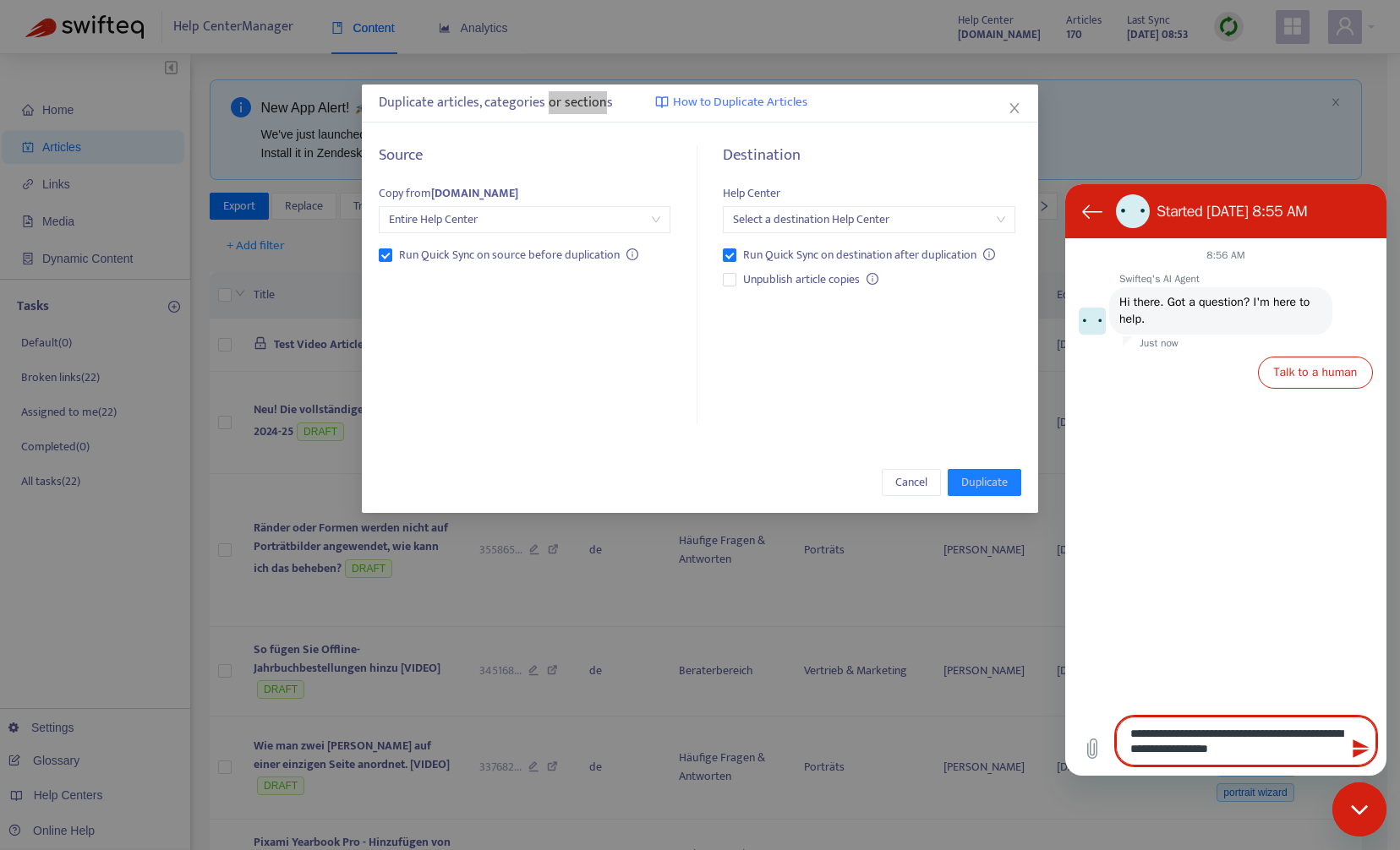 type on "**********" 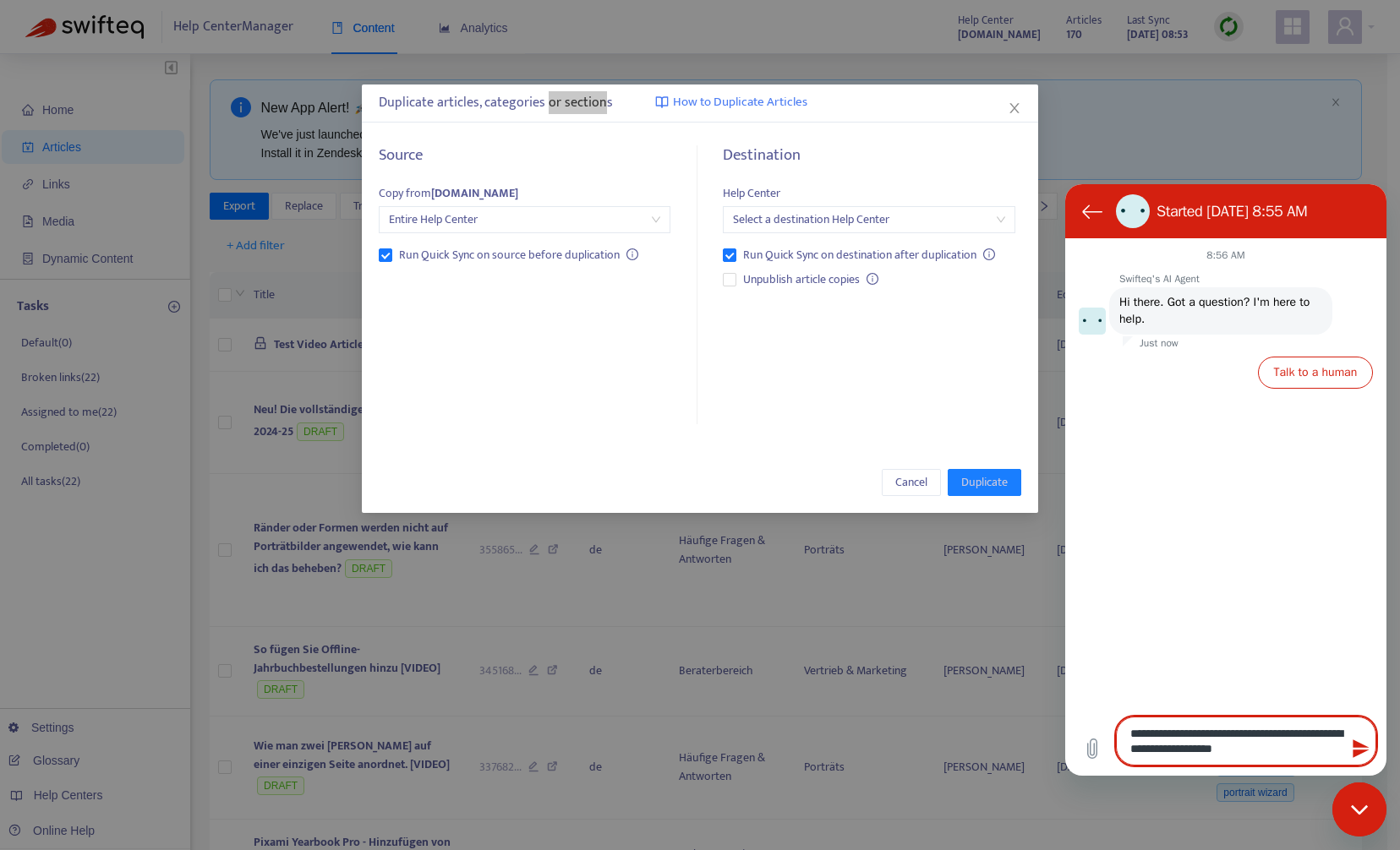 type on "**********" 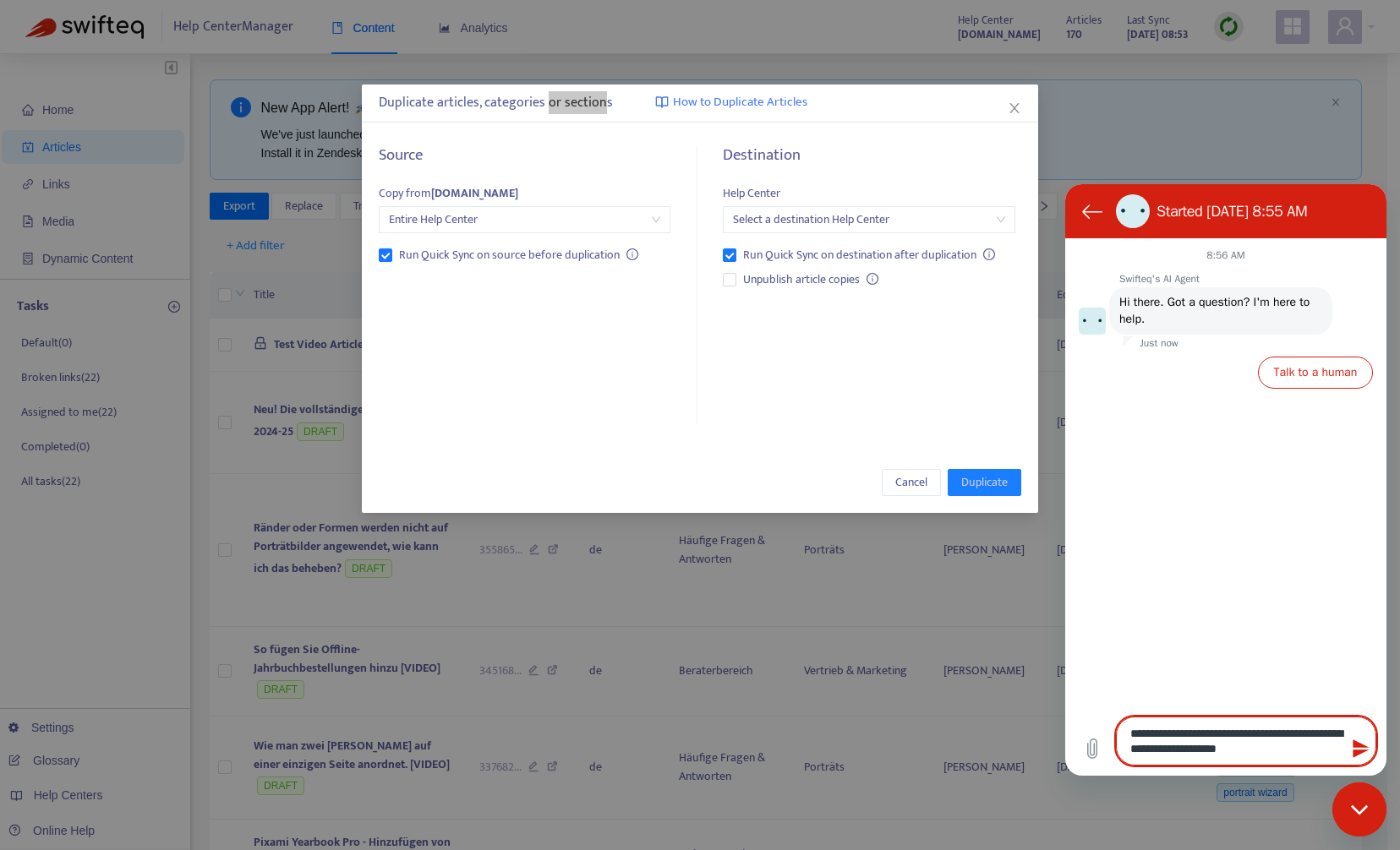 type on "**********" 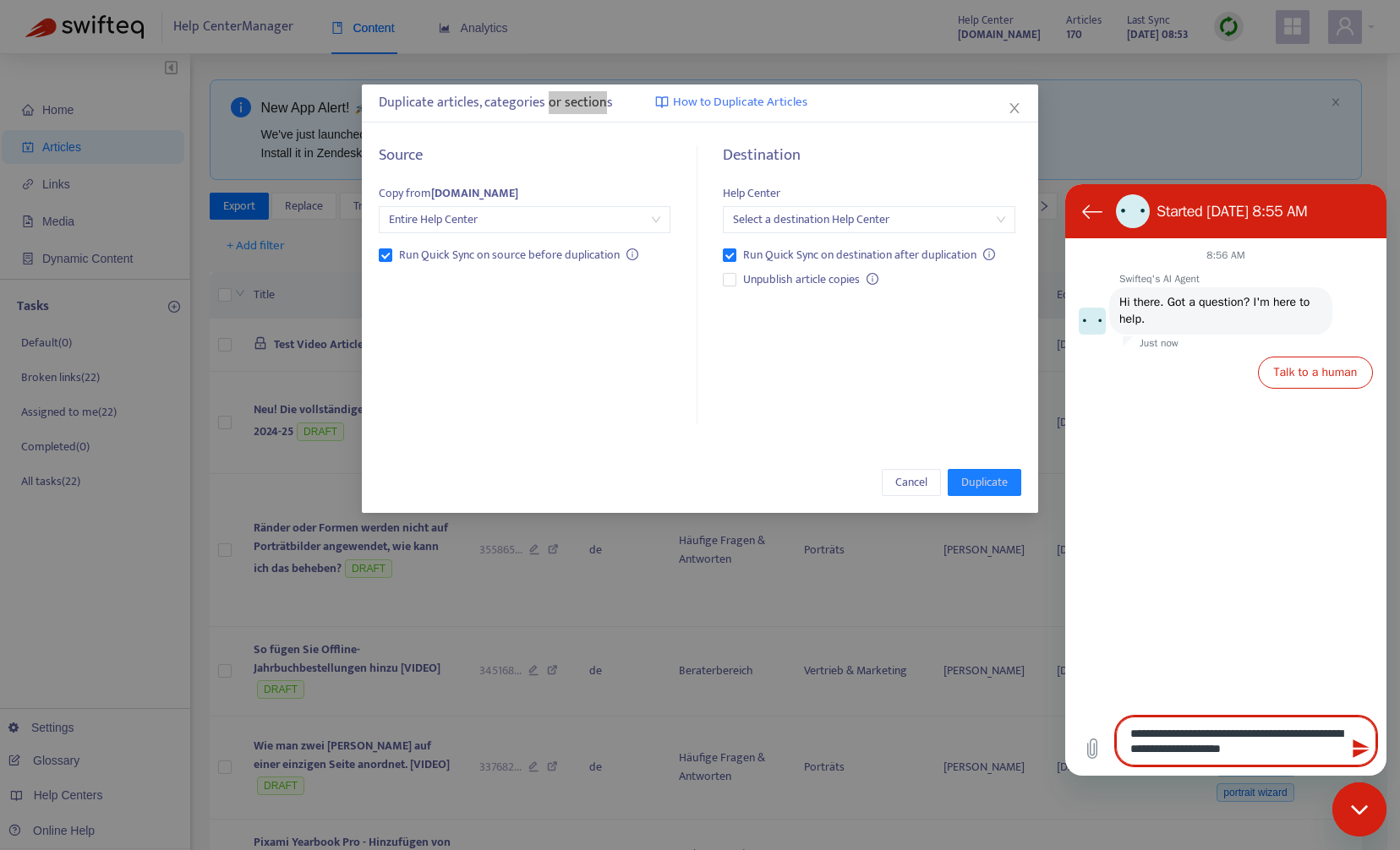 type on "*" 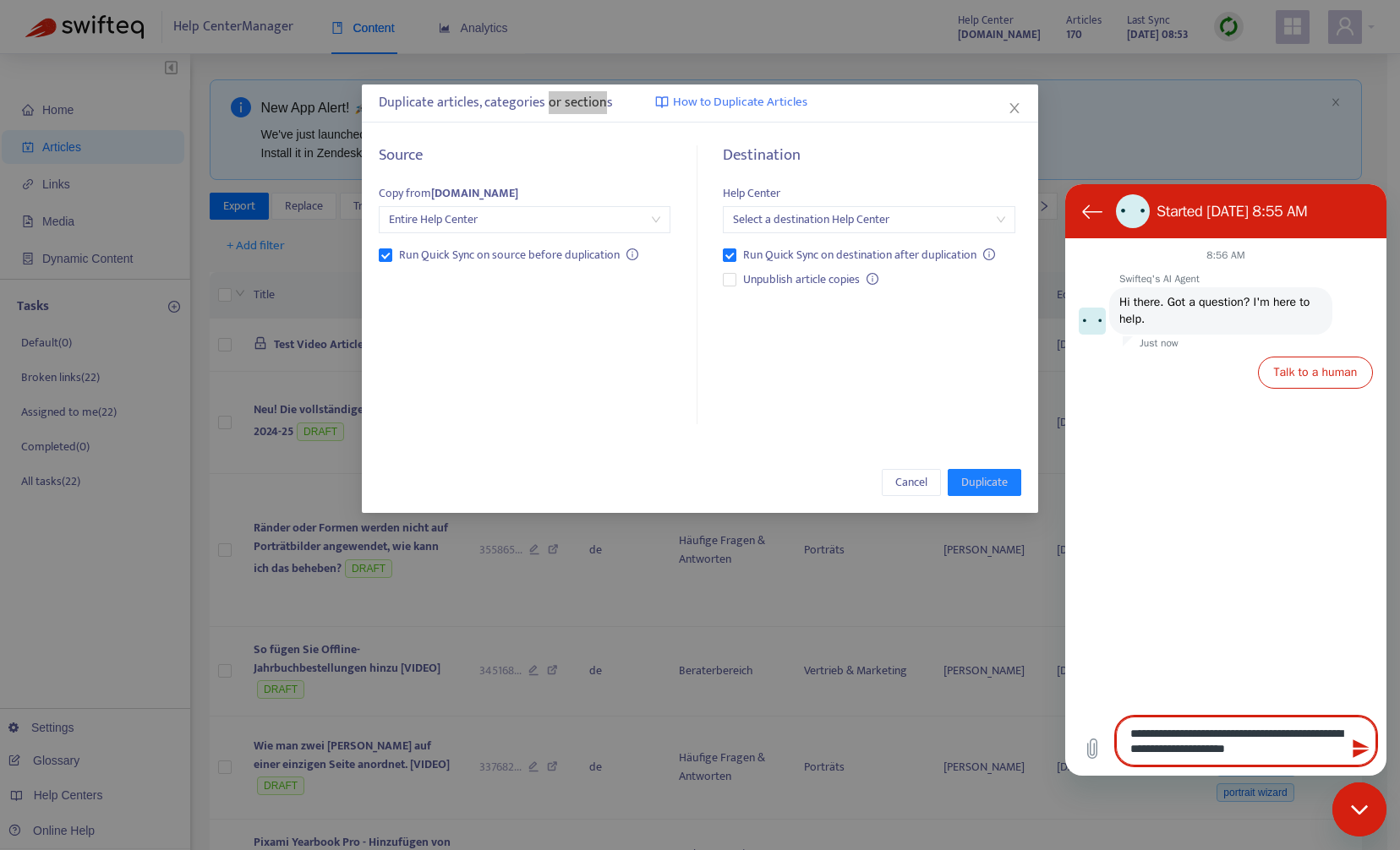 type on "**********" 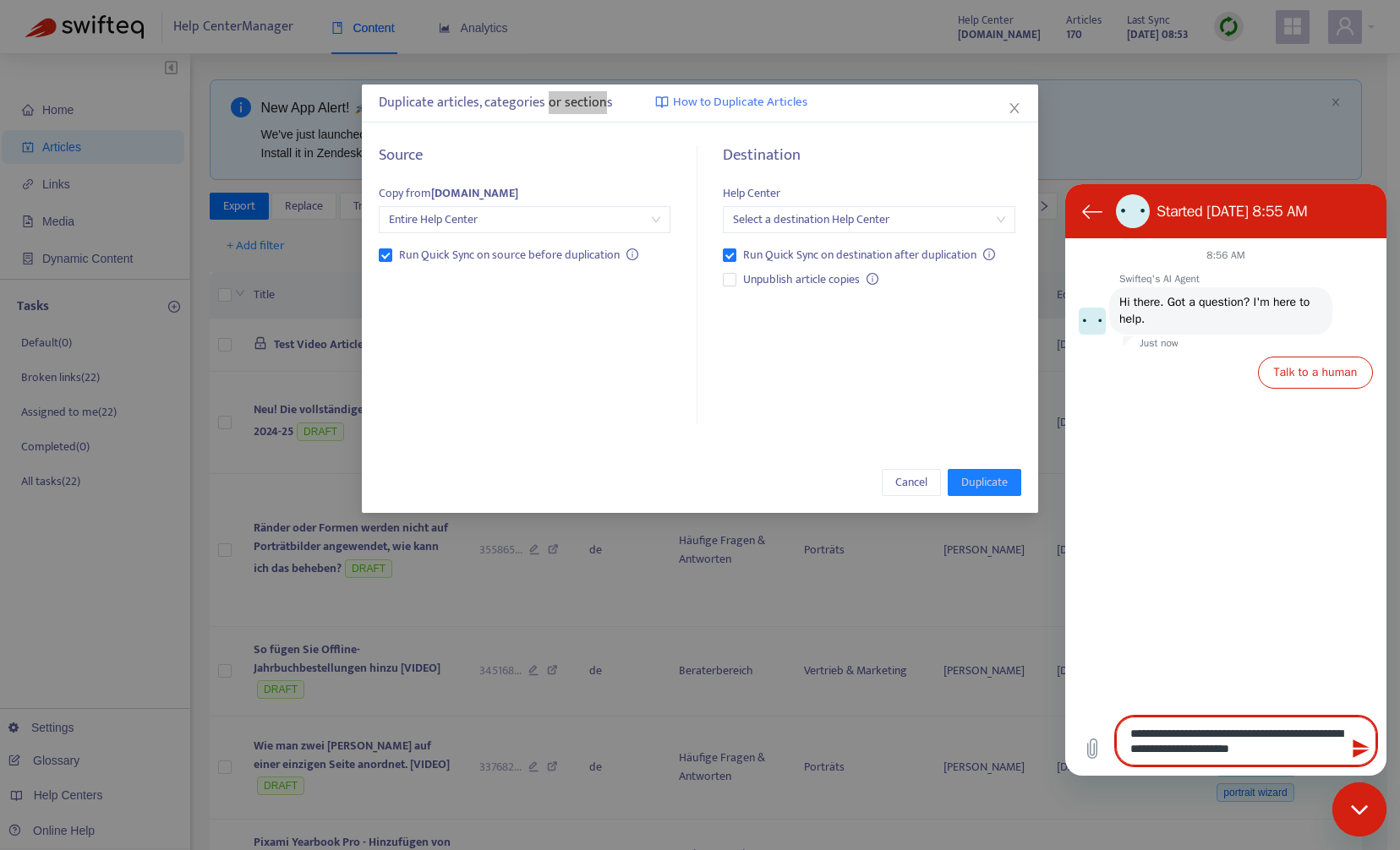 type on "**********" 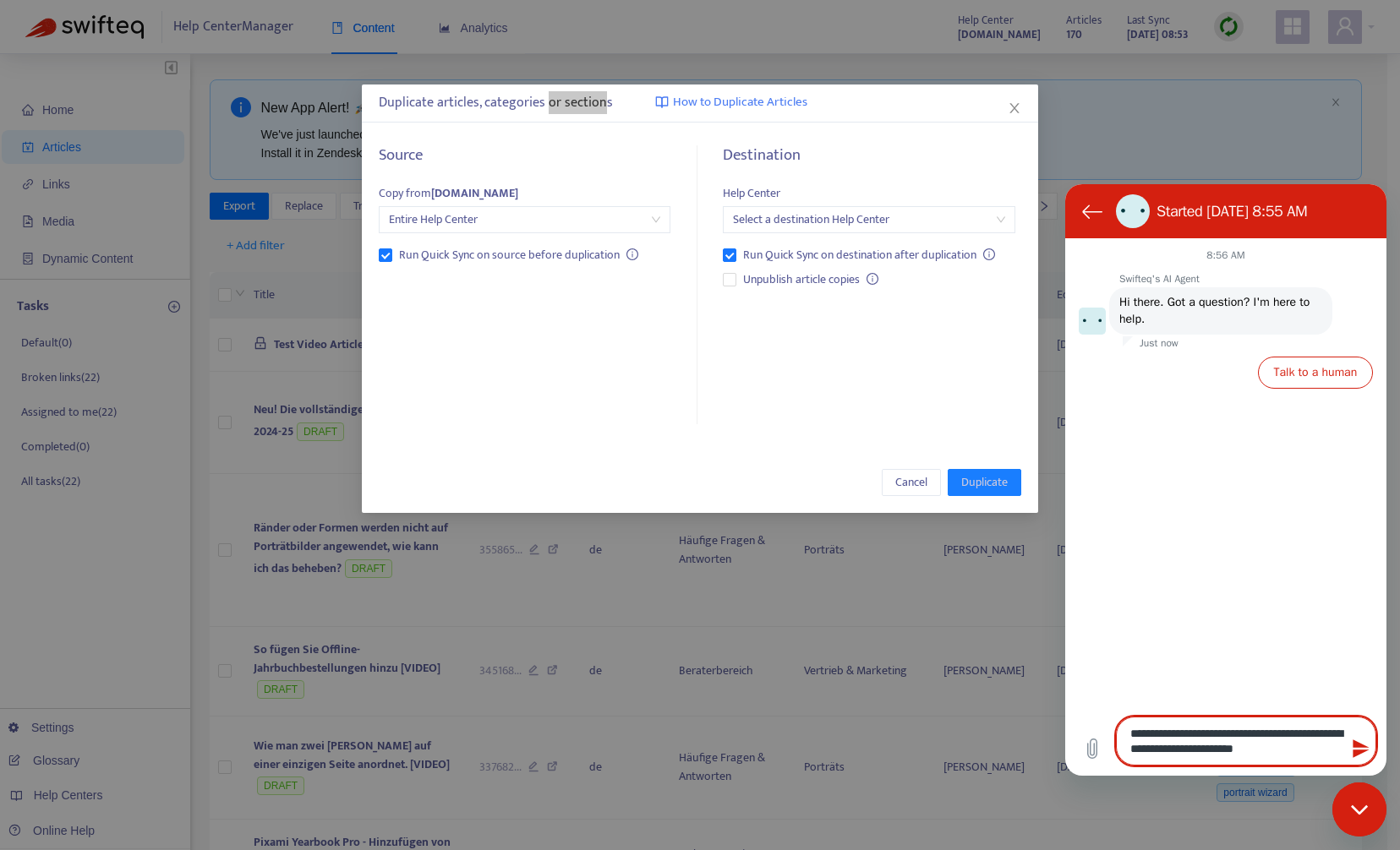 type on "**********" 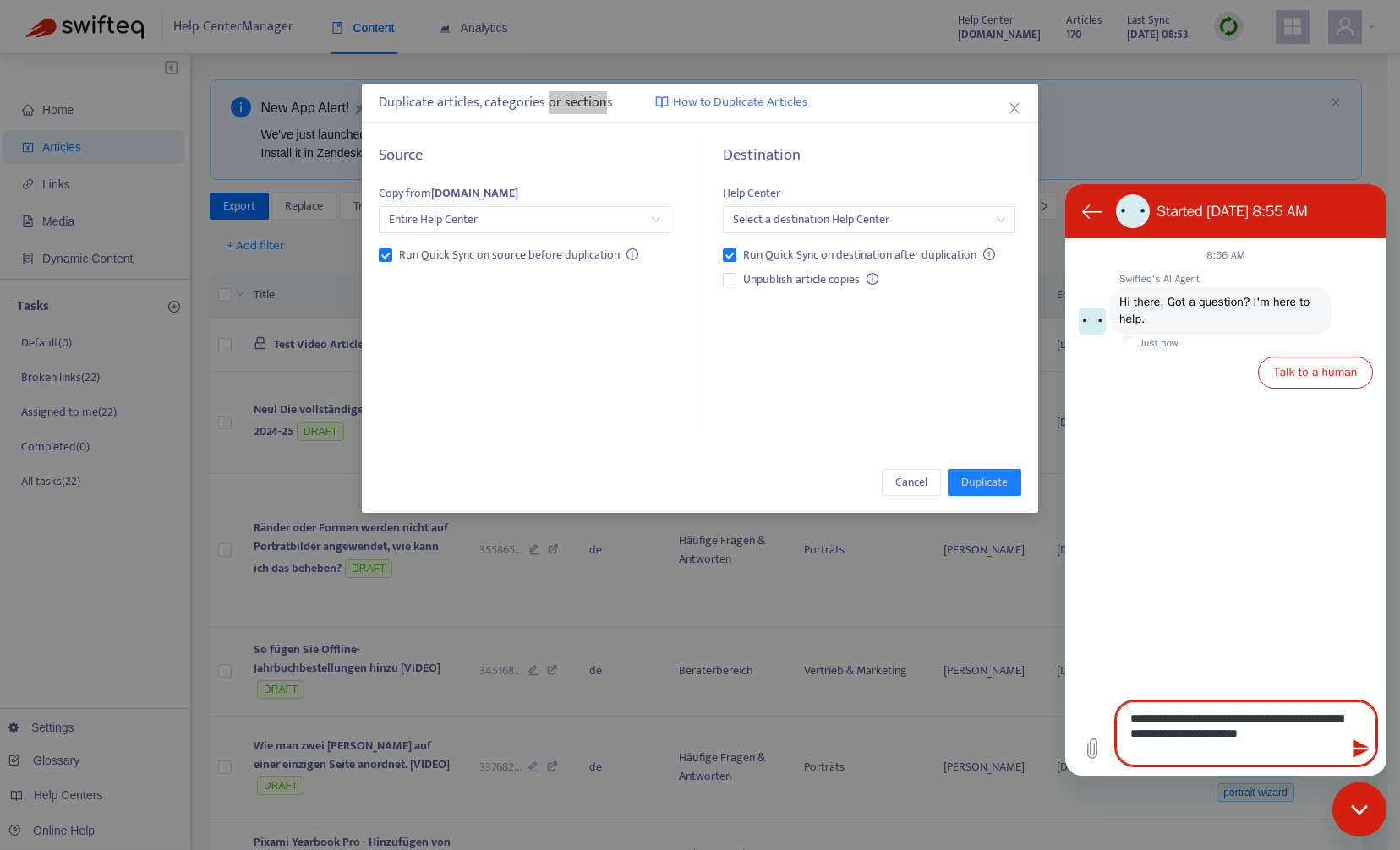 type on "**********" 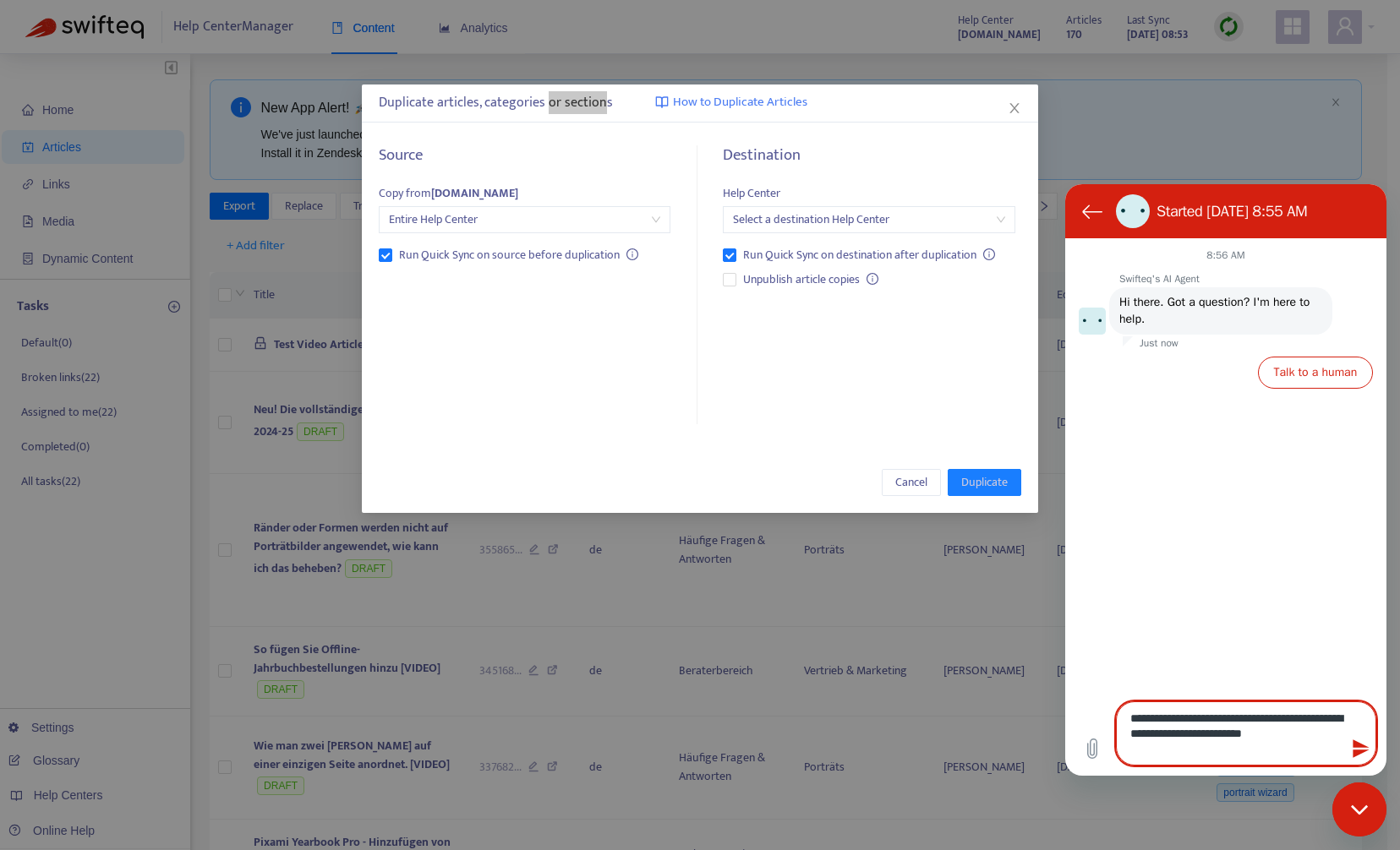type on "**********" 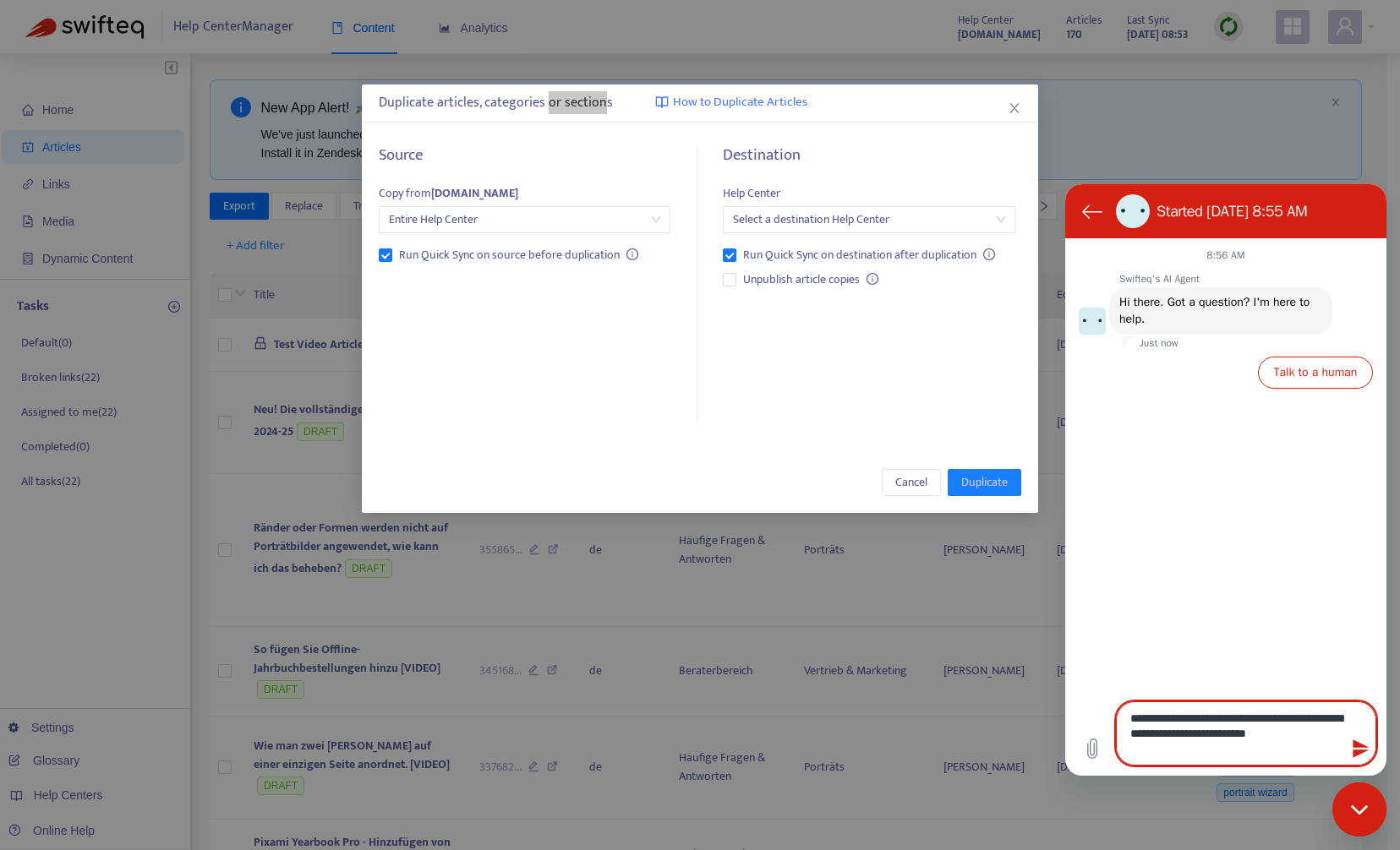 type on "**********" 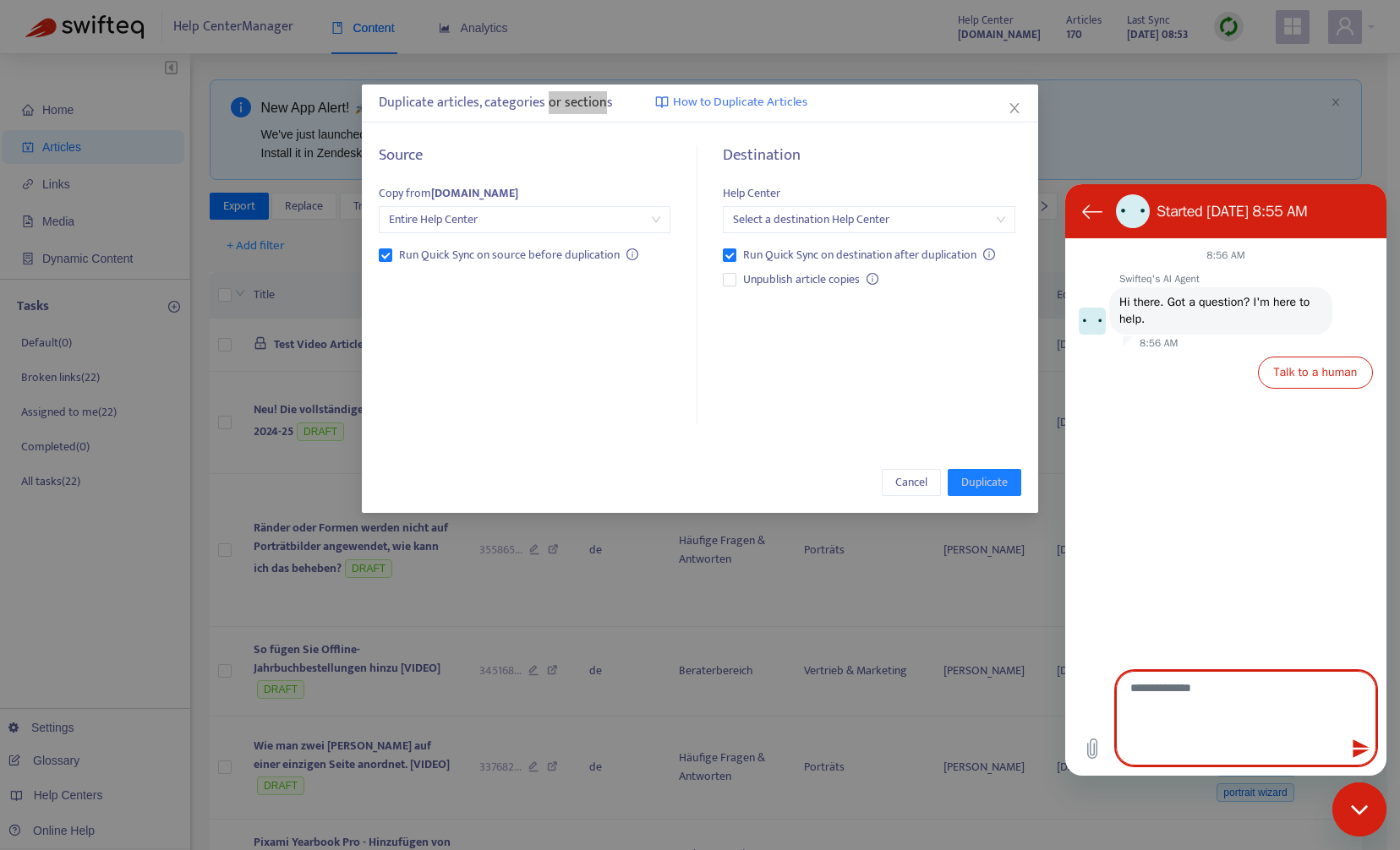 scroll, scrollTop: 0, scrollLeft: 0, axis: both 